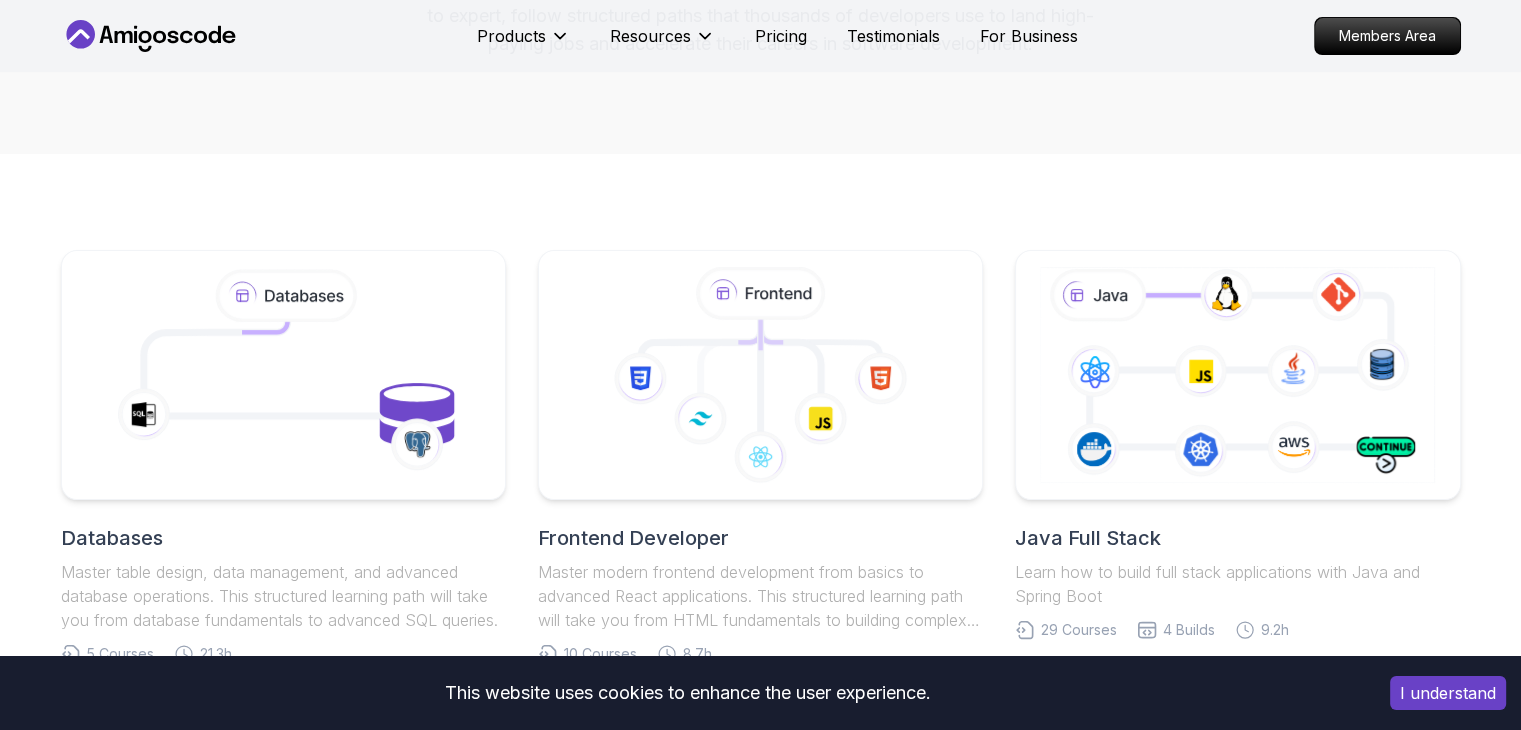 scroll, scrollTop: 296, scrollLeft: 0, axis: vertical 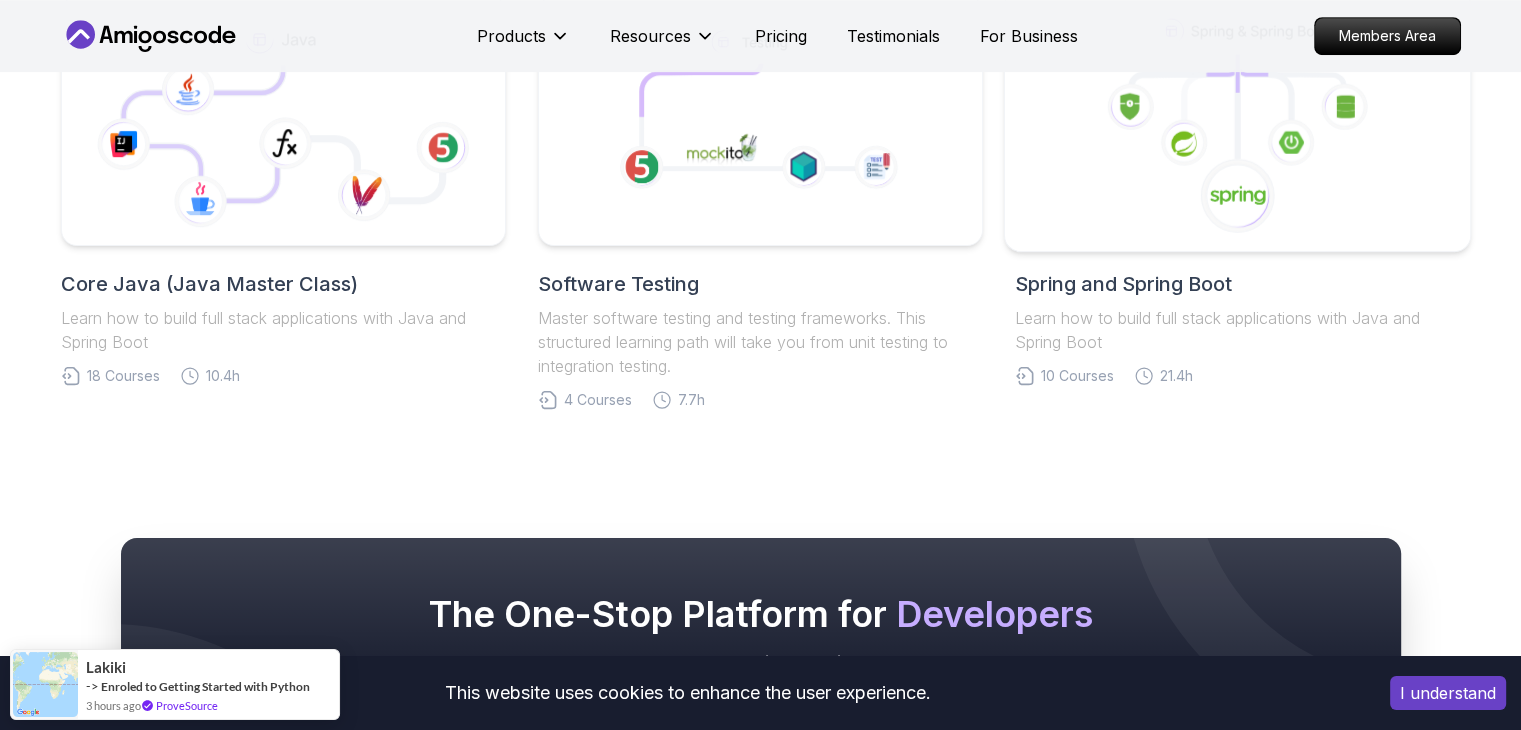 click 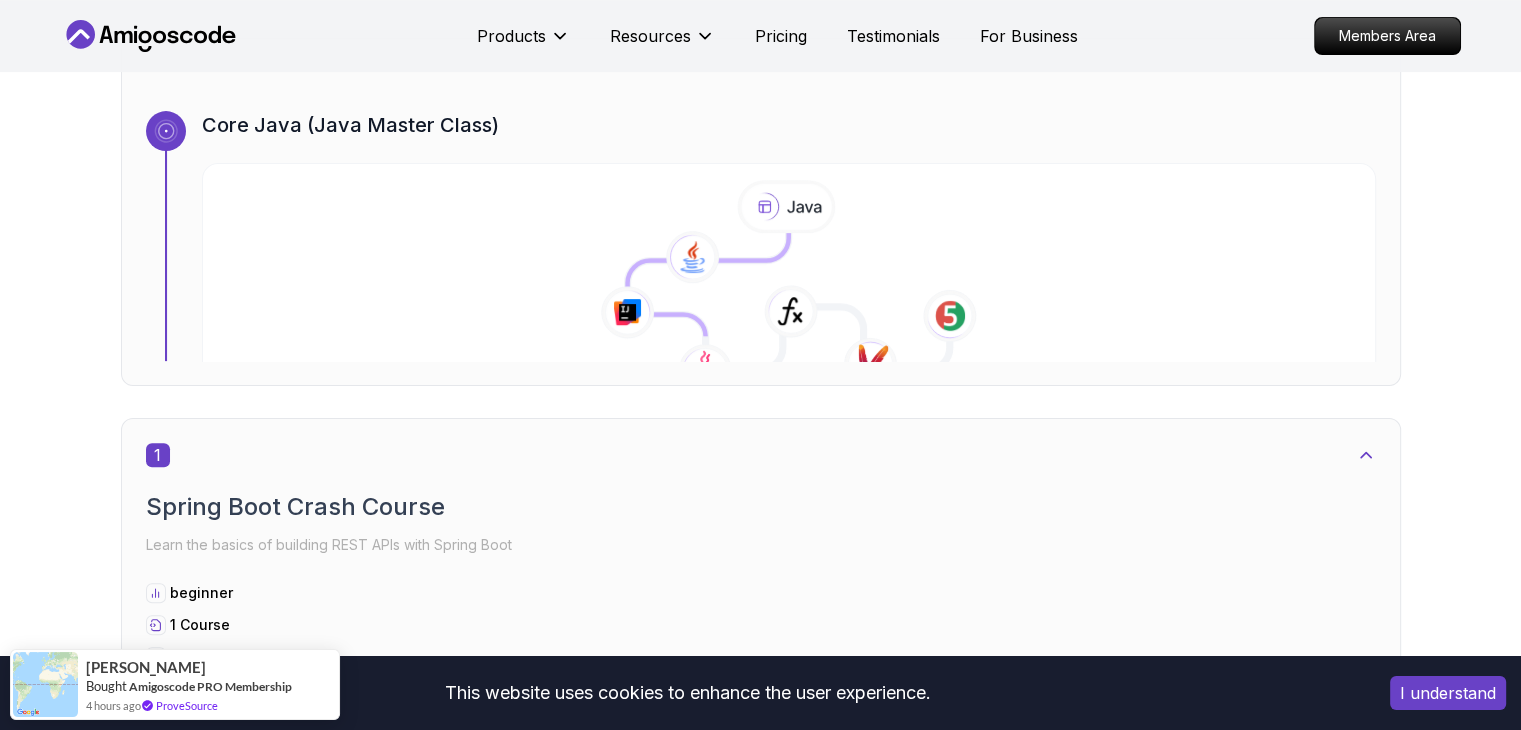 scroll, scrollTop: 771, scrollLeft: 0, axis: vertical 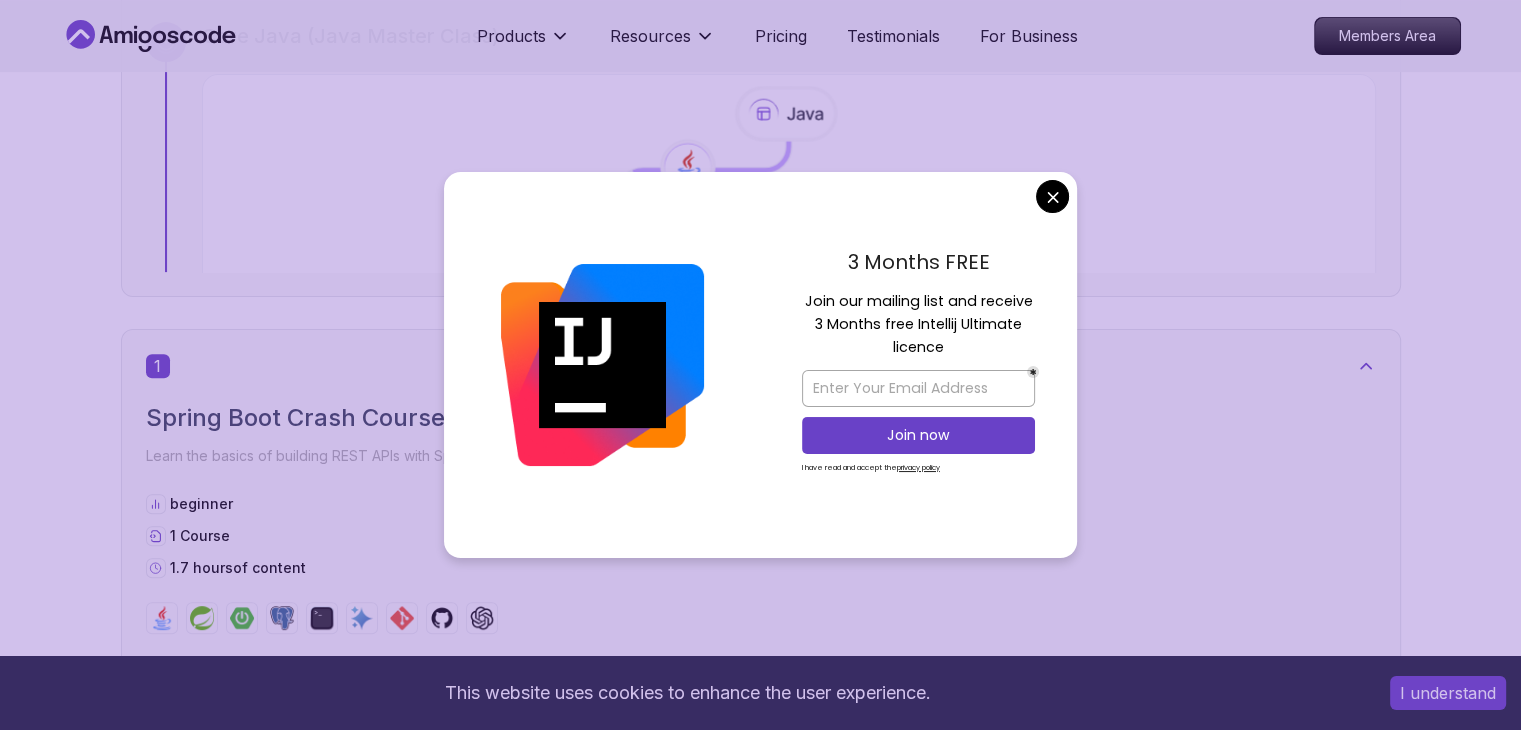 click on "This website uses cookies to enhance the user experience. I understand Products Resources Pricing Testimonials For Business Members Area Products Resources Pricing Testimonials For Business Members Area Spring and Spring Boot Spring and Spring Boot  Roadmap Learn how to build full stack applications with Java and Spring Boot Core Java (Java Master Class) 1 Spring Boot Crash Course Learn the basics of building REST APIs with Spring Boot beginner 1   Course   1.7 hours  of content 1 1.67h NEW Spring Boot for Beginners Build a CRUD API with Spring Boot and PostgreSQL database using Spring Data JPA and Spring AI 2 Spring Framework Learn the core of Spring Framework: Inversion of Control and Dependency Injection intermediate 2   Courses   1.1 hours  of content 2 1.12h Spring Framework Pro Master the core concepts of Spring Framework. Learn about Inversion of Control, Dependency Injection, Beans, and the Application Context to build robust Java applications. 3 Mastering APIs with Spring MVC intermediate 1   Course" at bounding box center (760, 3718) 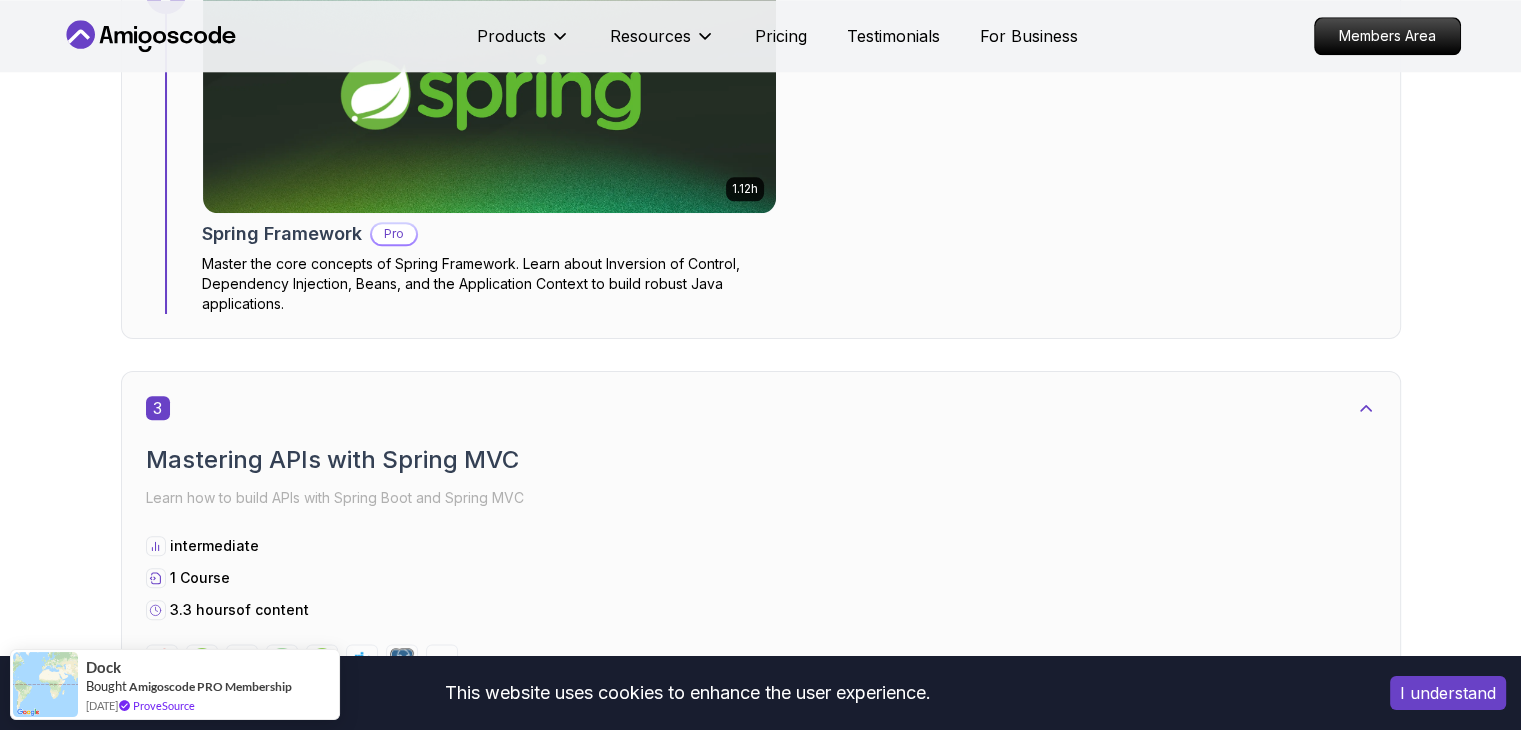 scroll, scrollTop: 2210, scrollLeft: 0, axis: vertical 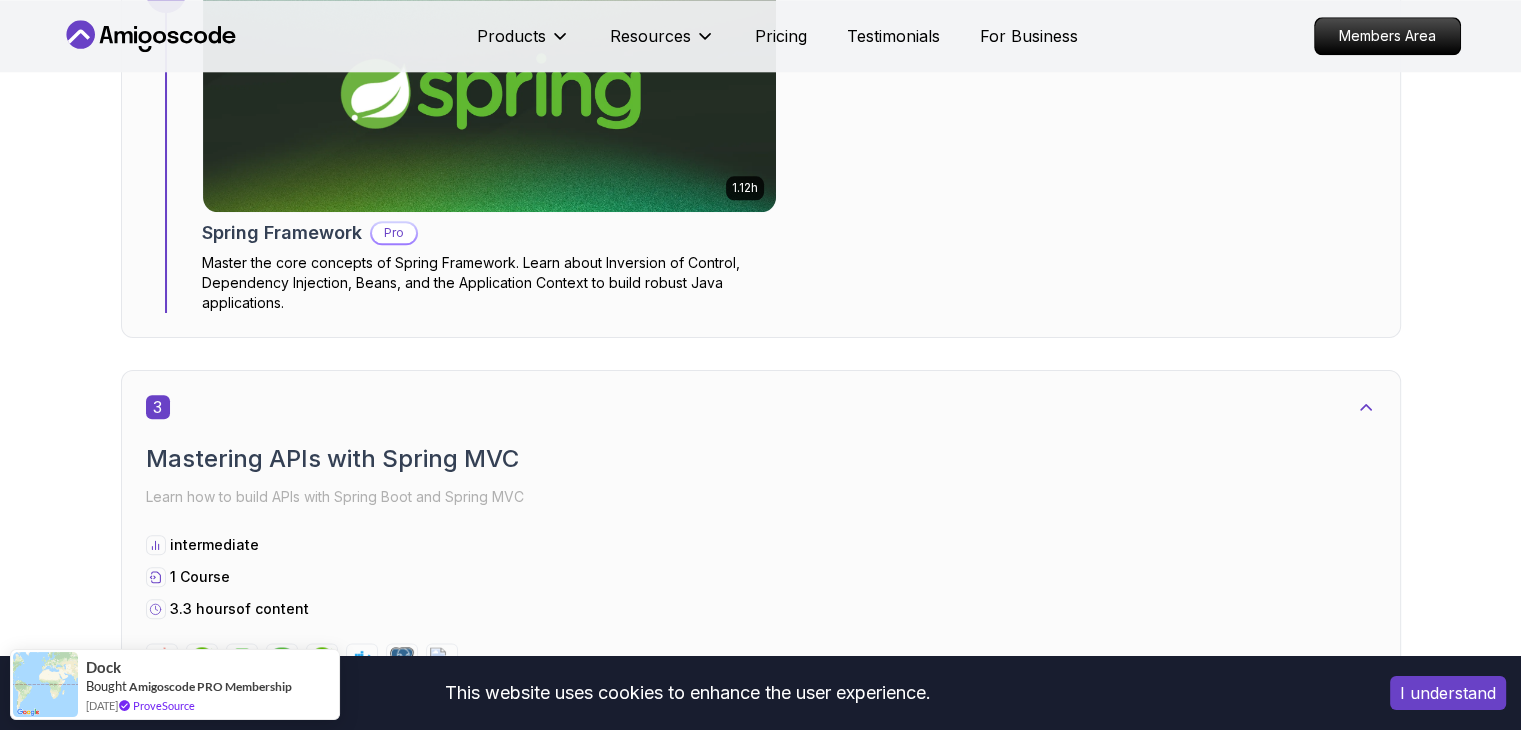 click 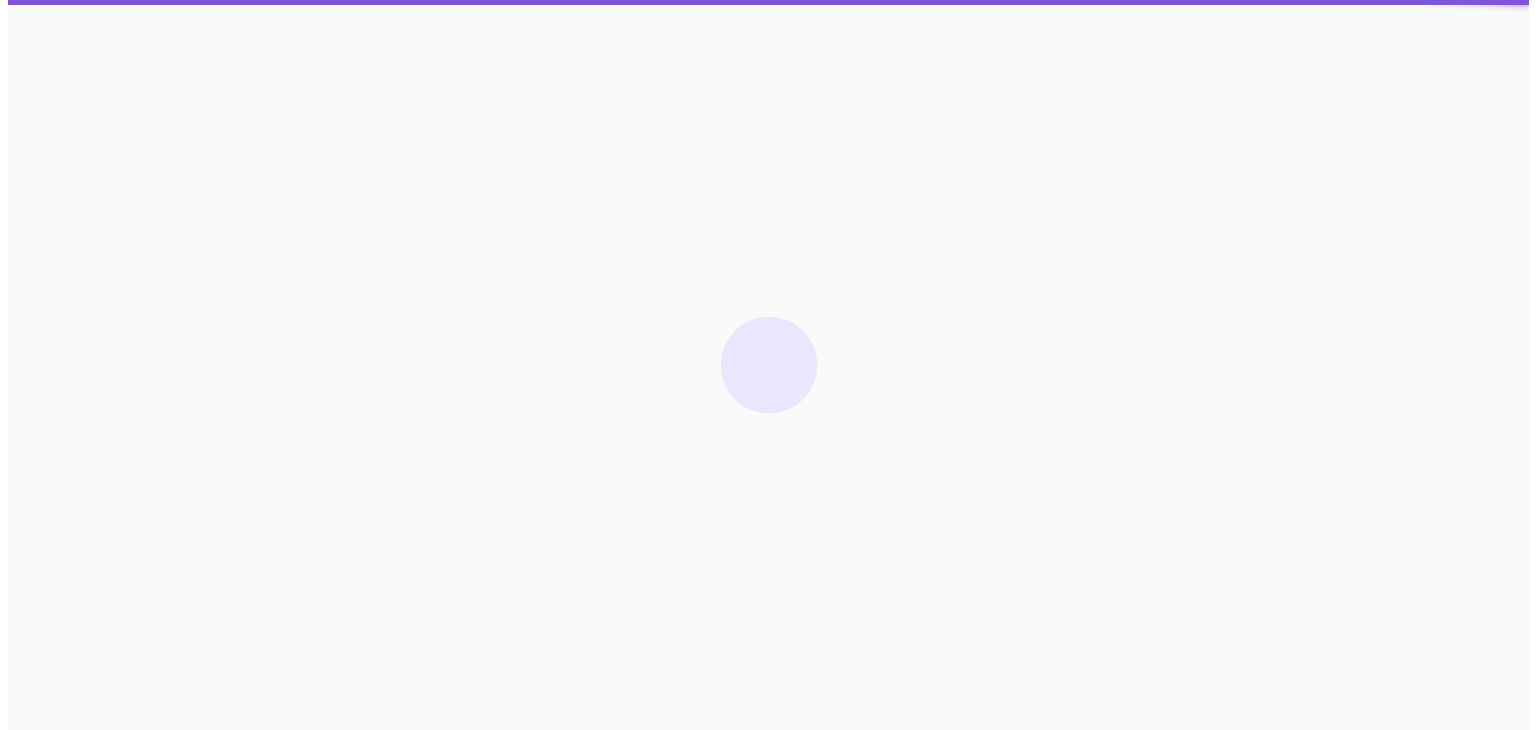 scroll, scrollTop: 0, scrollLeft: 0, axis: both 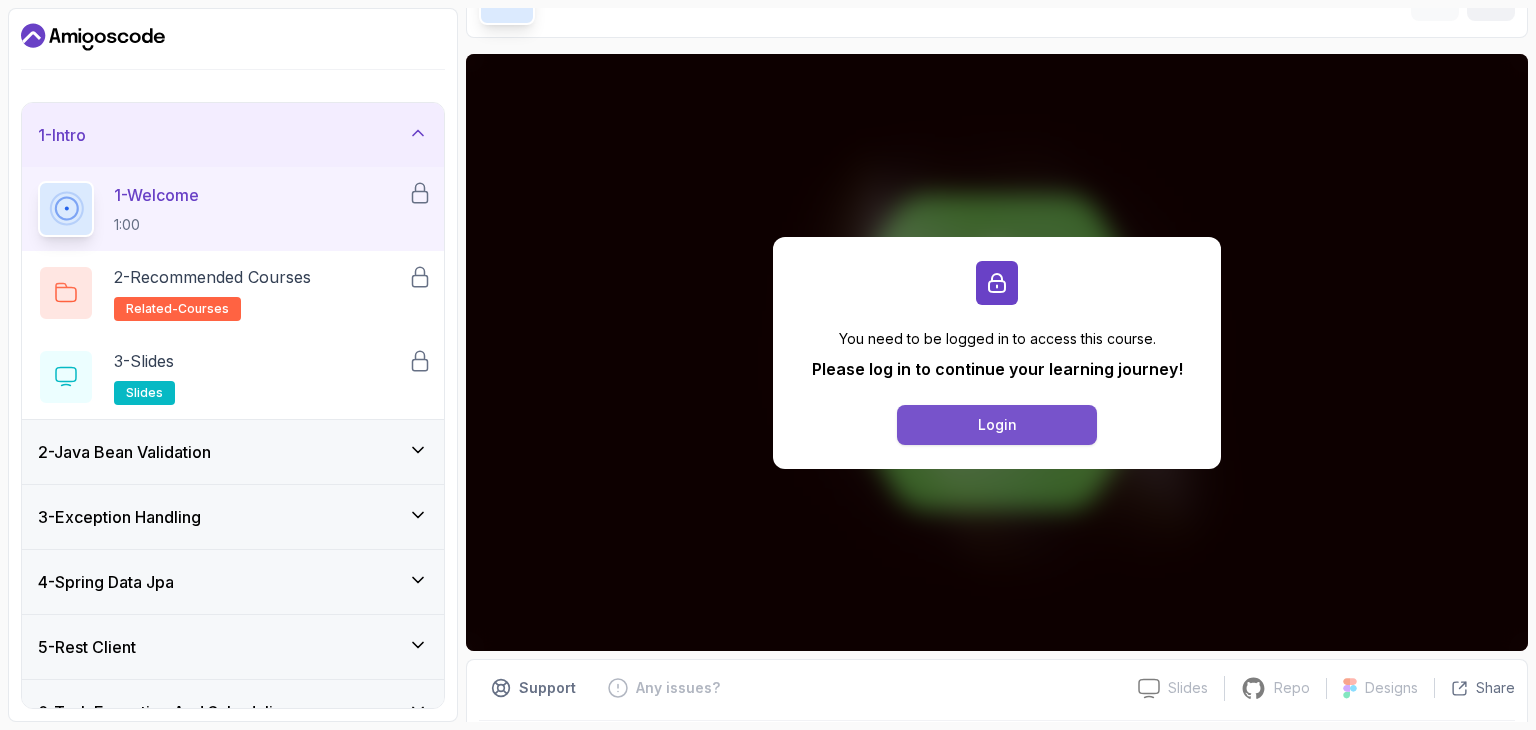 click on "Login" at bounding box center [997, 425] 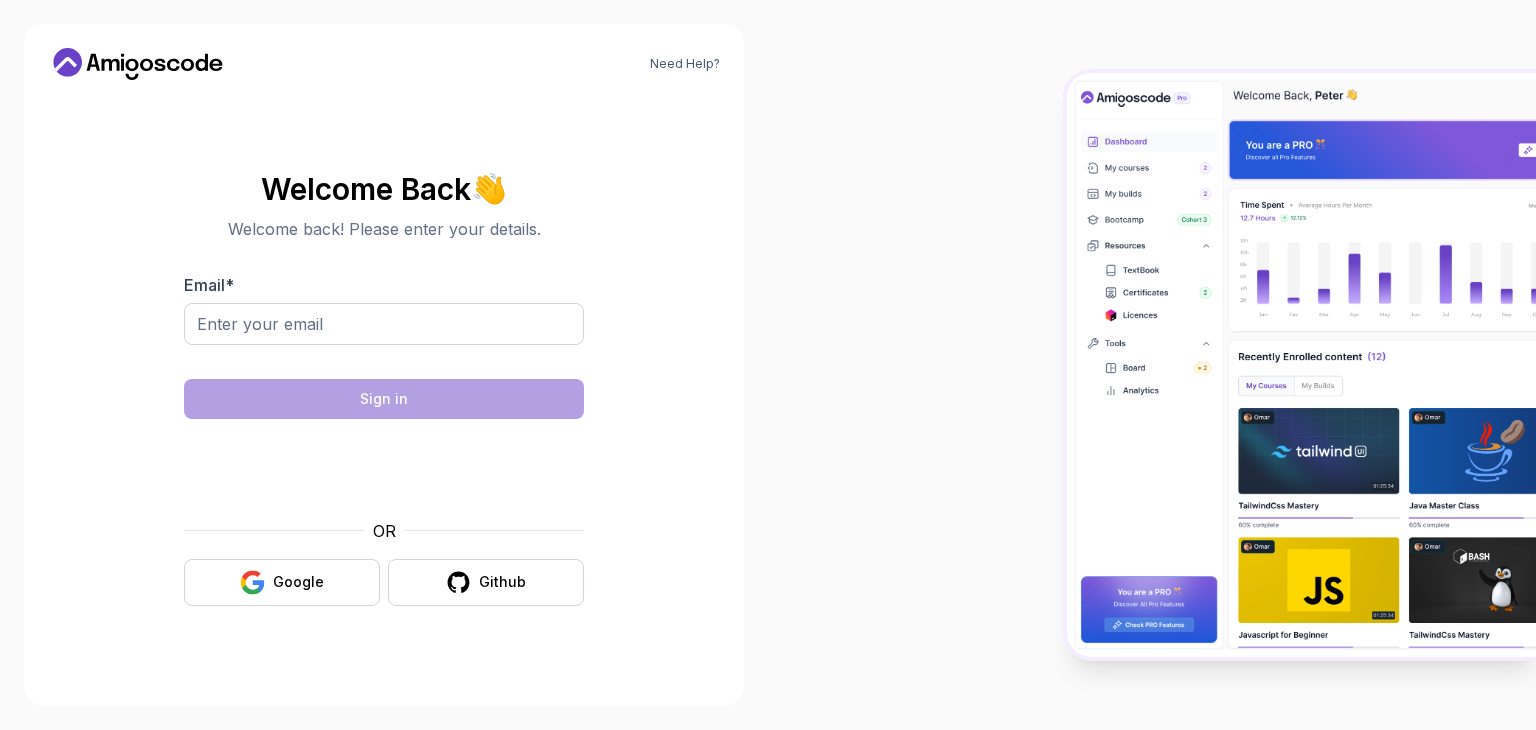 scroll, scrollTop: 0, scrollLeft: 0, axis: both 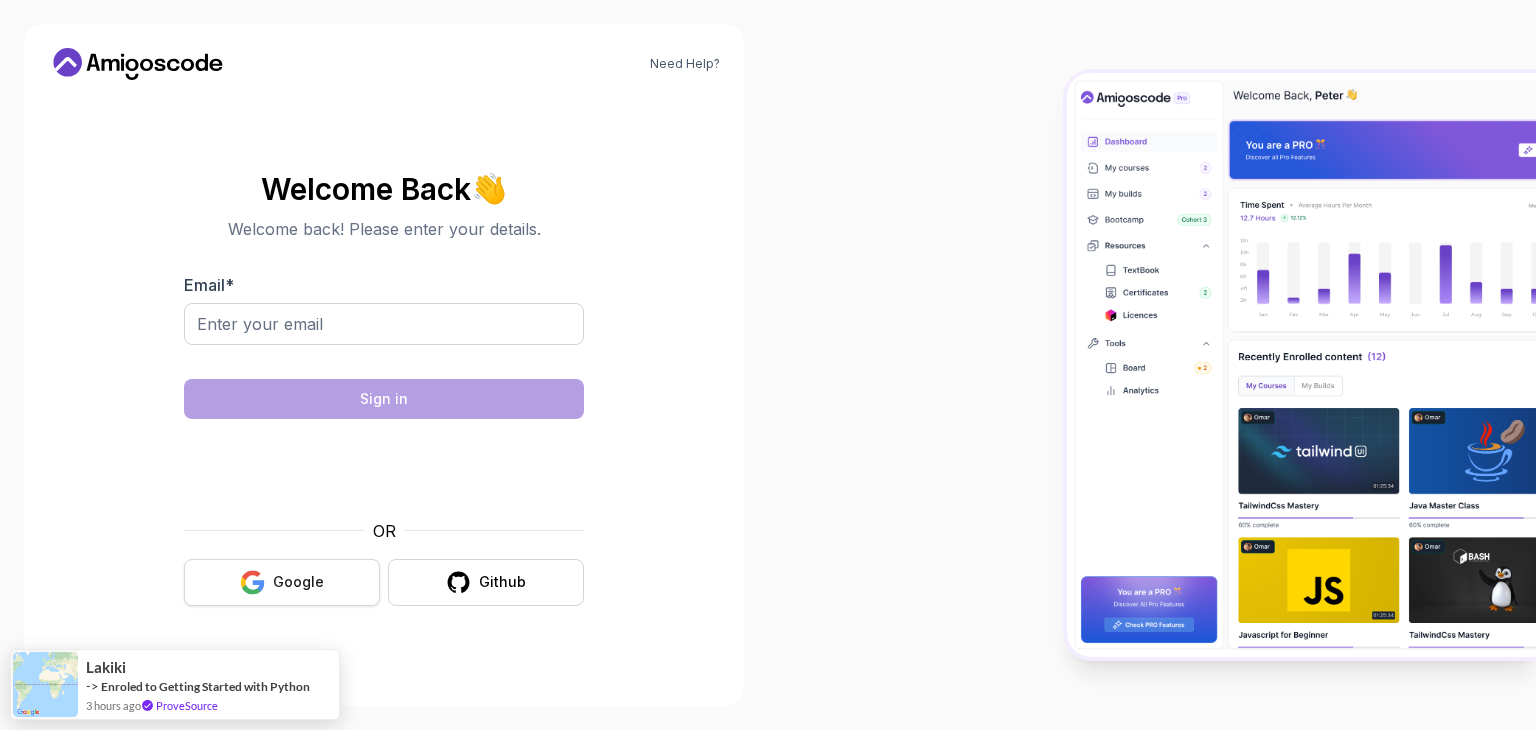 click on "Google" at bounding box center (282, 582) 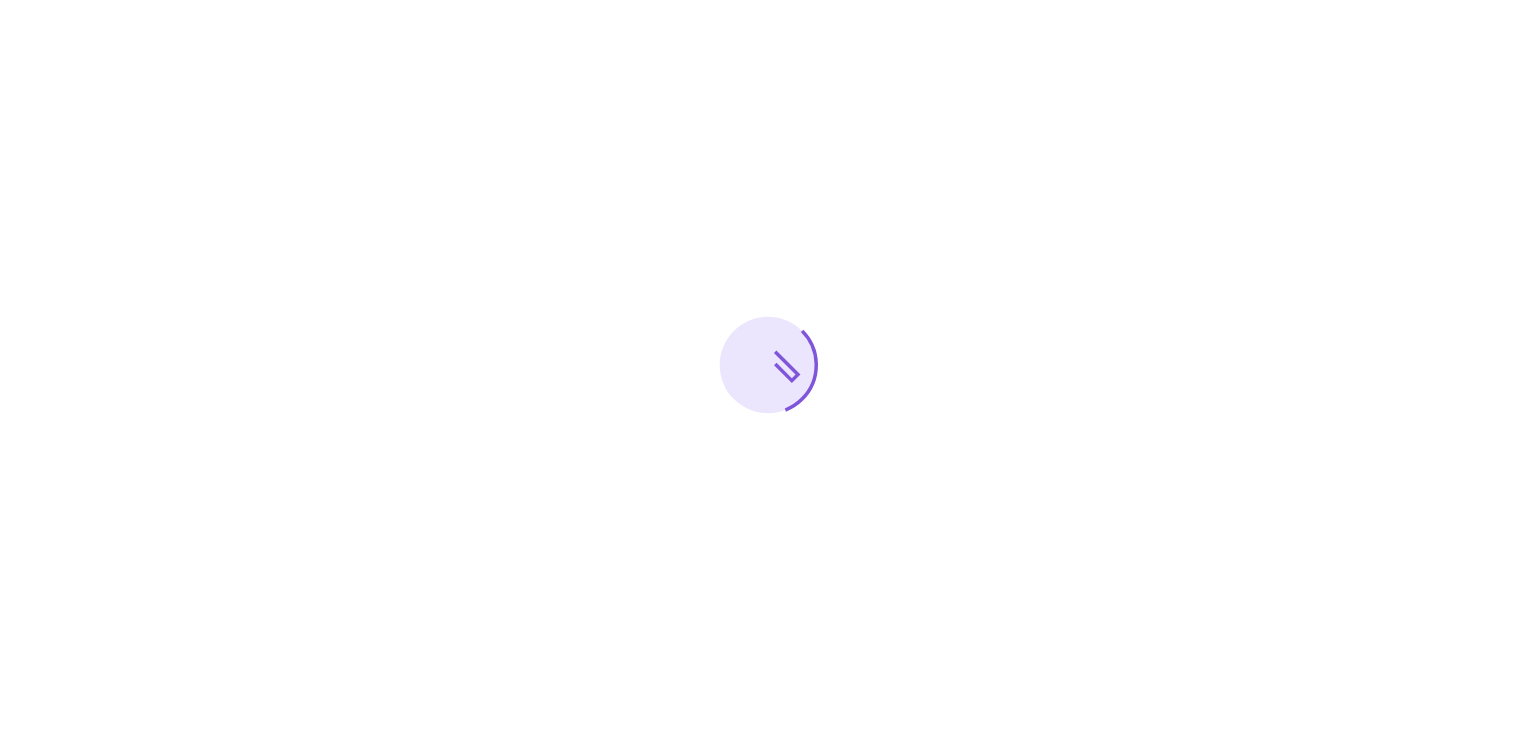 scroll, scrollTop: 0, scrollLeft: 0, axis: both 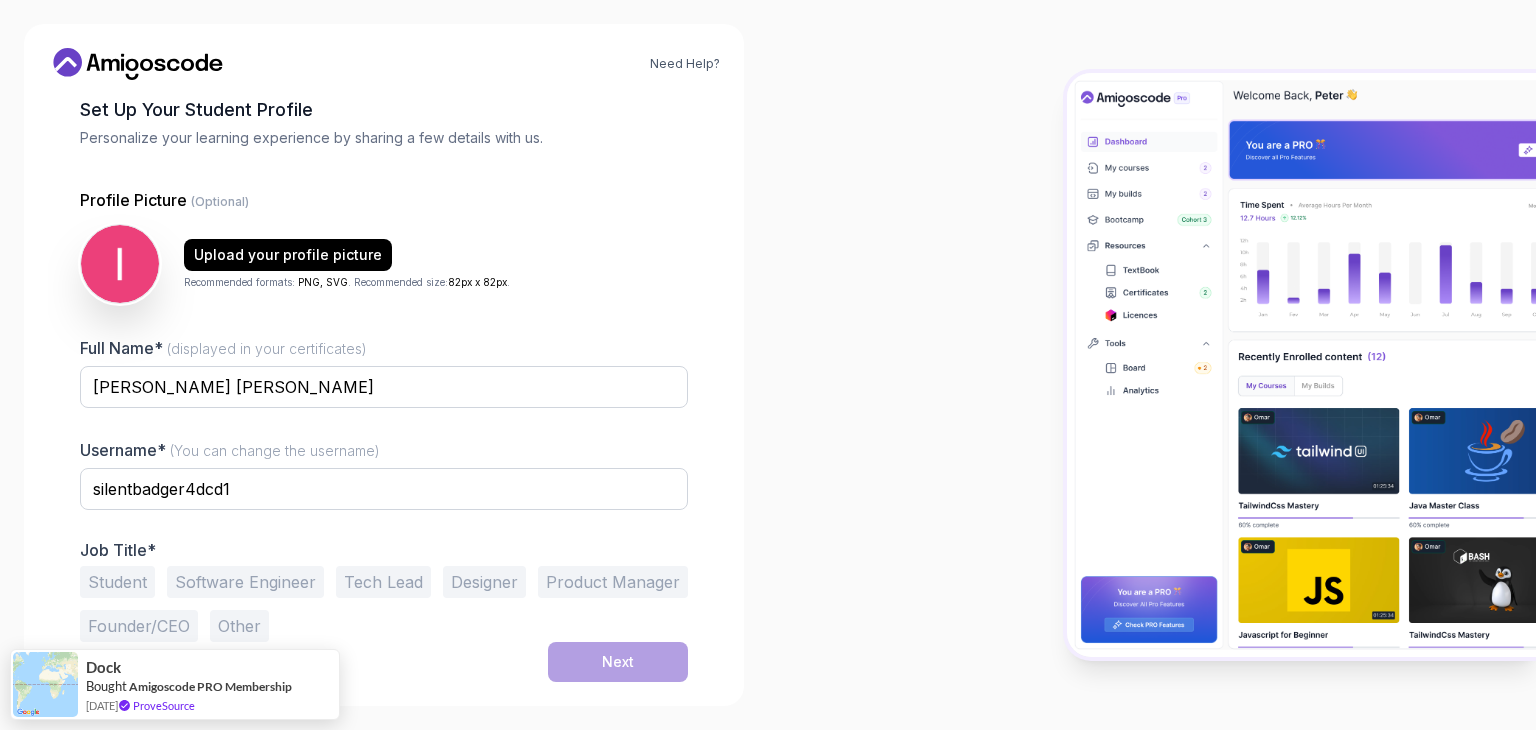 click on "Software Engineer" at bounding box center (245, 582) 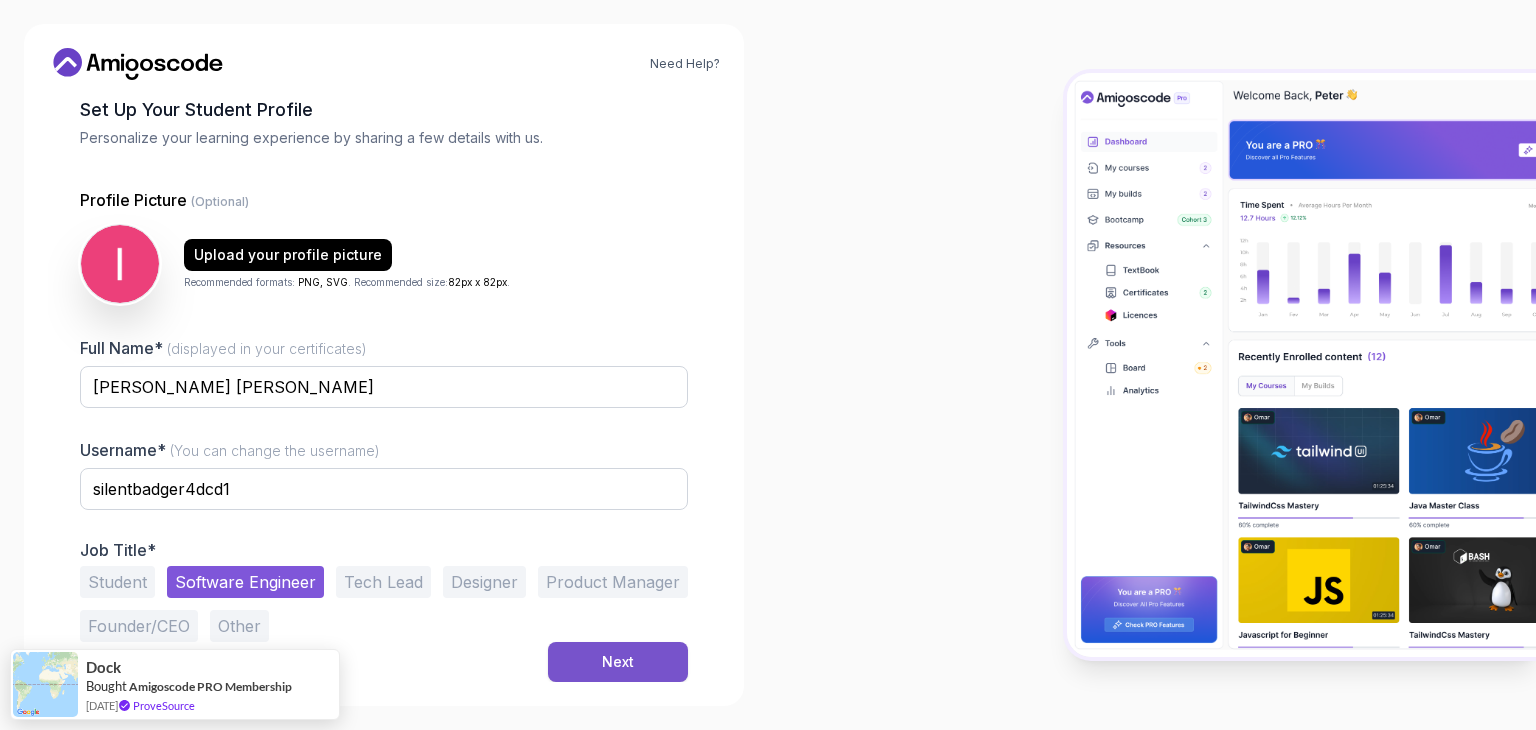 click on "Next" at bounding box center (618, 662) 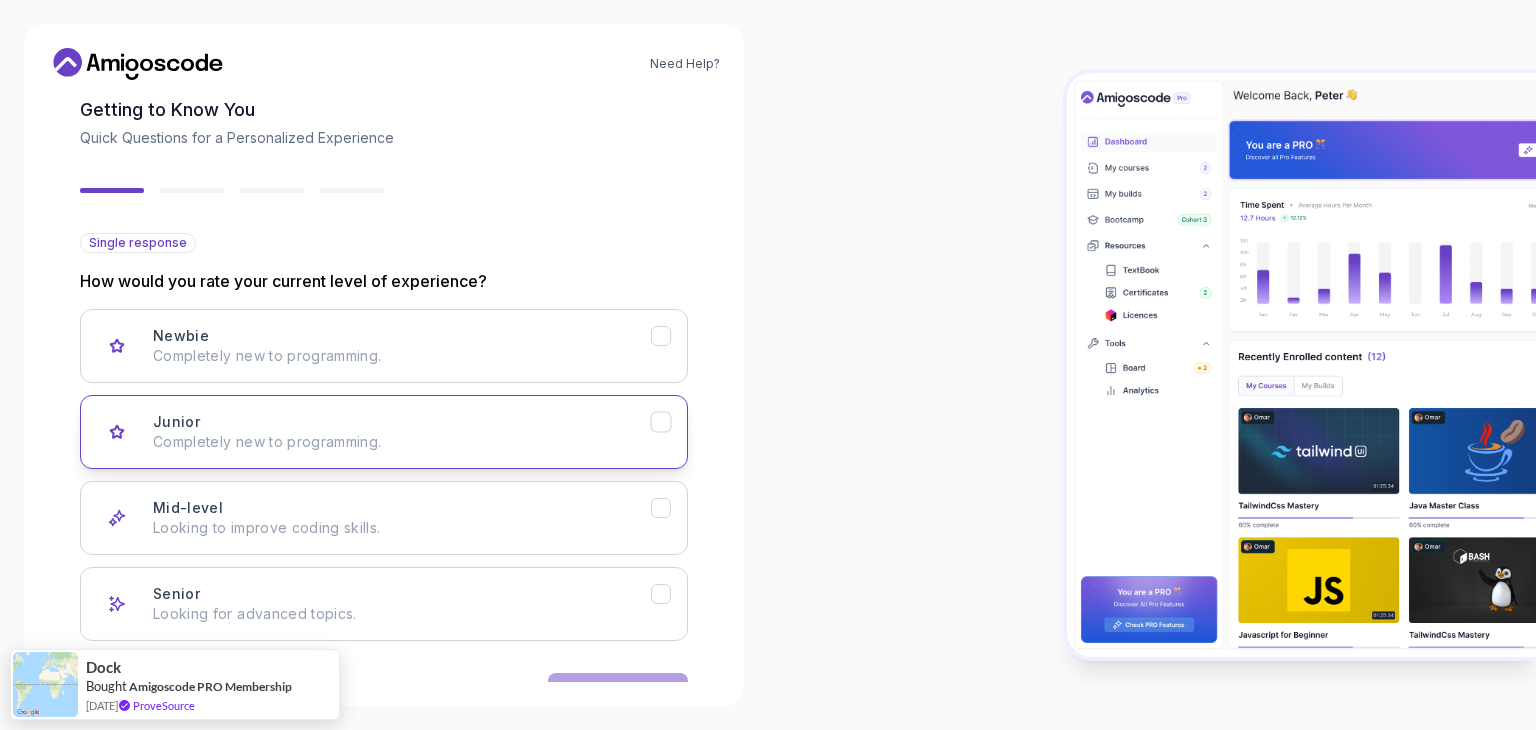 click on "Completely new to programming." at bounding box center [402, 442] 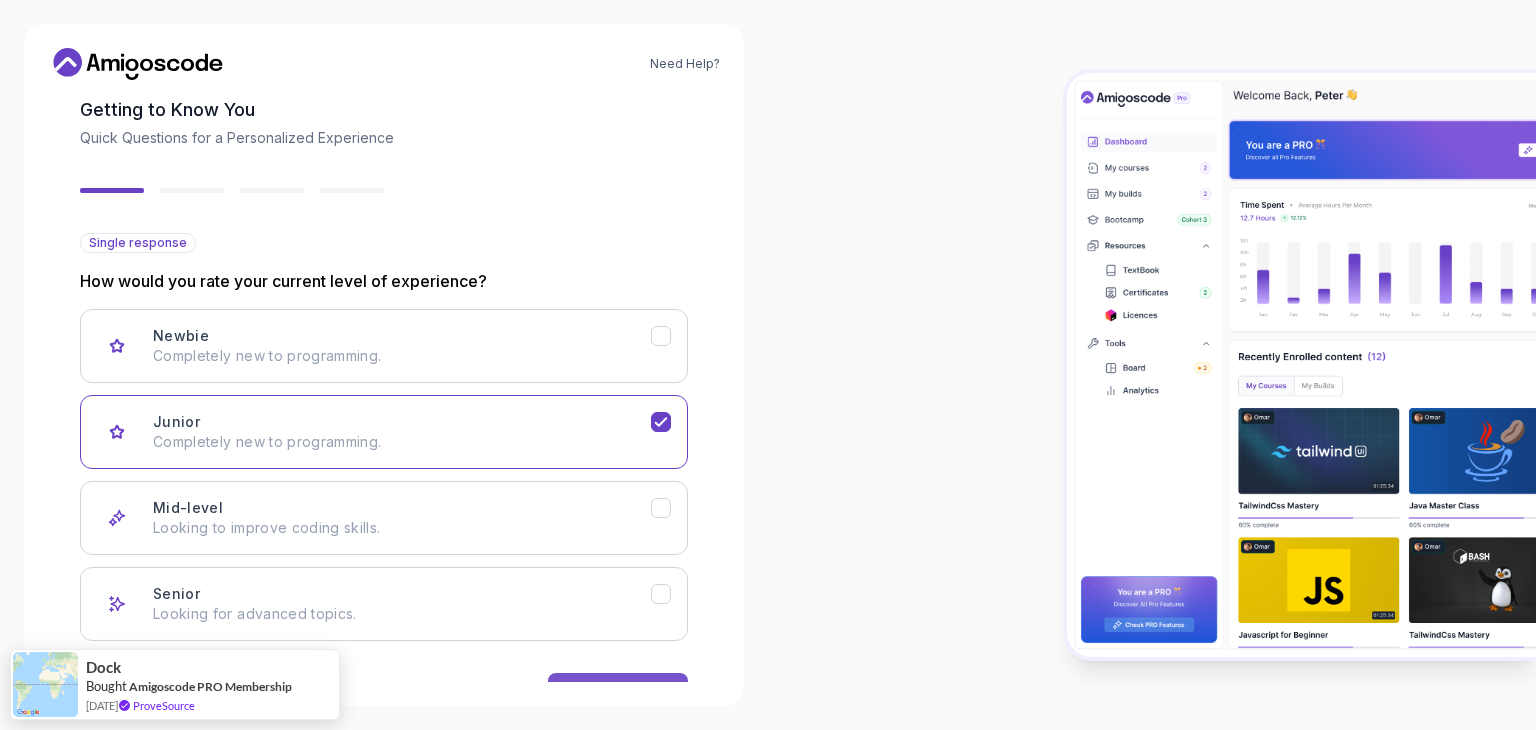 click on "Next" at bounding box center (618, 693) 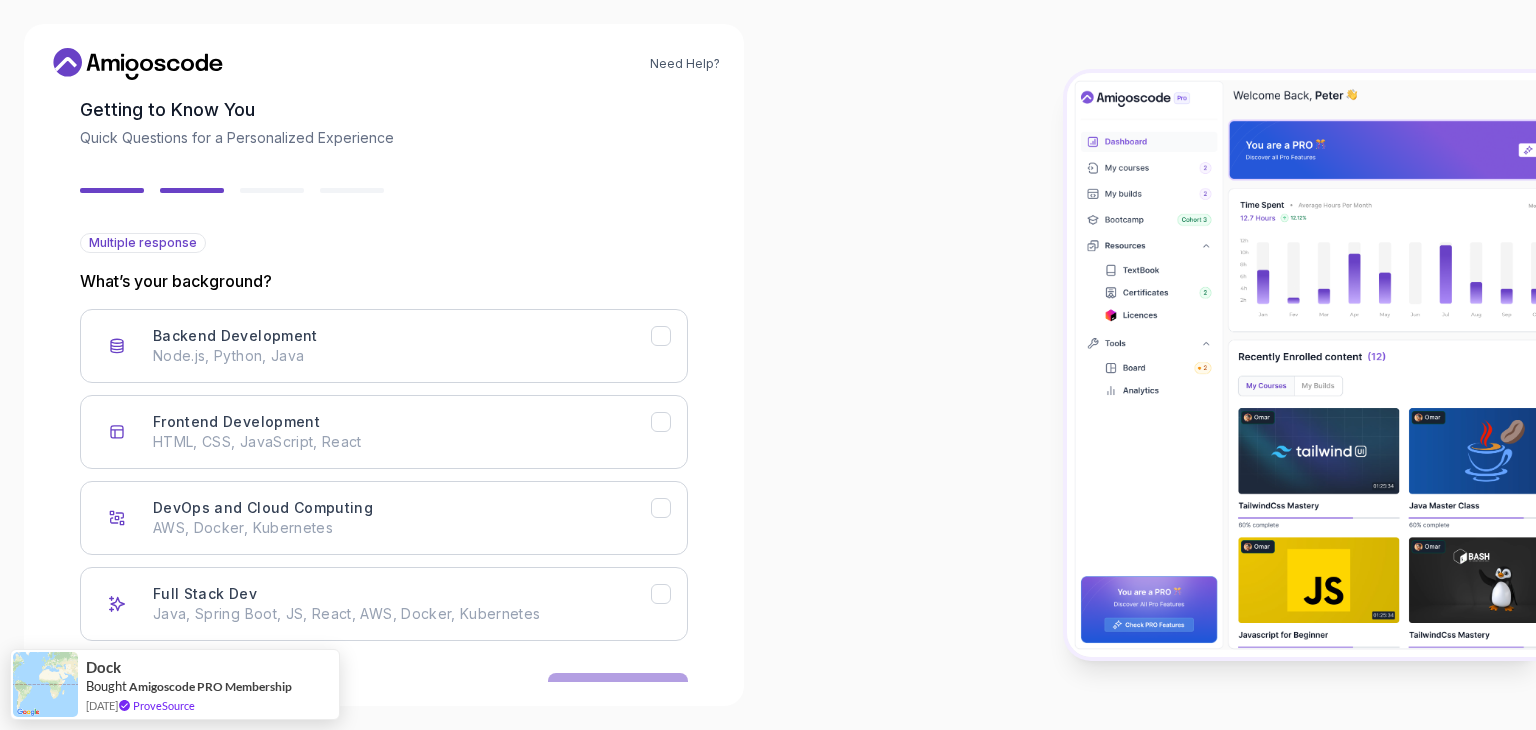 scroll, scrollTop: 165, scrollLeft: 0, axis: vertical 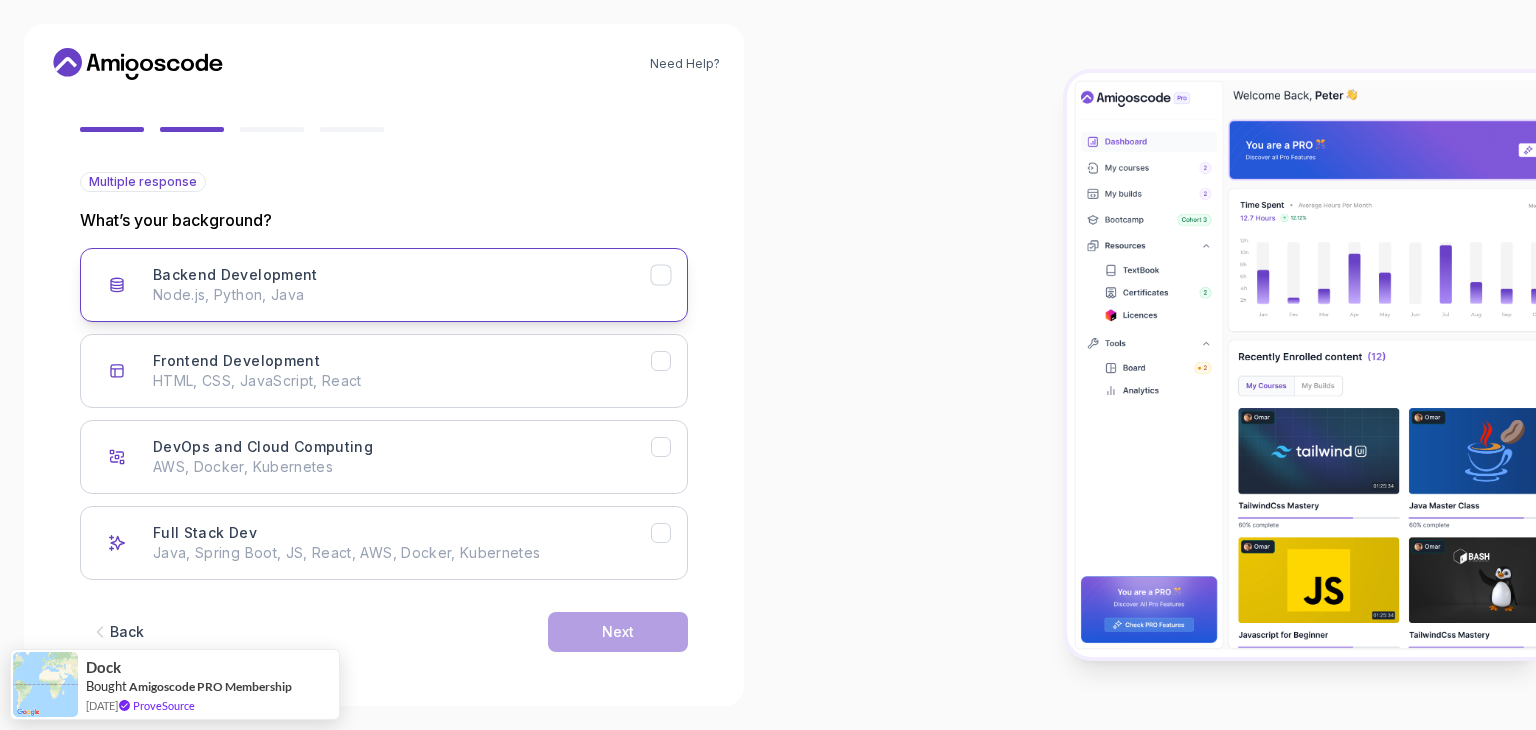 click on "Backend Development Node.js, Python, Java" at bounding box center (384, 285) 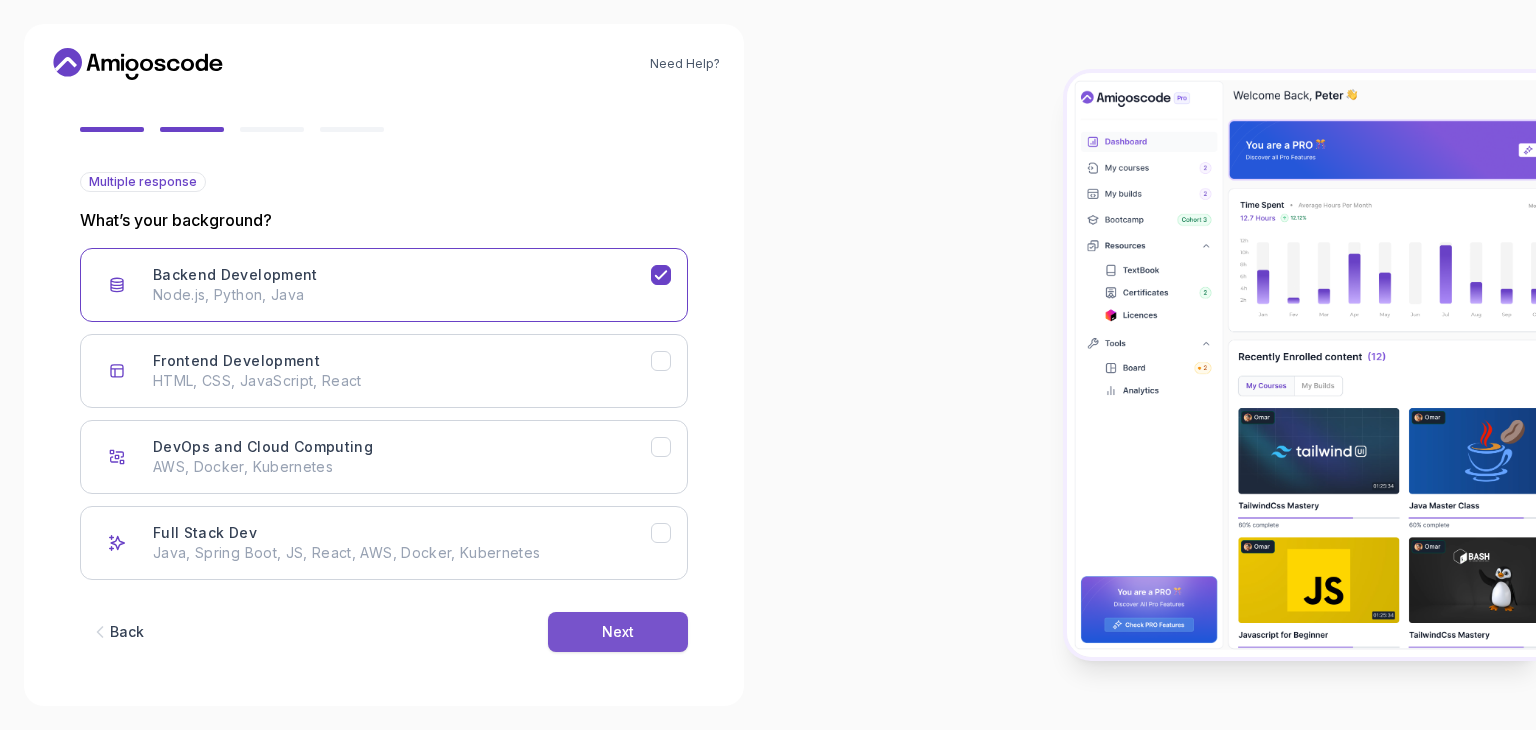 click on "Next" at bounding box center (618, 632) 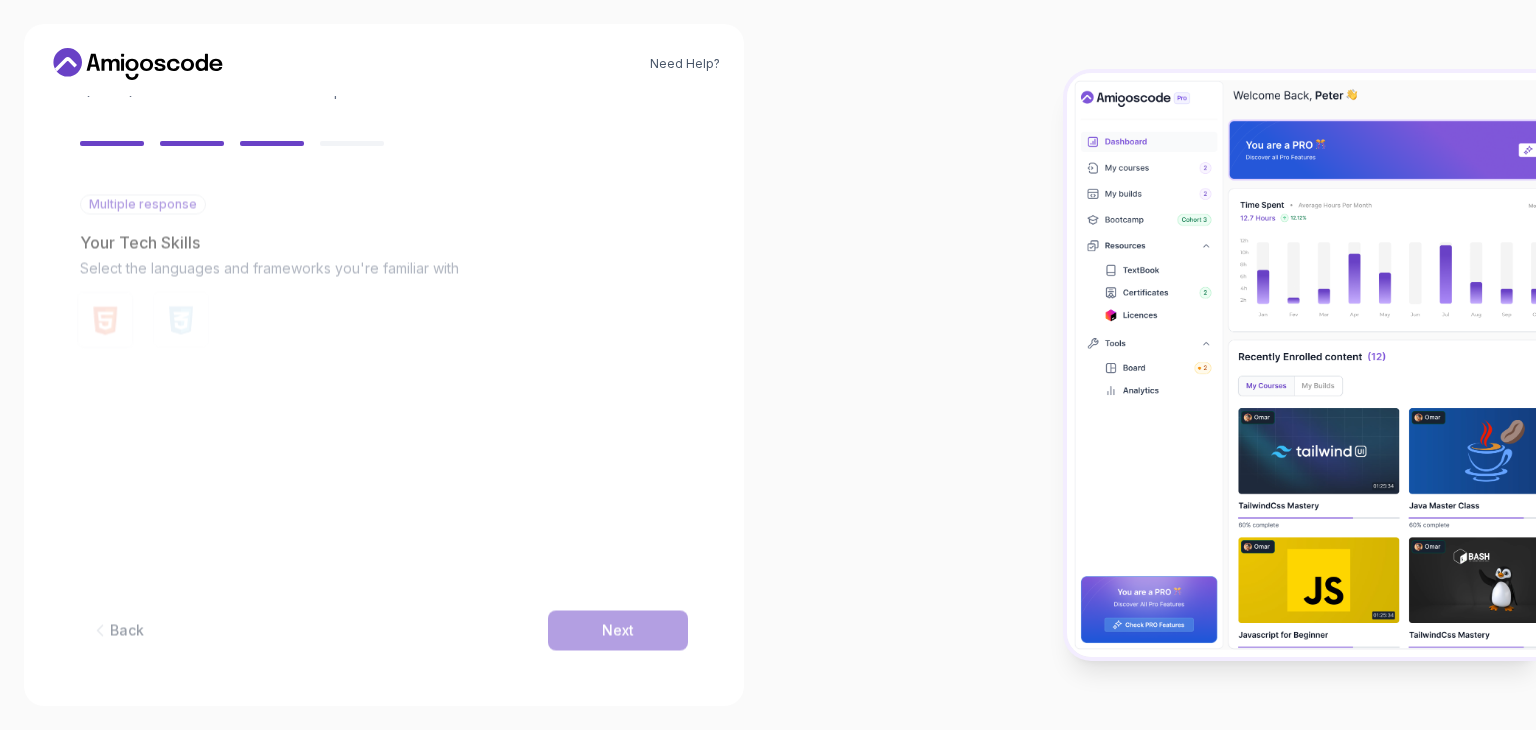 scroll, scrollTop: 143, scrollLeft: 0, axis: vertical 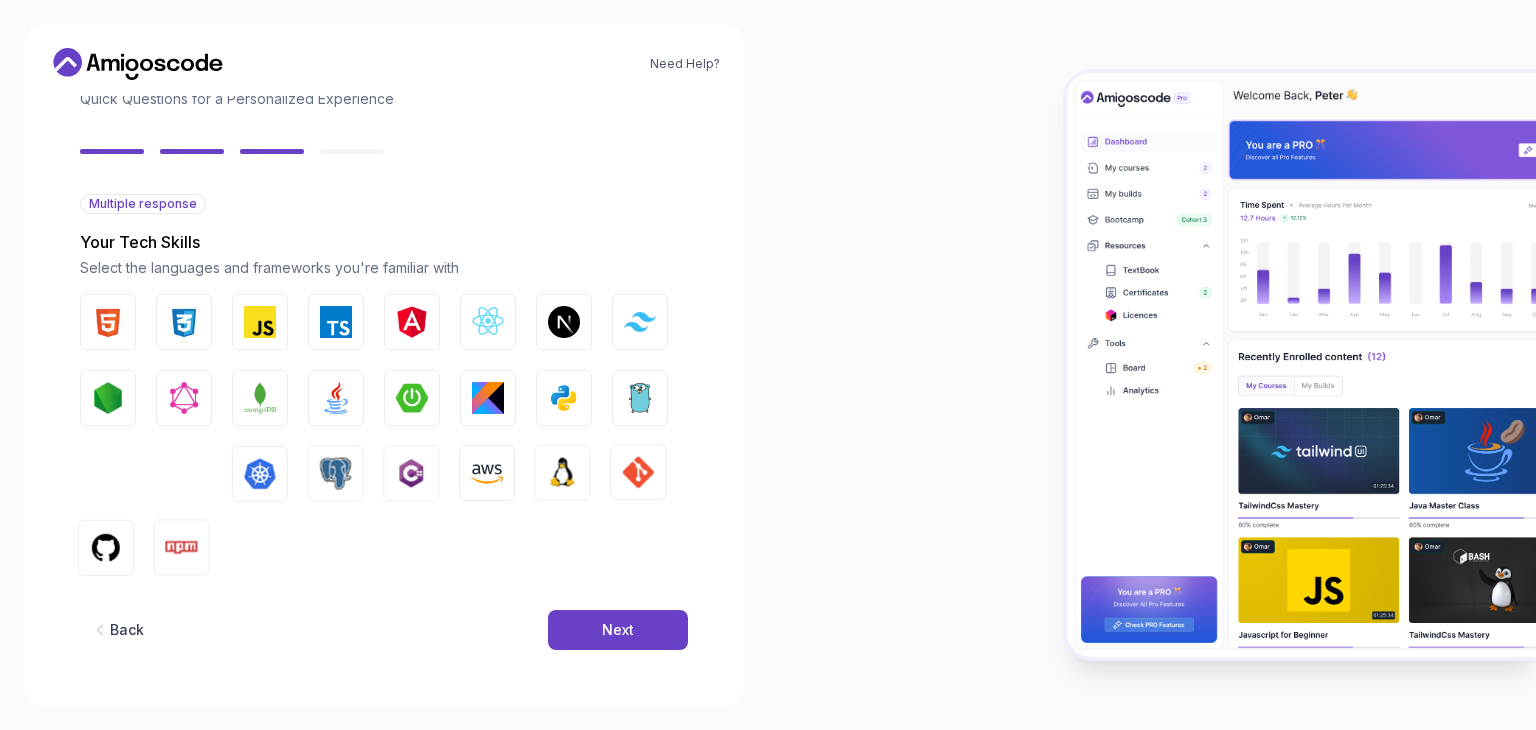 click on "Next" at bounding box center [618, 630] 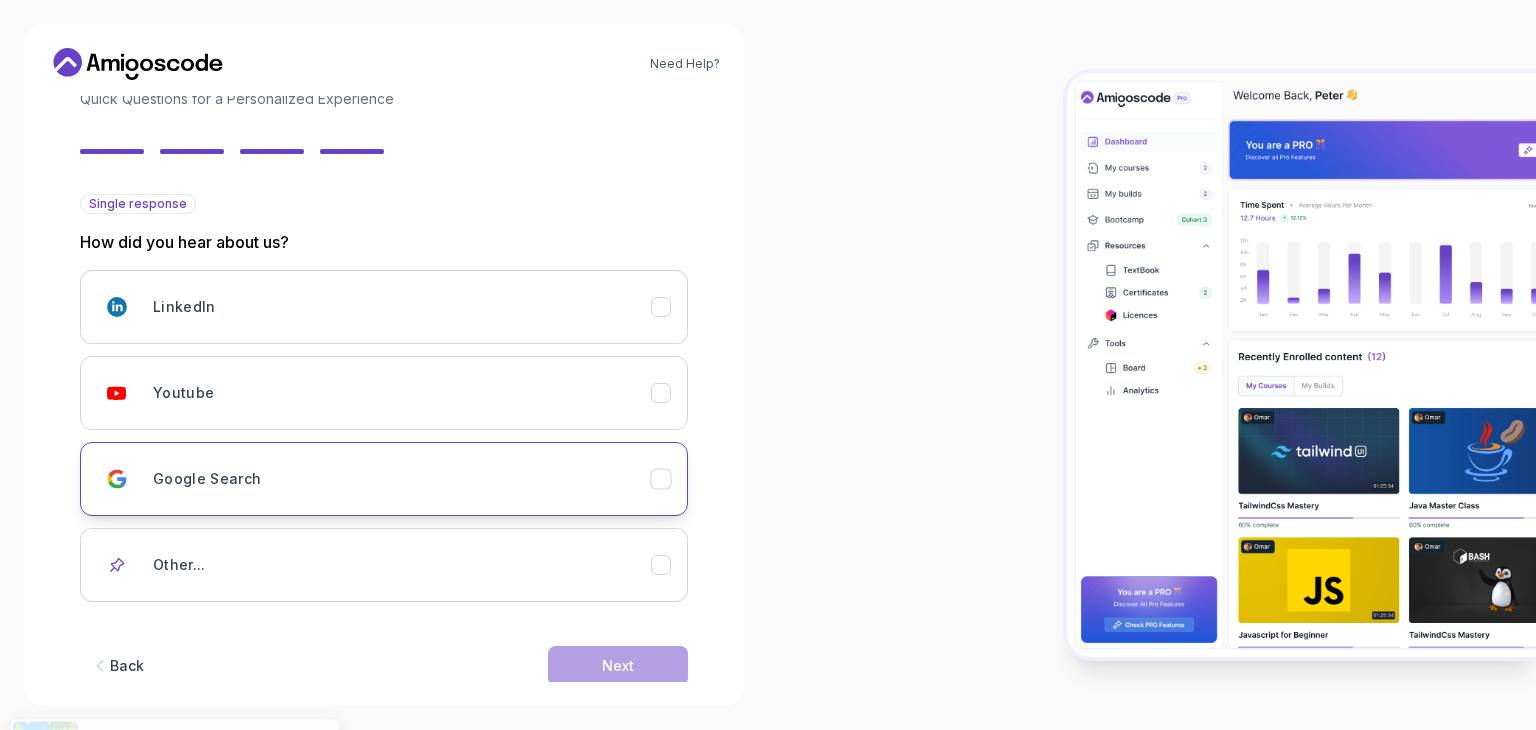 click on "Google Search" at bounding box center [402, 479] 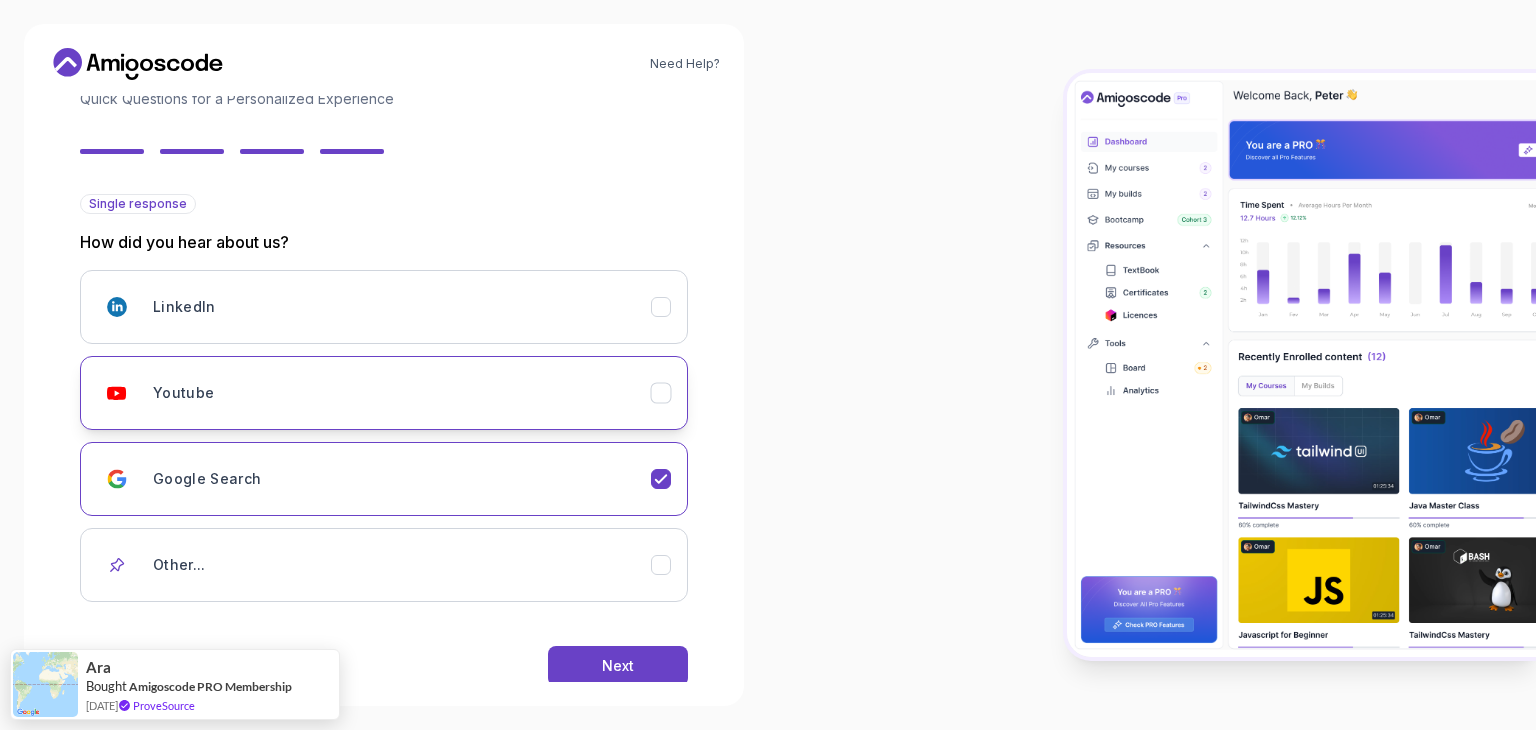 click on "Youtube" at bounding box center [384, 393] 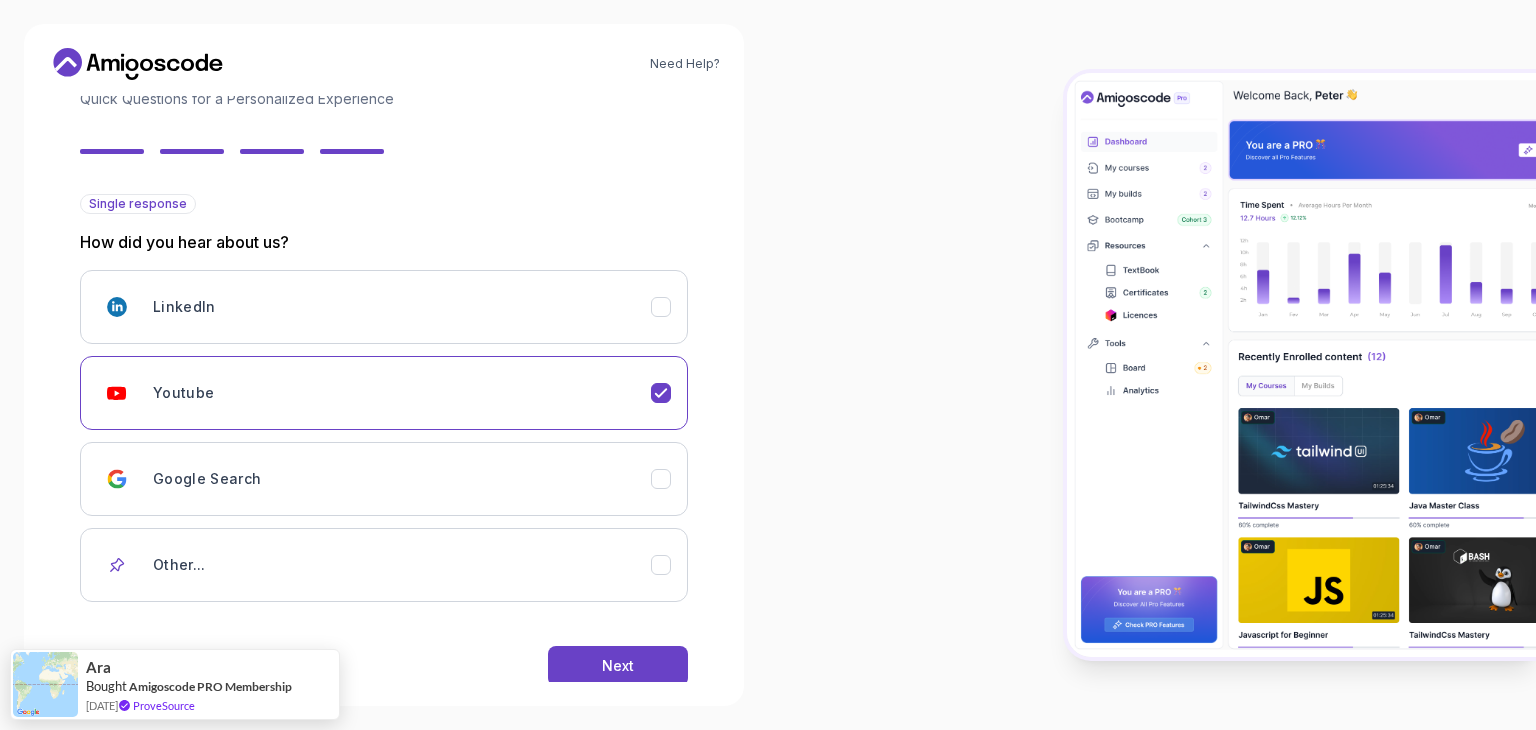 click on "Need Help? 2 Let's Get to Know You 1 Set Up Your Profile 2 Let's Get to Know You Getting to Know You Quick Questions for a Personalized Experience Single response How did you hear about us? LinkedIn Youtube Google Search Other... Back Next" at bounding box center [384, 365] 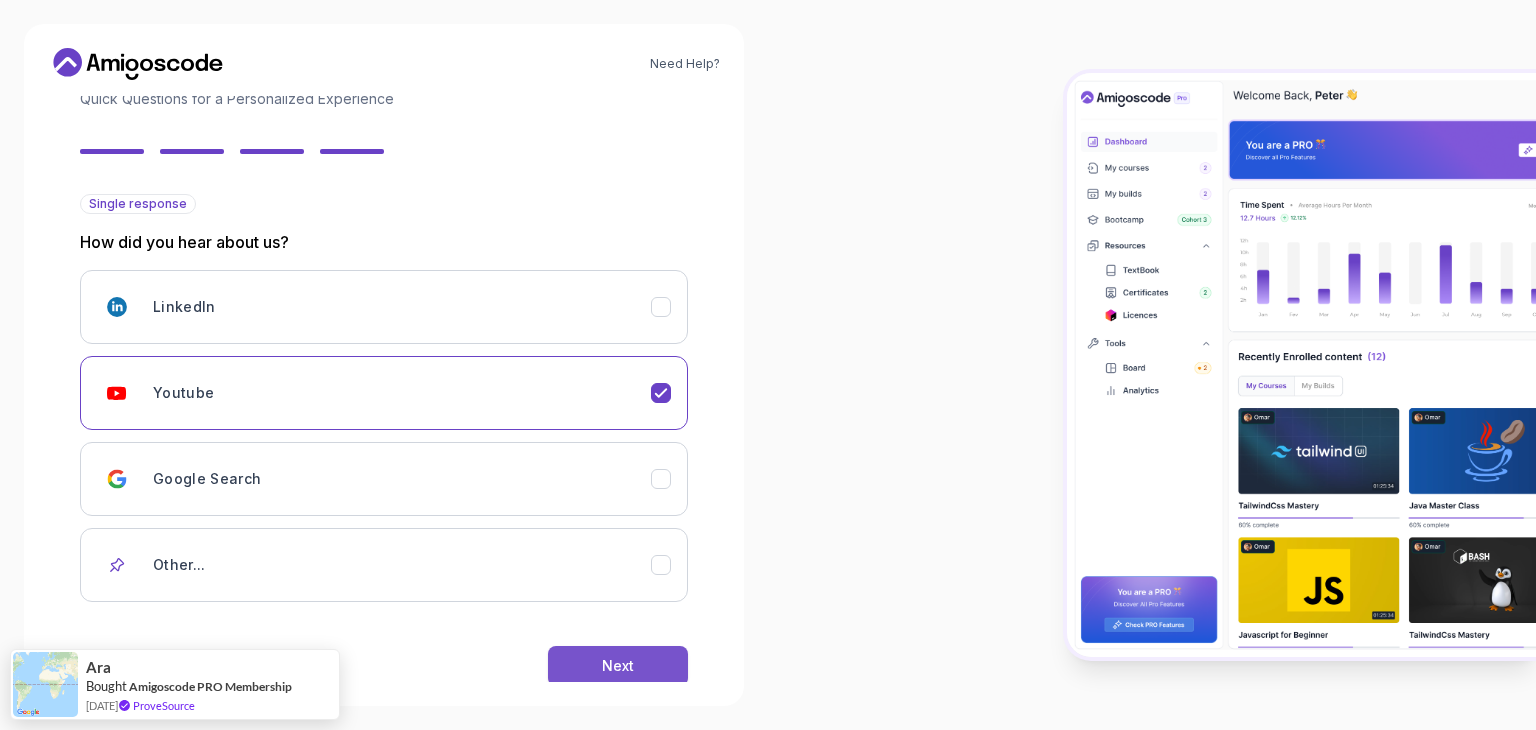 click on "Next" at bounding box center (618, 666) 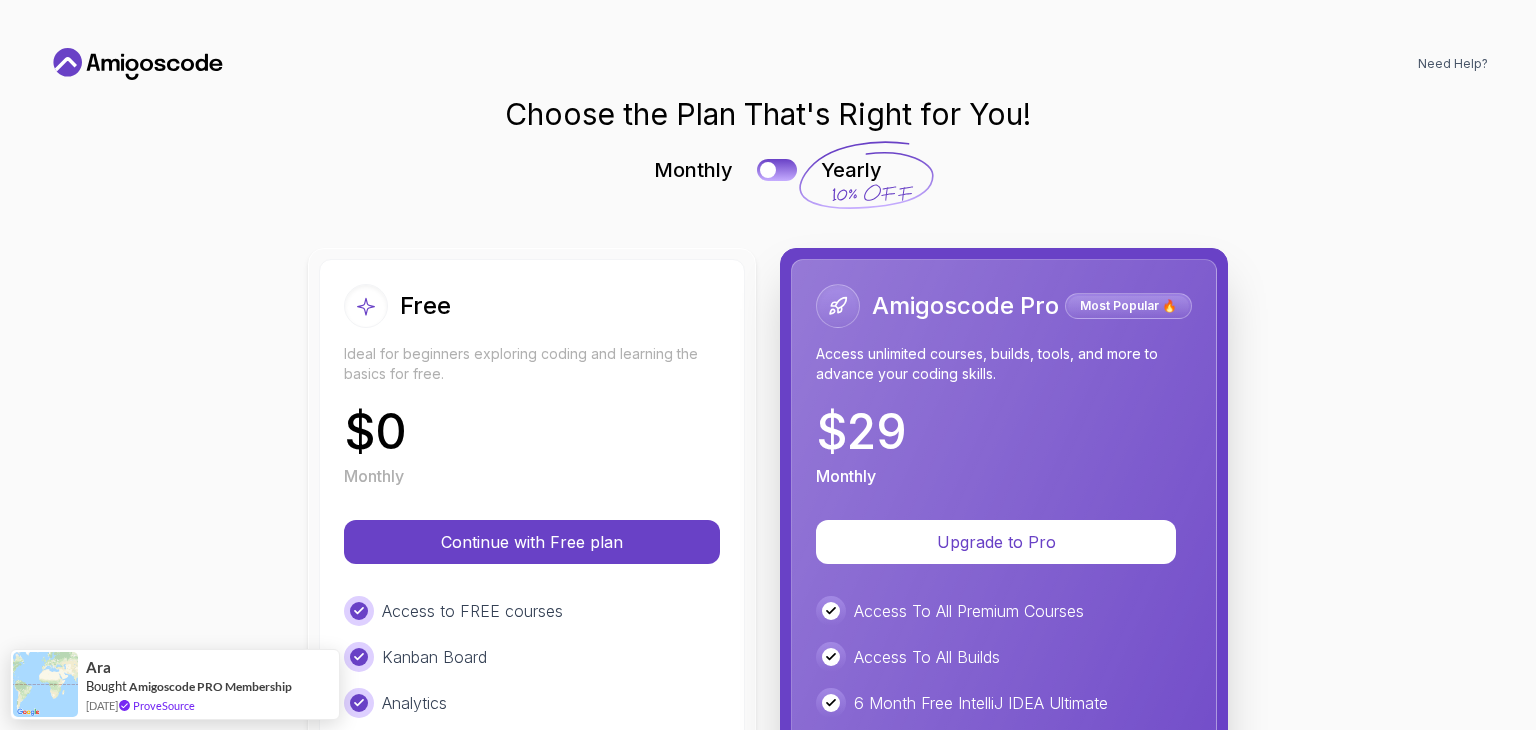 scroll, scrollTop: 0, scrollLeft: 0, axis: both 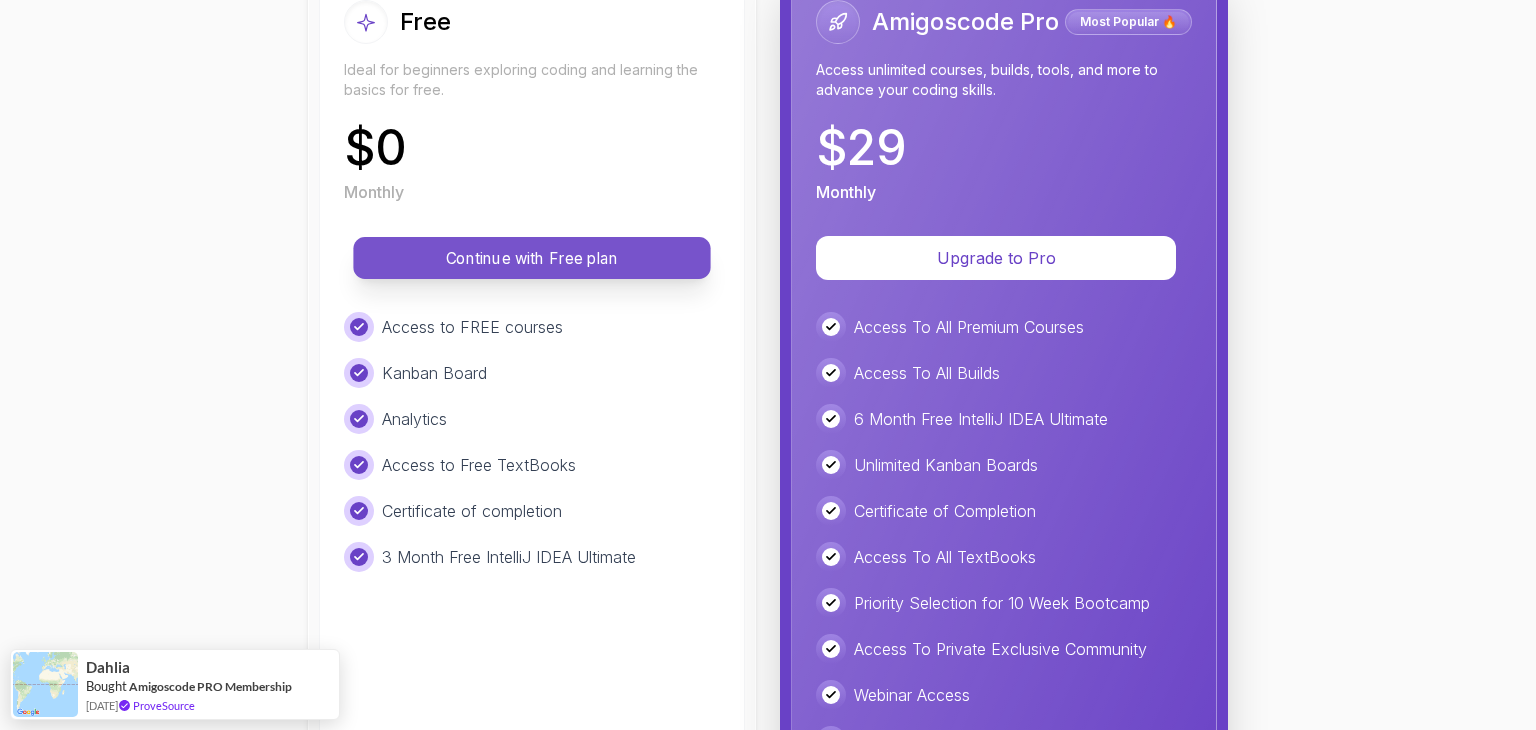 click on "Continue with Free plan" at bounding box center [532, 258] 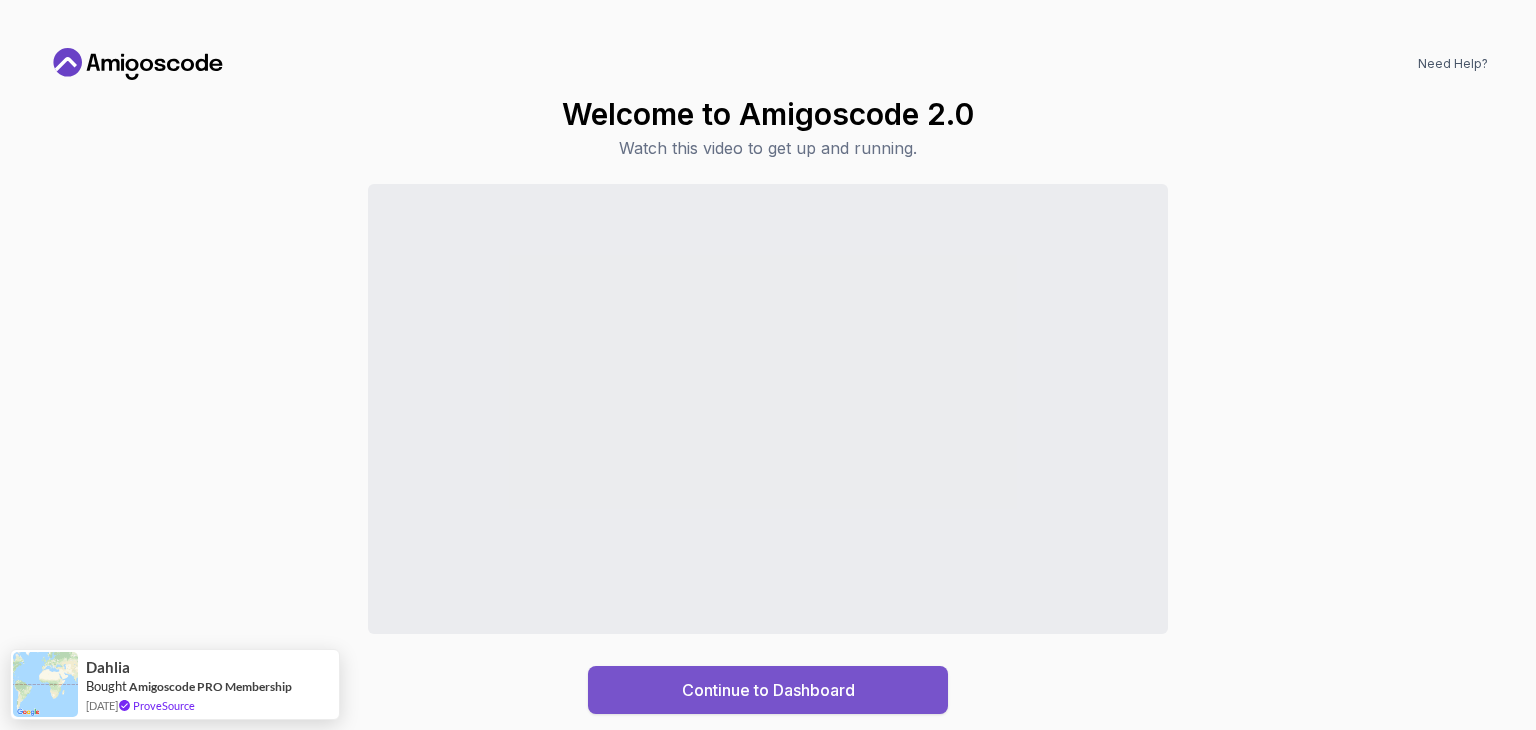 click on "Continue to Dashboard" at bounding box center [768, 690] 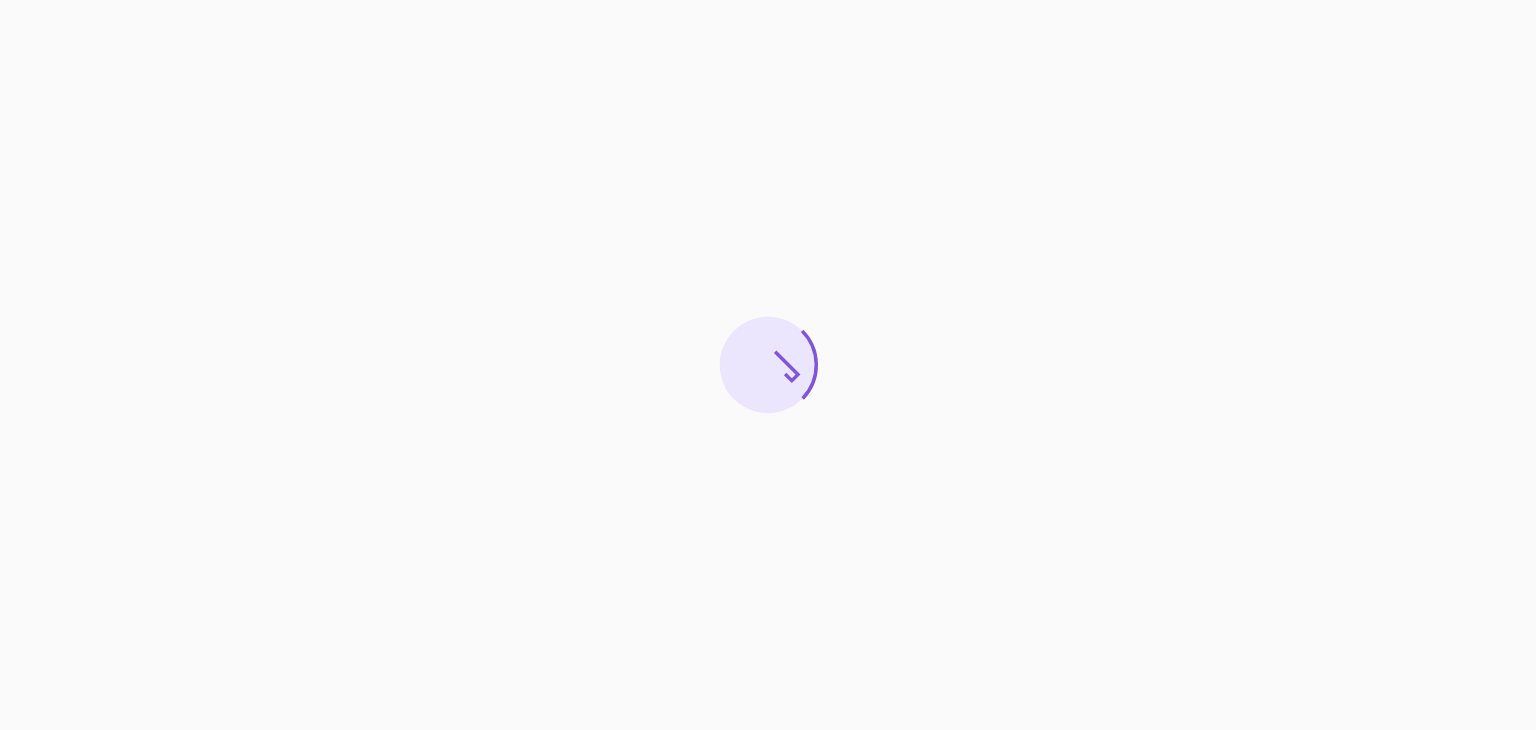 scroll, scrollTop: 0, scrollLeft: 0, axis: both 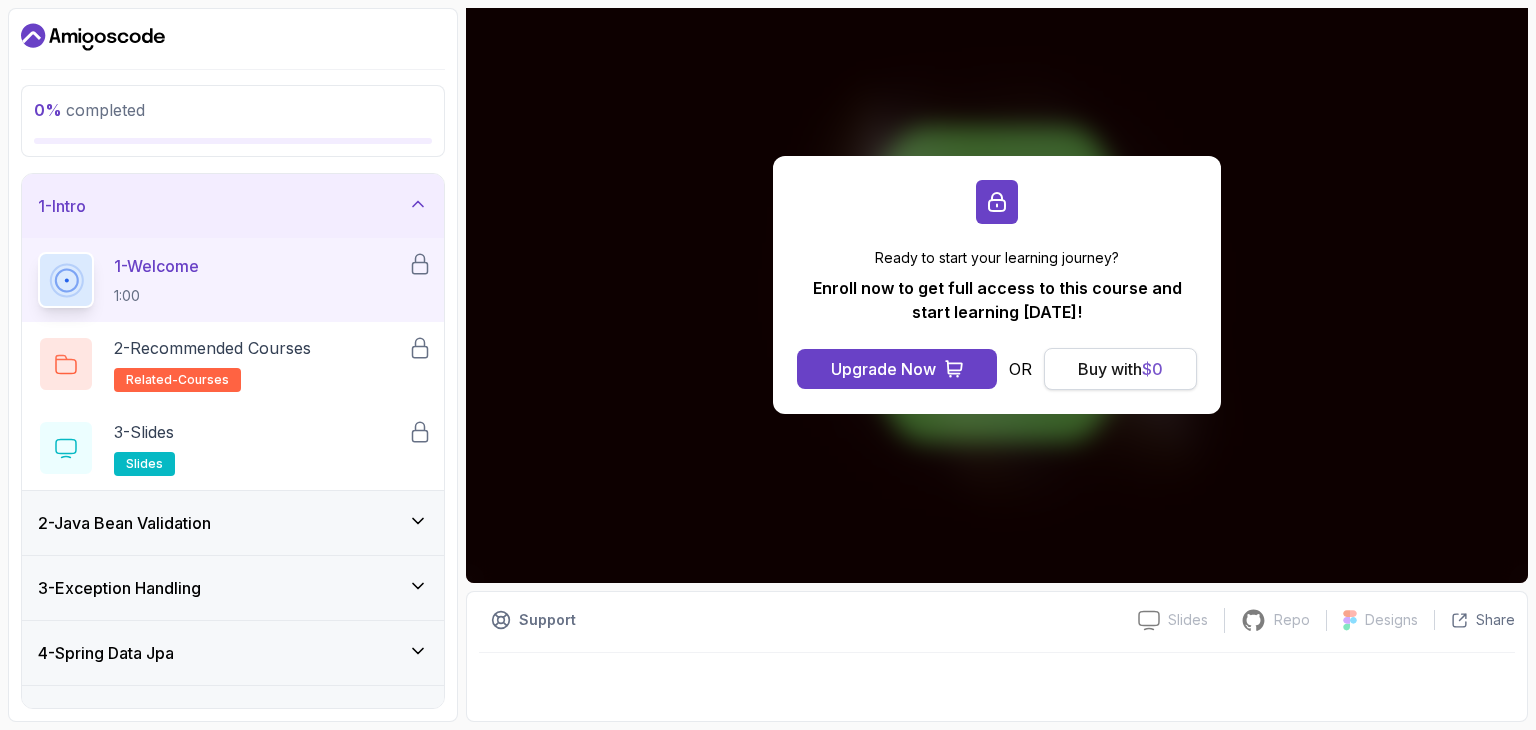 click on "Buy with  $ 0" at bounding box center [1120, 369] 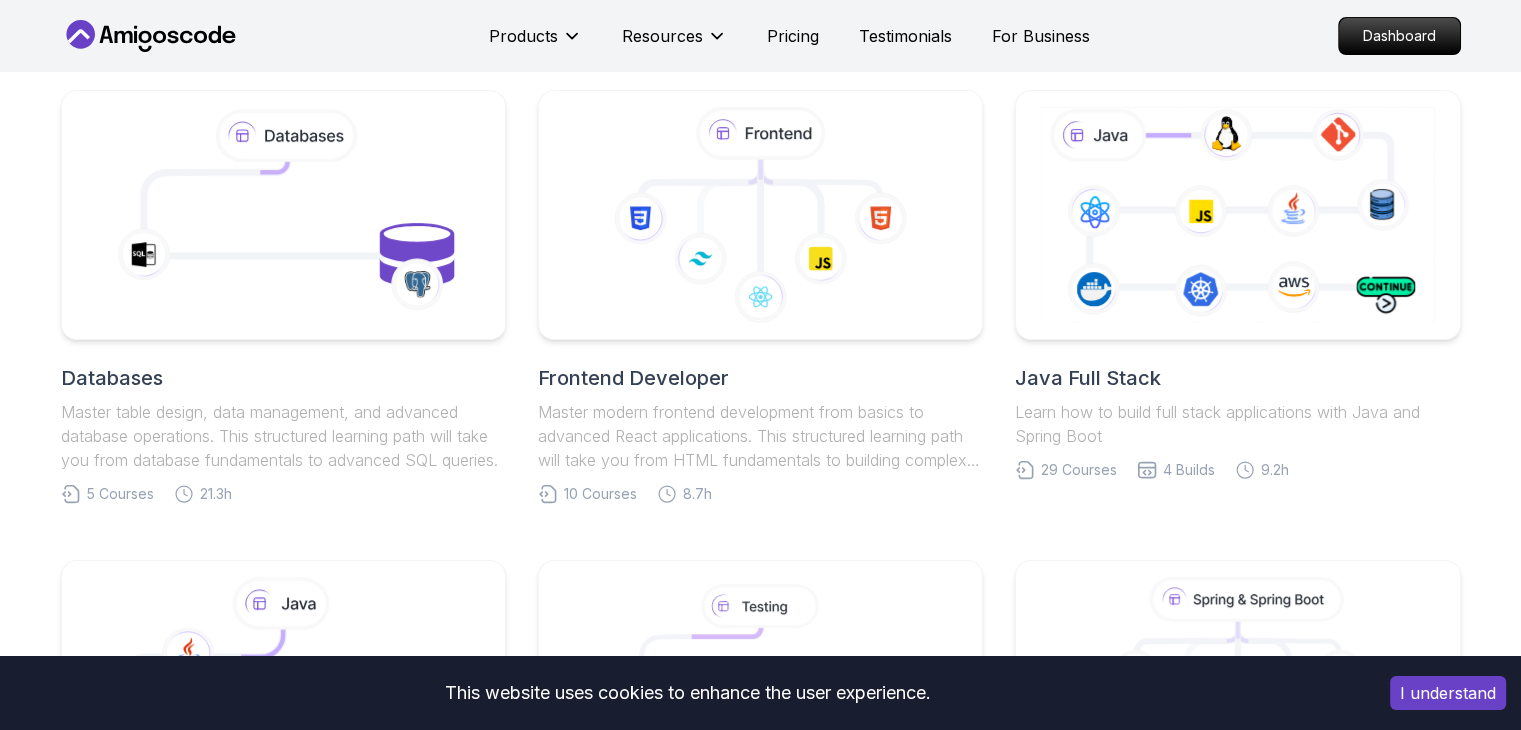 scroll, scrollTop: 456, scrollLeft: 0, axis: vertical 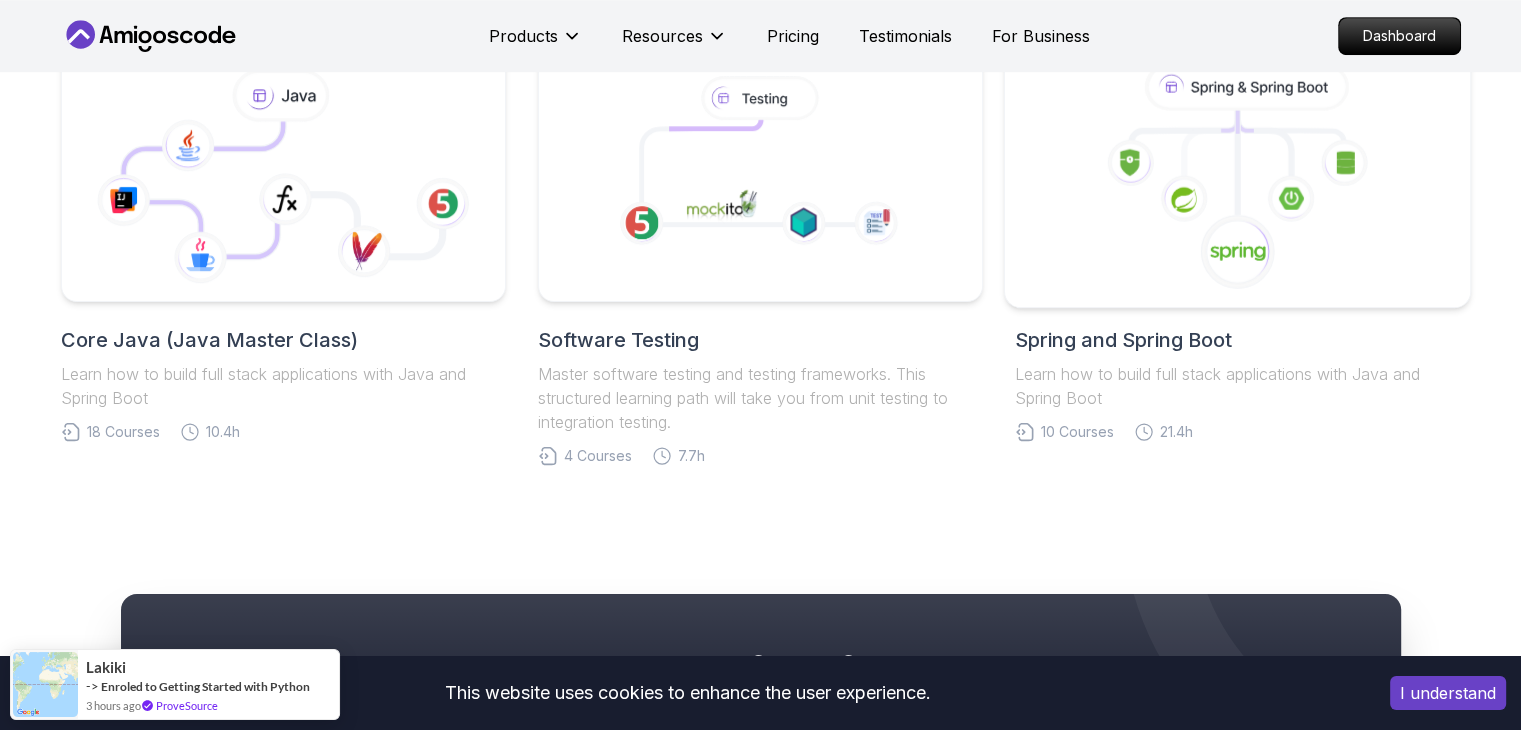 click on "This website uses cookies to enhance the user experience. I understand Products Resources Pricing Testimonials For Business Dashboard Products Resources Pricing Testimonials For Business Dashboard Roadmaps Start with our   Step-by-Step Roadmaps! Master in-demand tech skills with our proven learning roadmaps. From beginner to expert, follow structured paths that thousands of developers use to land high-paying jobs and accelerate their careers in software development. Databases Master table design, data management, and advanced database operations. This structured learning path will take you from database fundamentals to advanced SQL queries. 5   Courses 21.3h Frontend Developer Master modern frontend development from basics to advanced React applications. This structured learning path will take you from HTML fundamentals to building complex React applications. 10   Courses 8.7h Java Full Stack Learn how to build full stack applications with Java and Spring Boot 29   Courses 4   Builds 9.2h 18   Courses 10.4h 4" at bounding box center (760, 286) 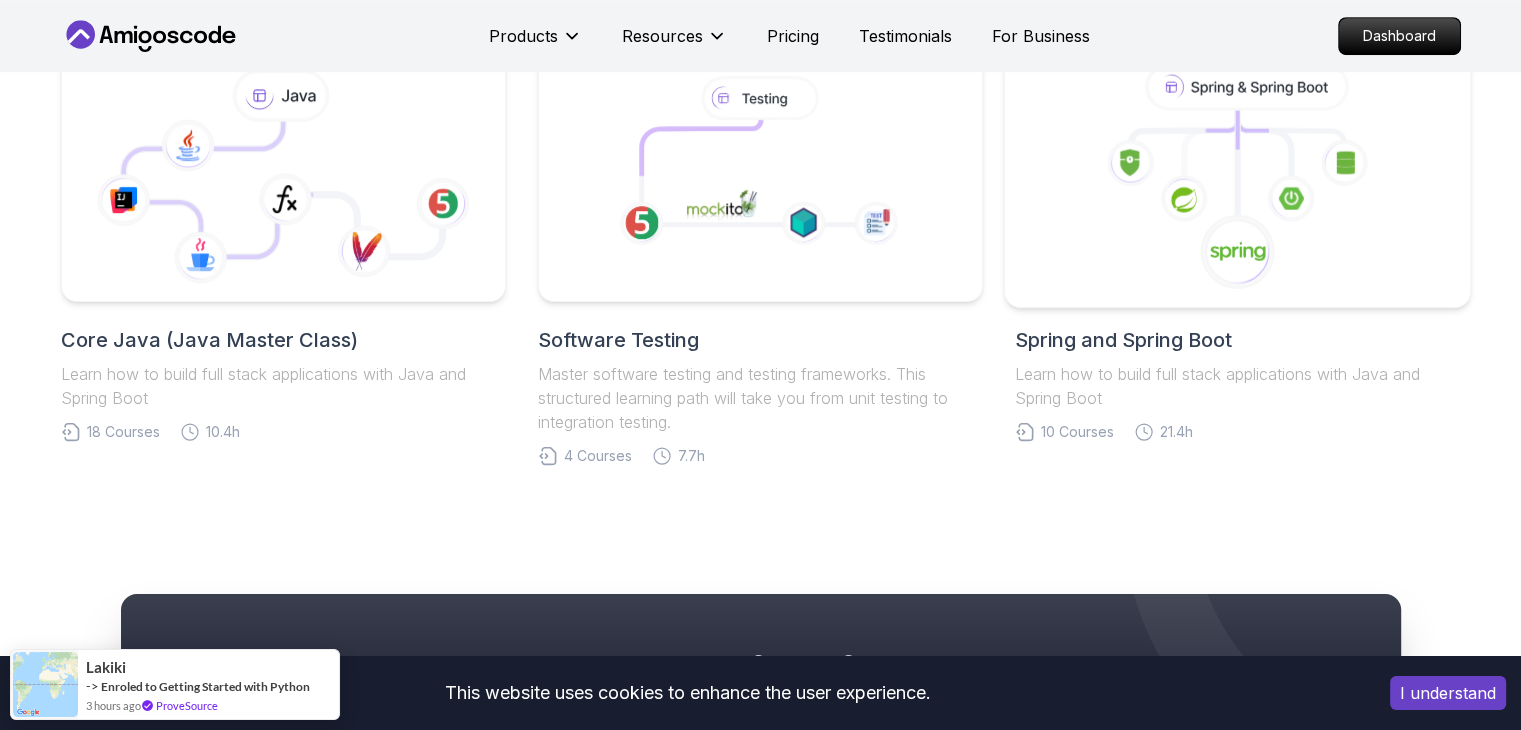 click 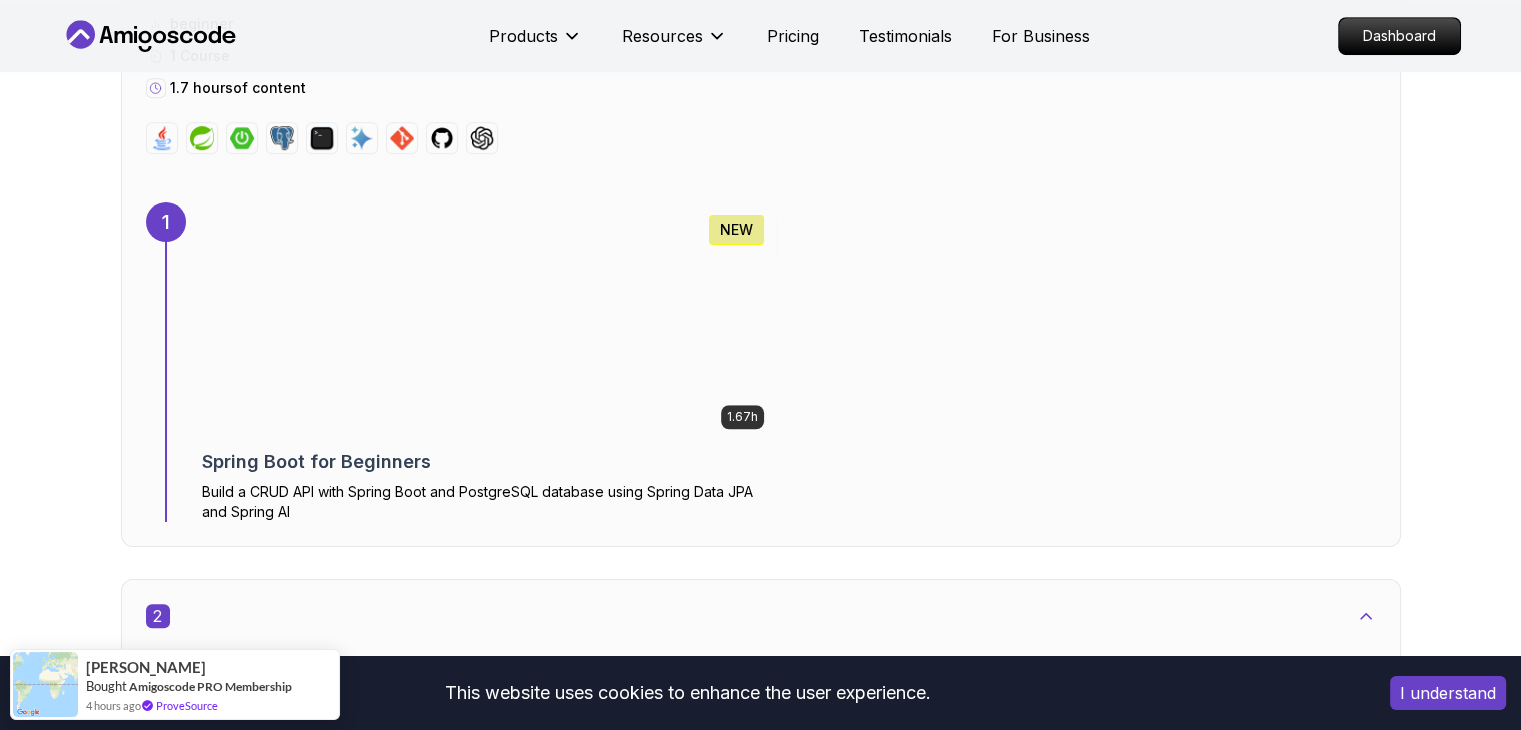 scroll, scrollTop: 1250, scrollLeft: 0, axis: vertical 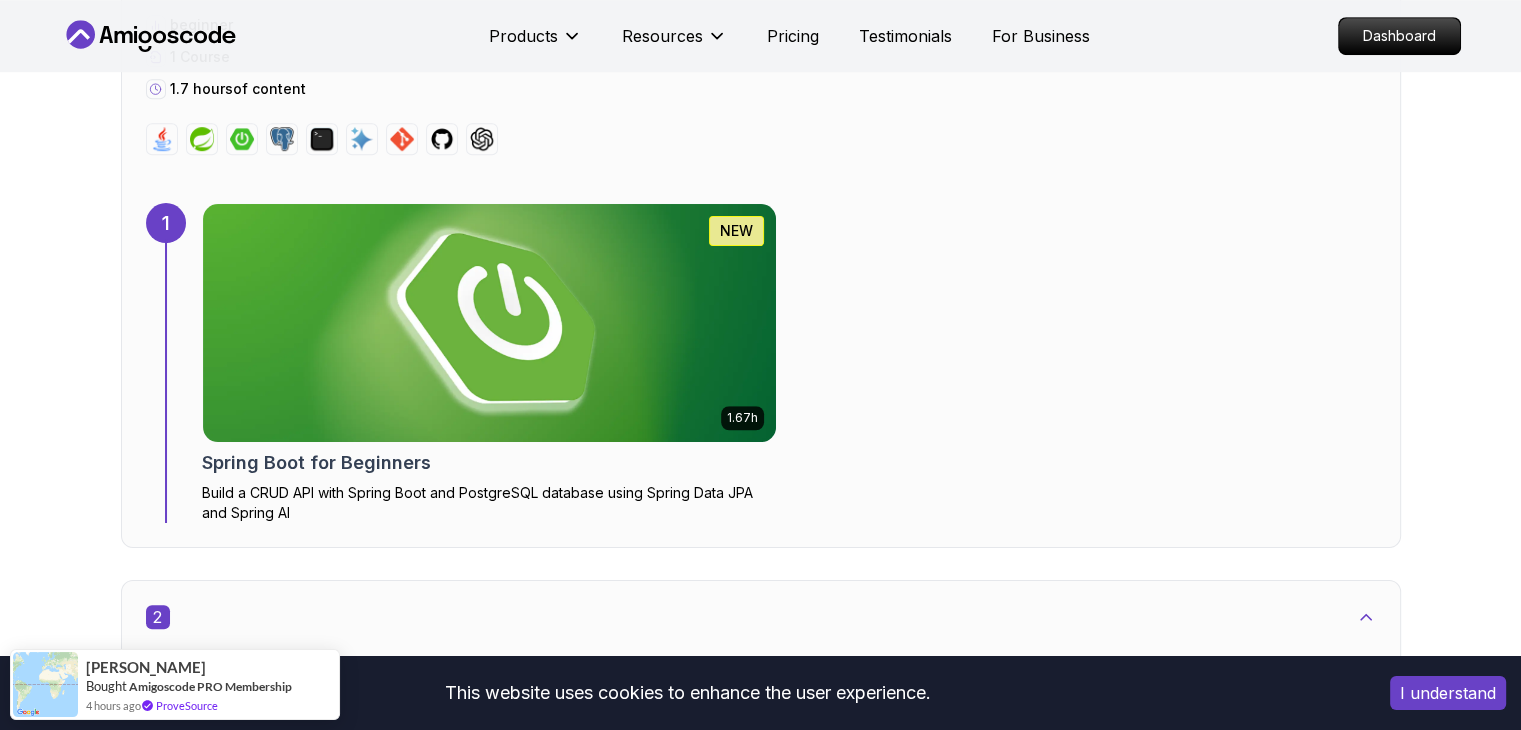 click on "1.1 hours  of content" at bounding box center [236, 819] 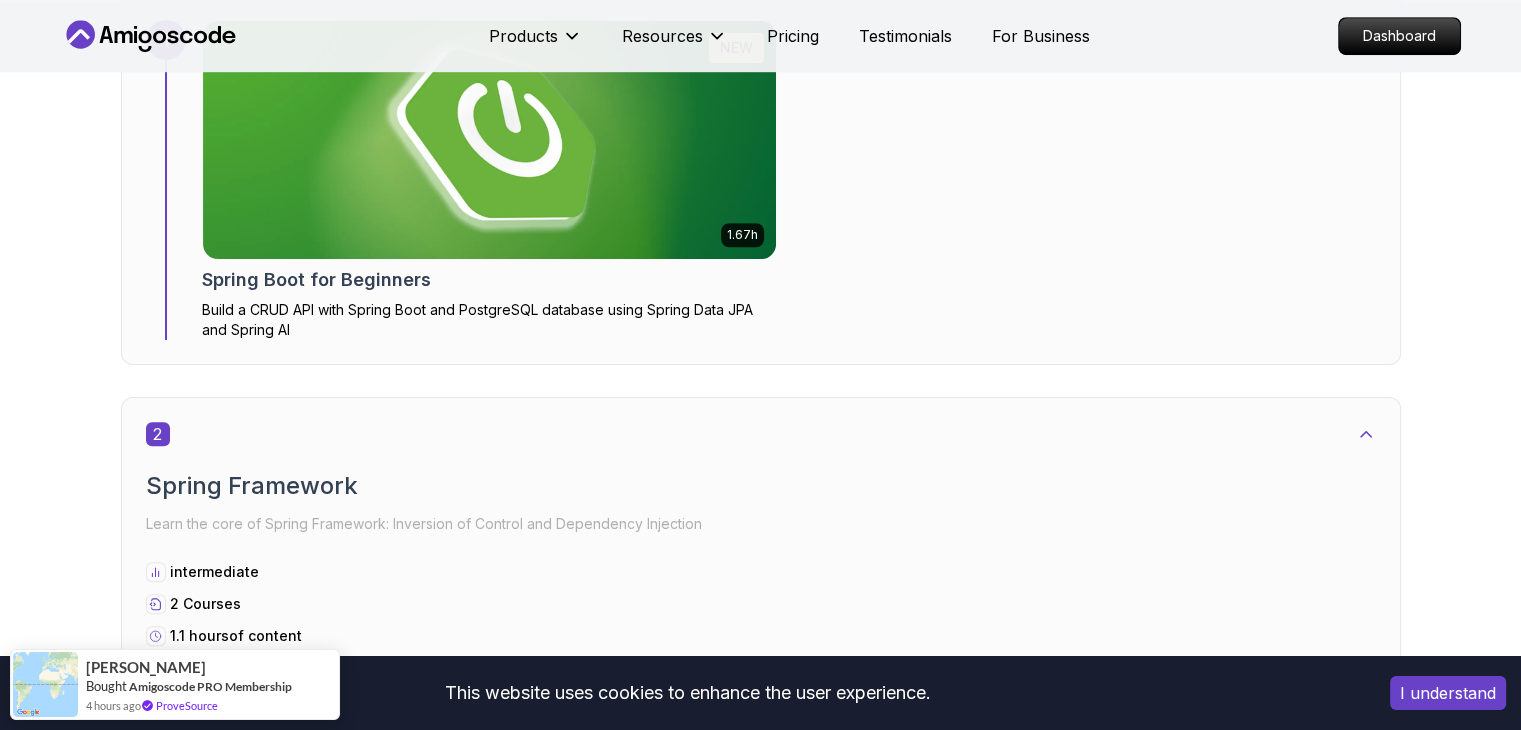 scroll, scrollTop: 1434, scrollLeft: 0, axis: vertical 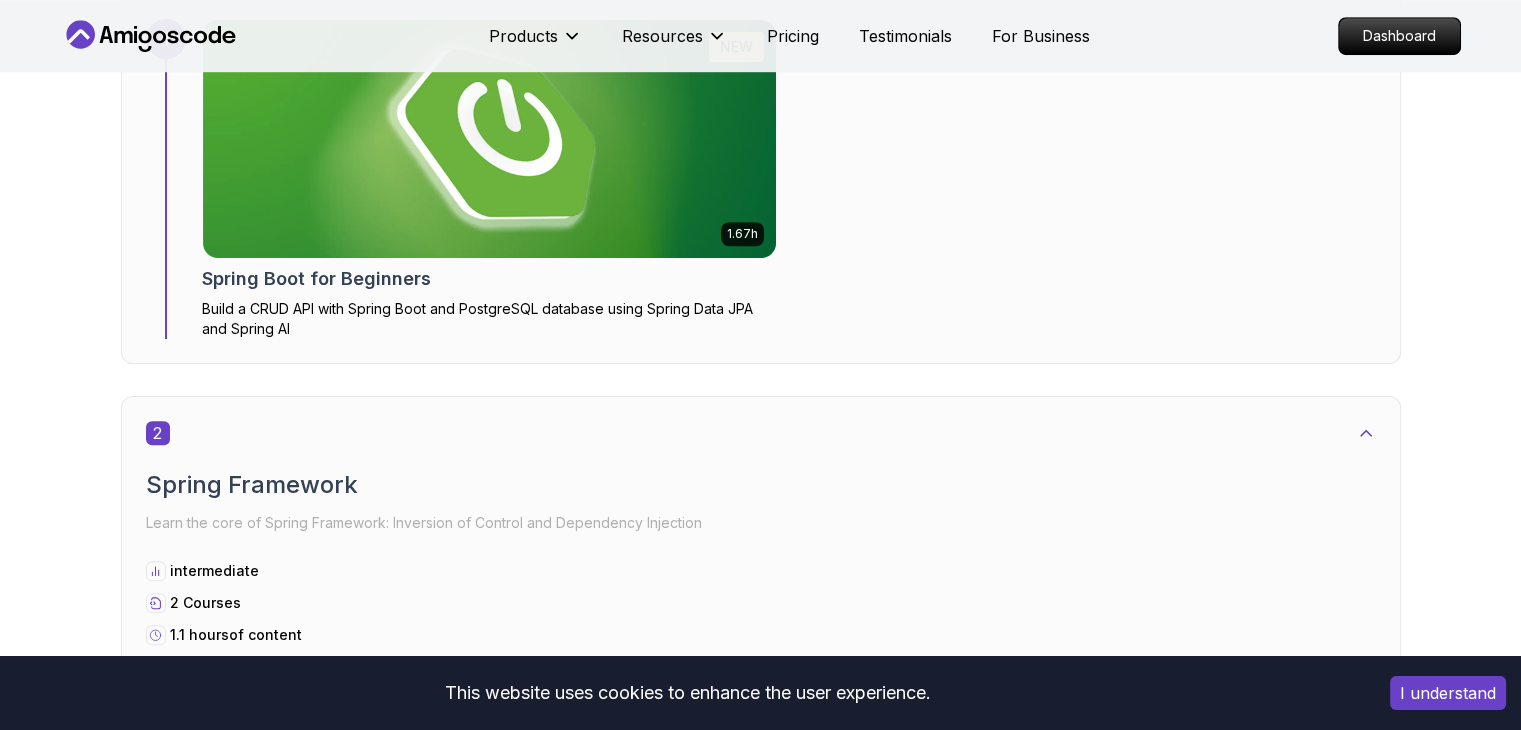click on "I understand" at bounding box center (1448, 693) 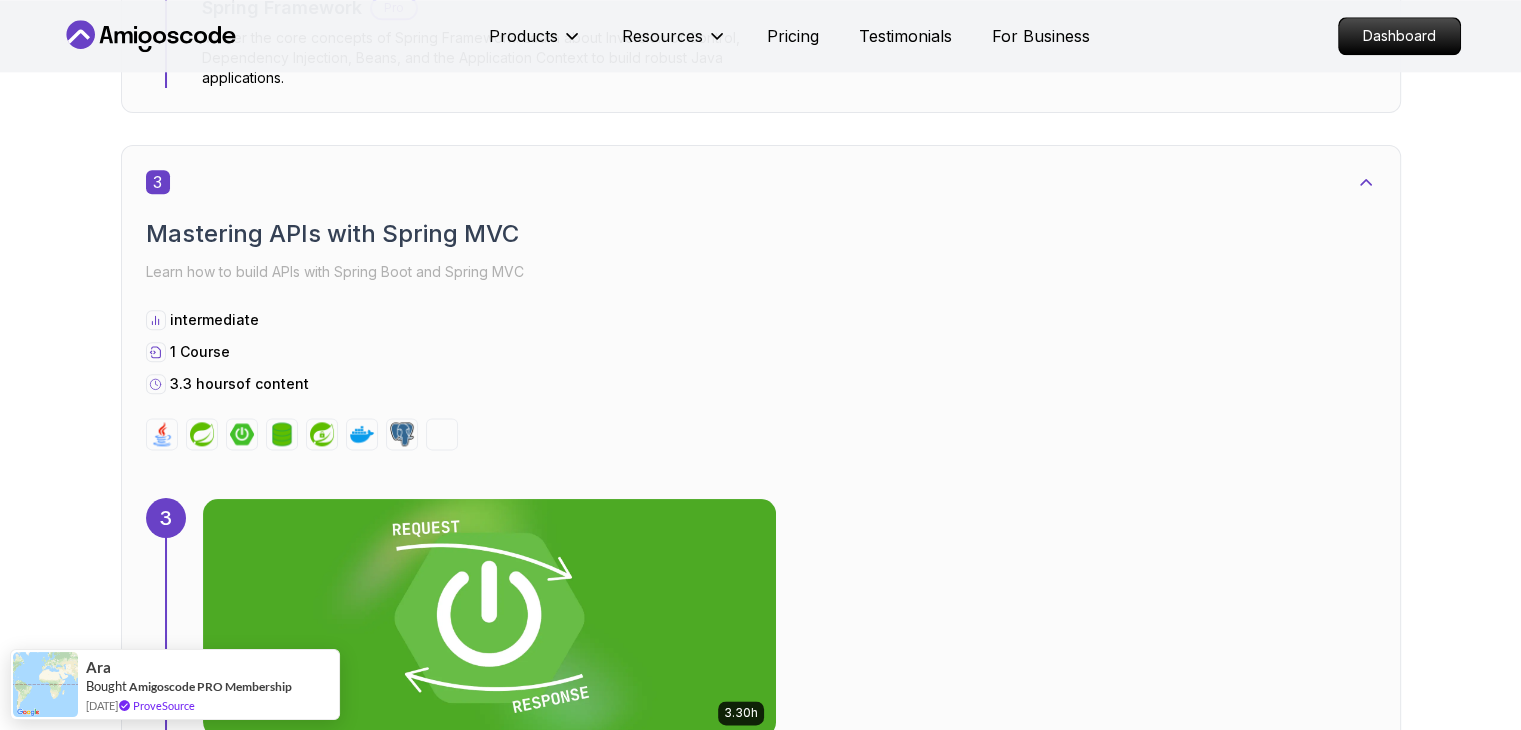 scroll, scrollTop: 2436, scrollLeft: 0, axis: vertical 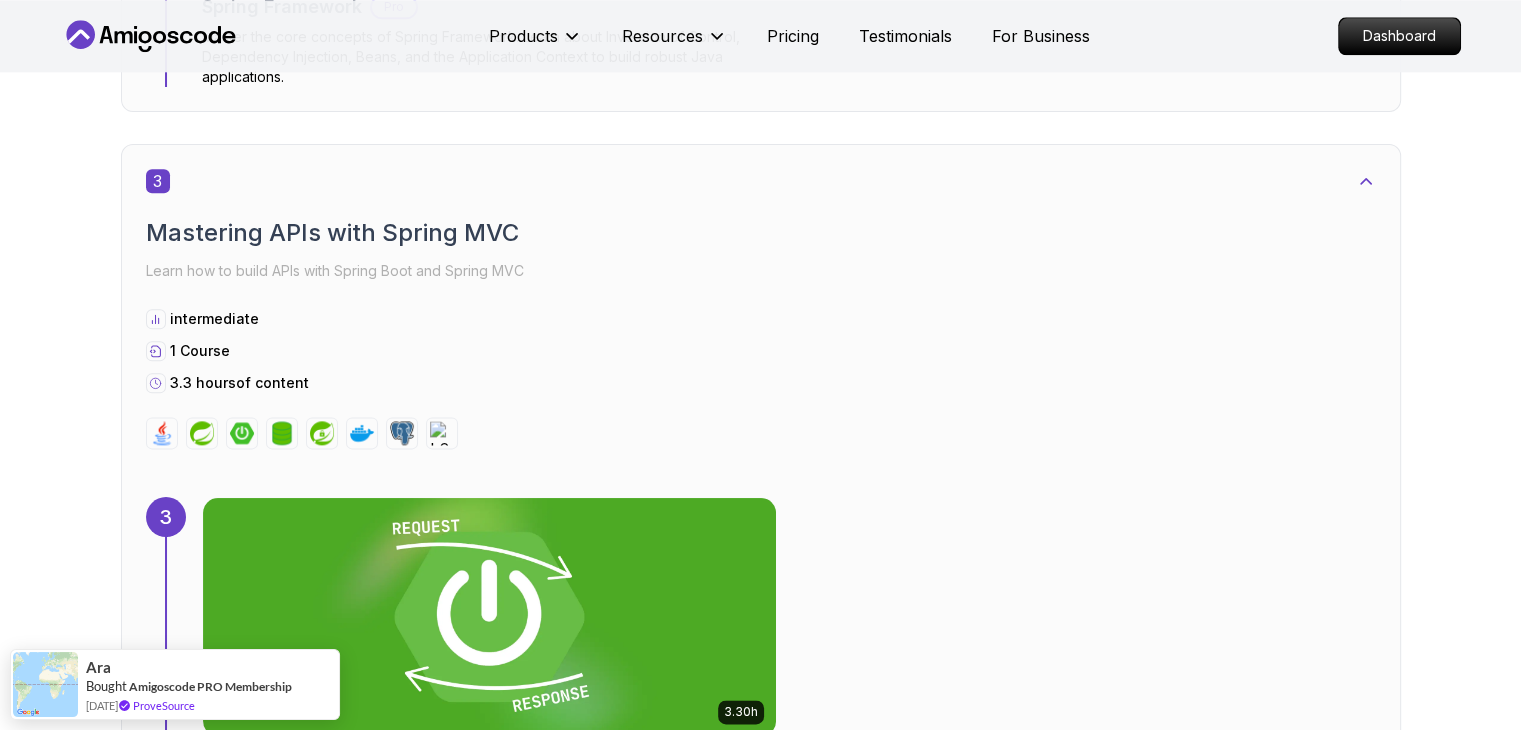 click at bounding box center (489, 2077) 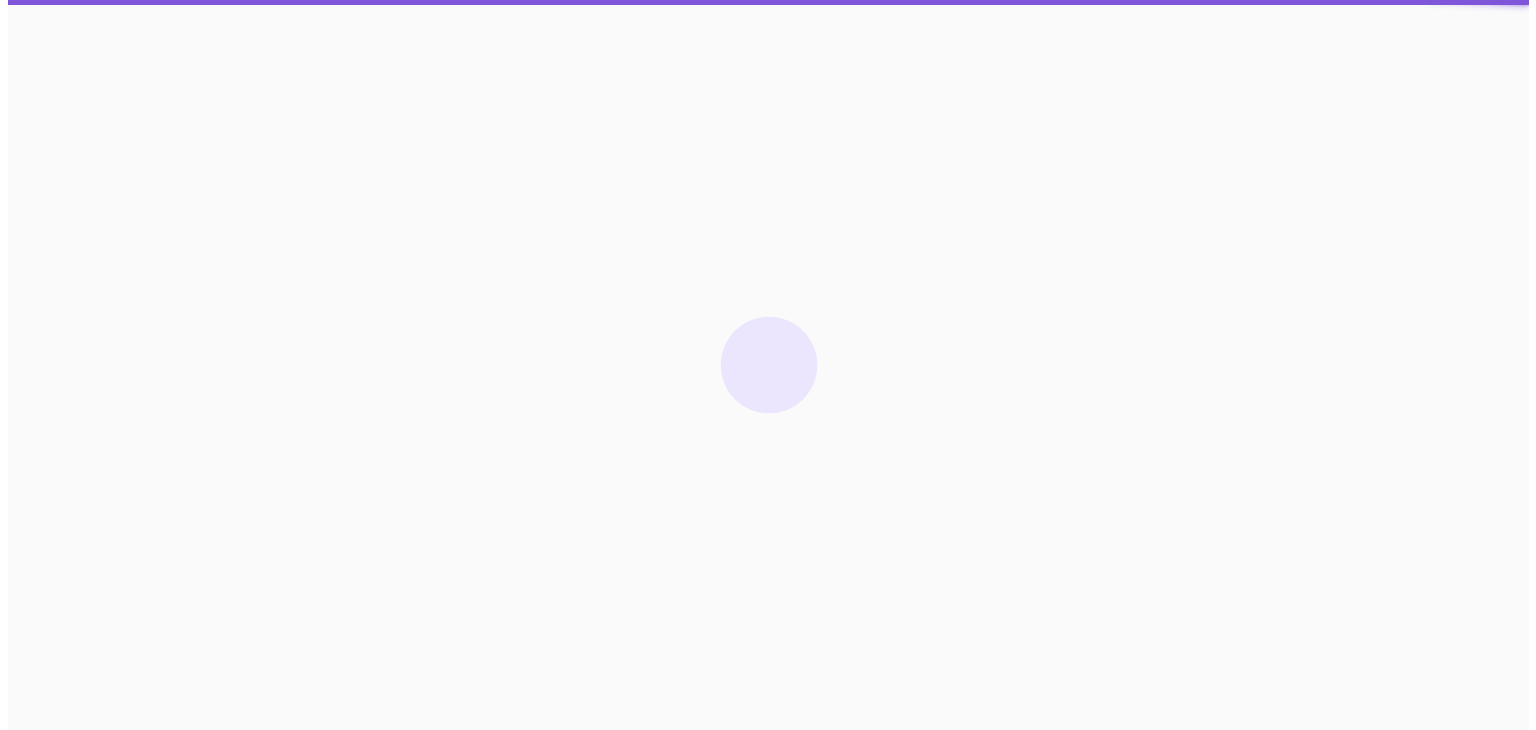 scroll, scrollTop: 0, scrollLeft: 0, axis: both 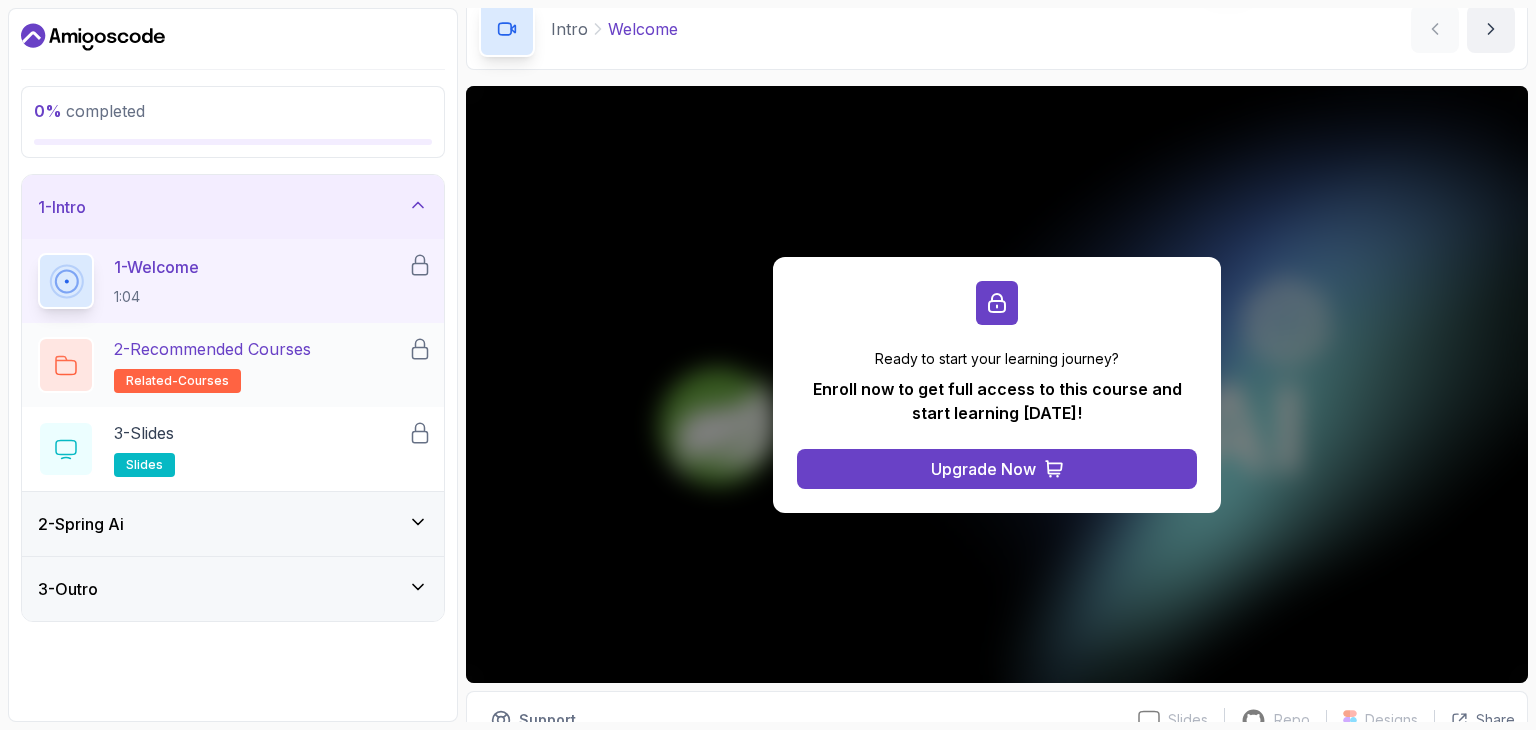 click on "2  -  Recommended Courses related-courses" at bounding box center (223, 365) 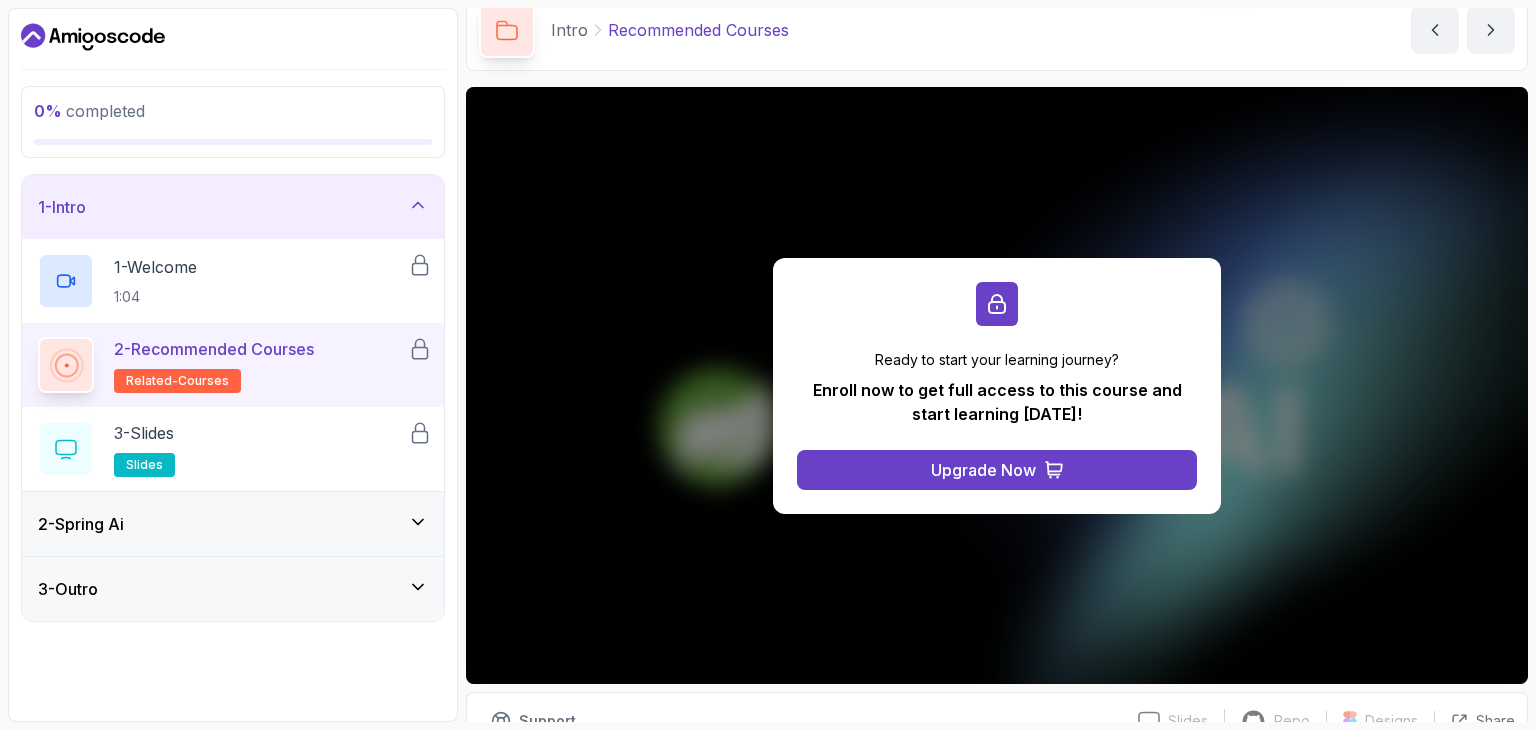 click on "2  -  Spring Ai" at bounding box center (233, 524) 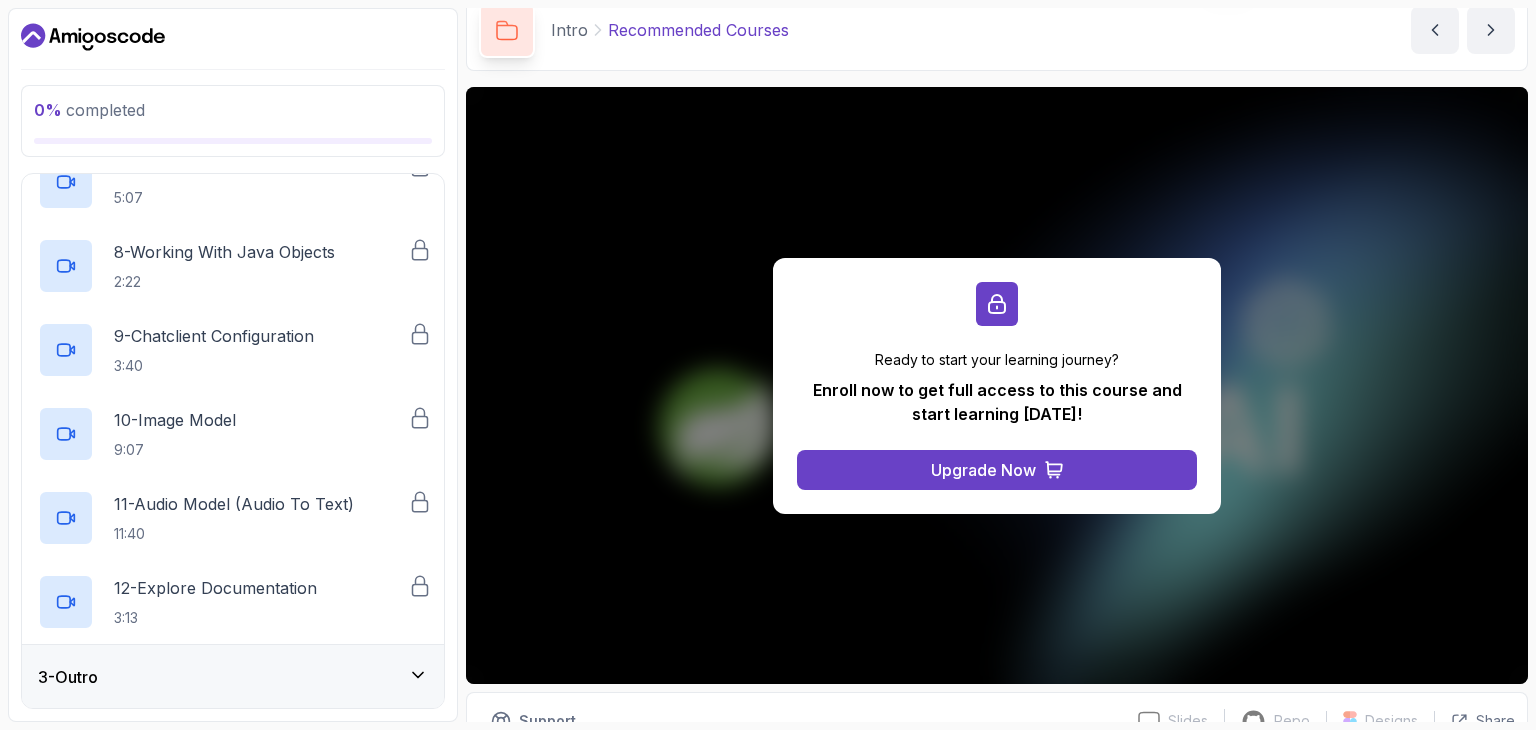 scroll, scrollTop: 666, scrollLeft: 0, axis: vertical 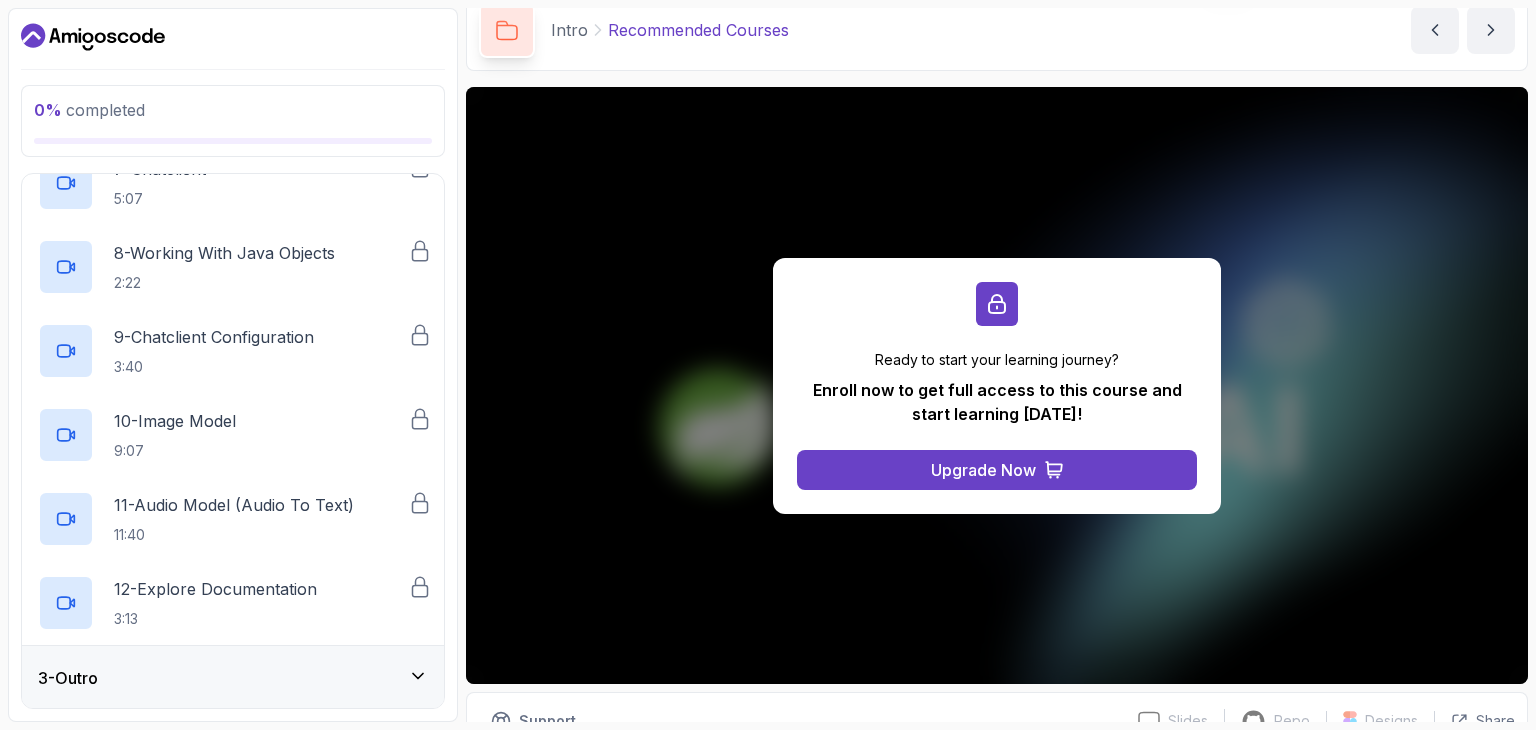 click on "3  -  Outro" at bounding box center [233, 678] 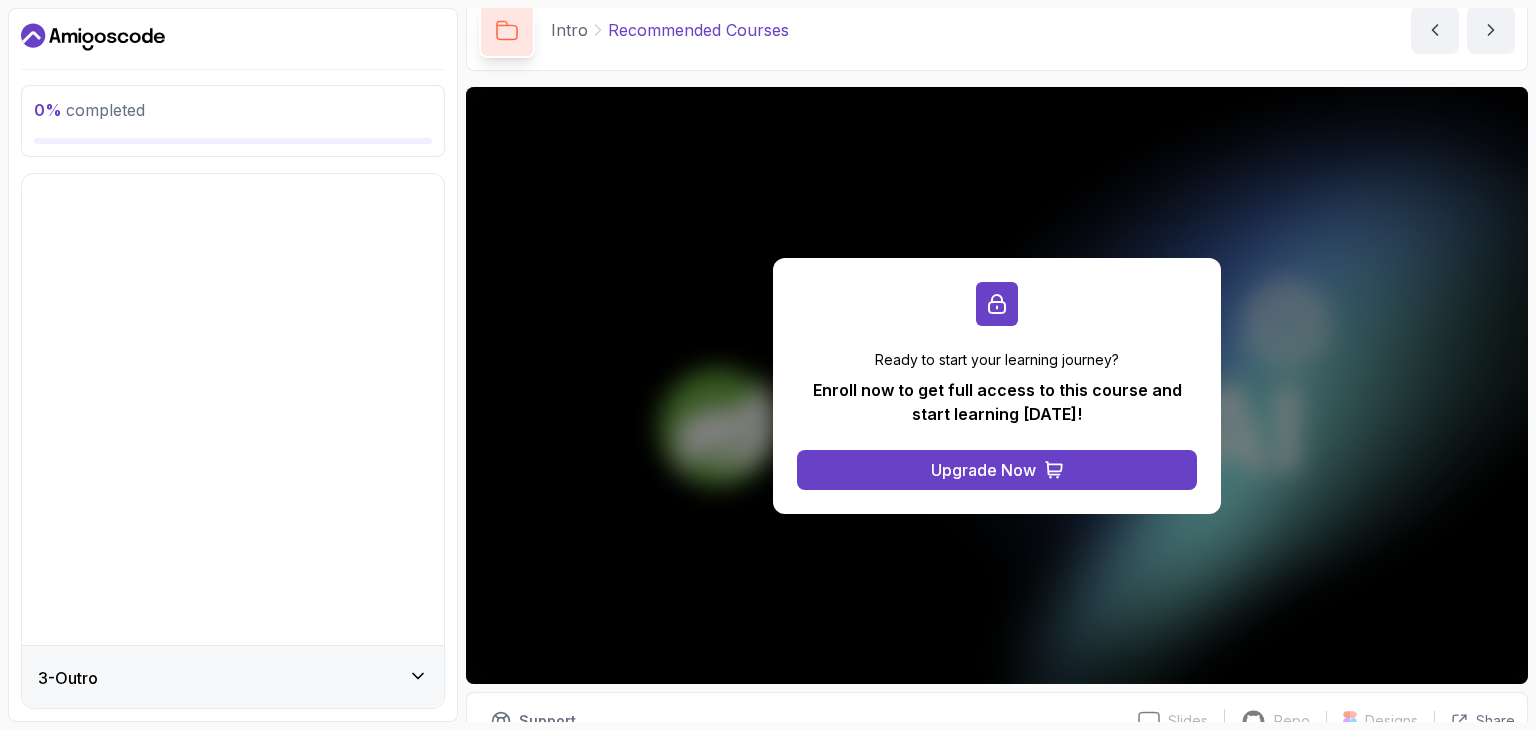 scroll, scrollTop: 0, scrollLeft: 0, axis: both 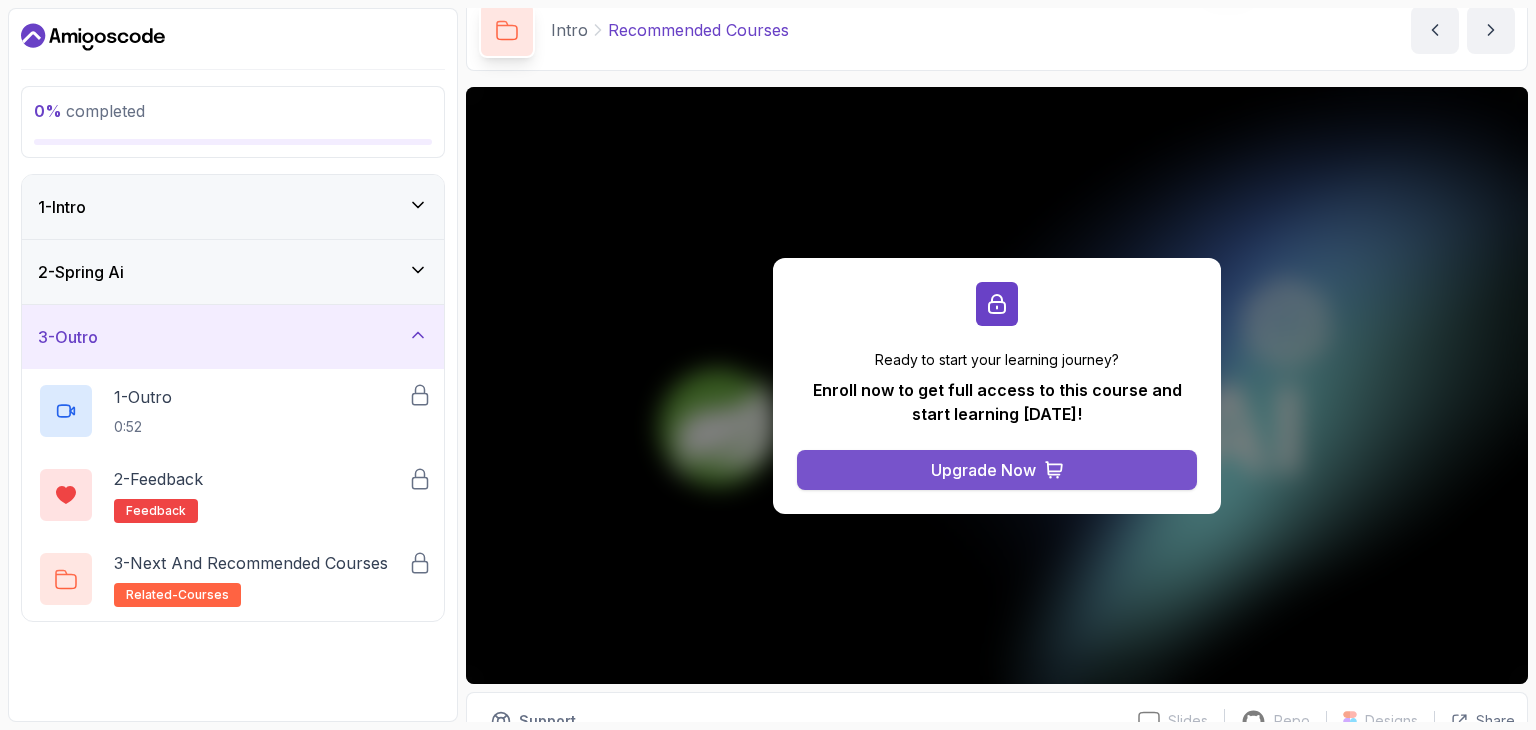 click on "Upgrade Now" at bounding box center (997, 470) 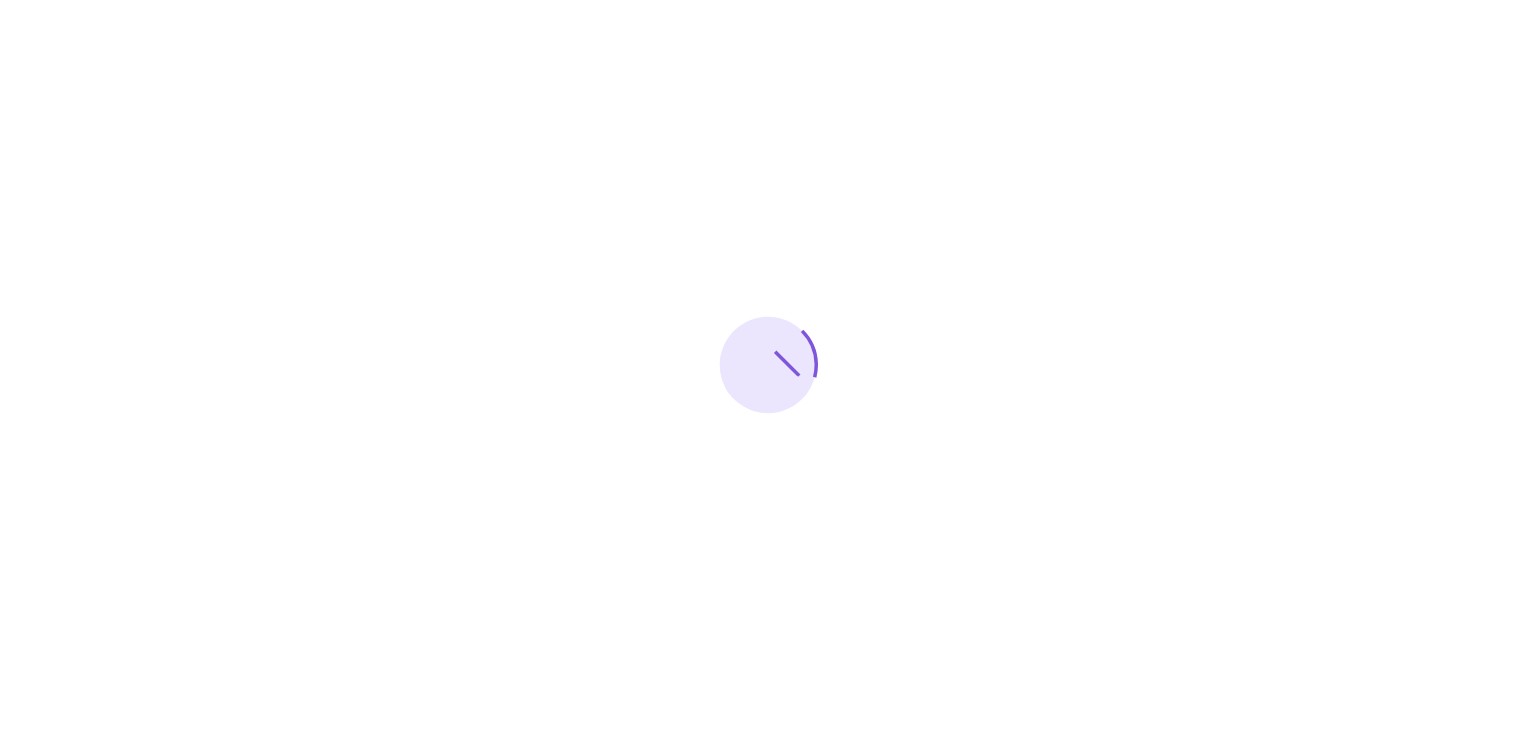 click at bounding box center [768, 365] 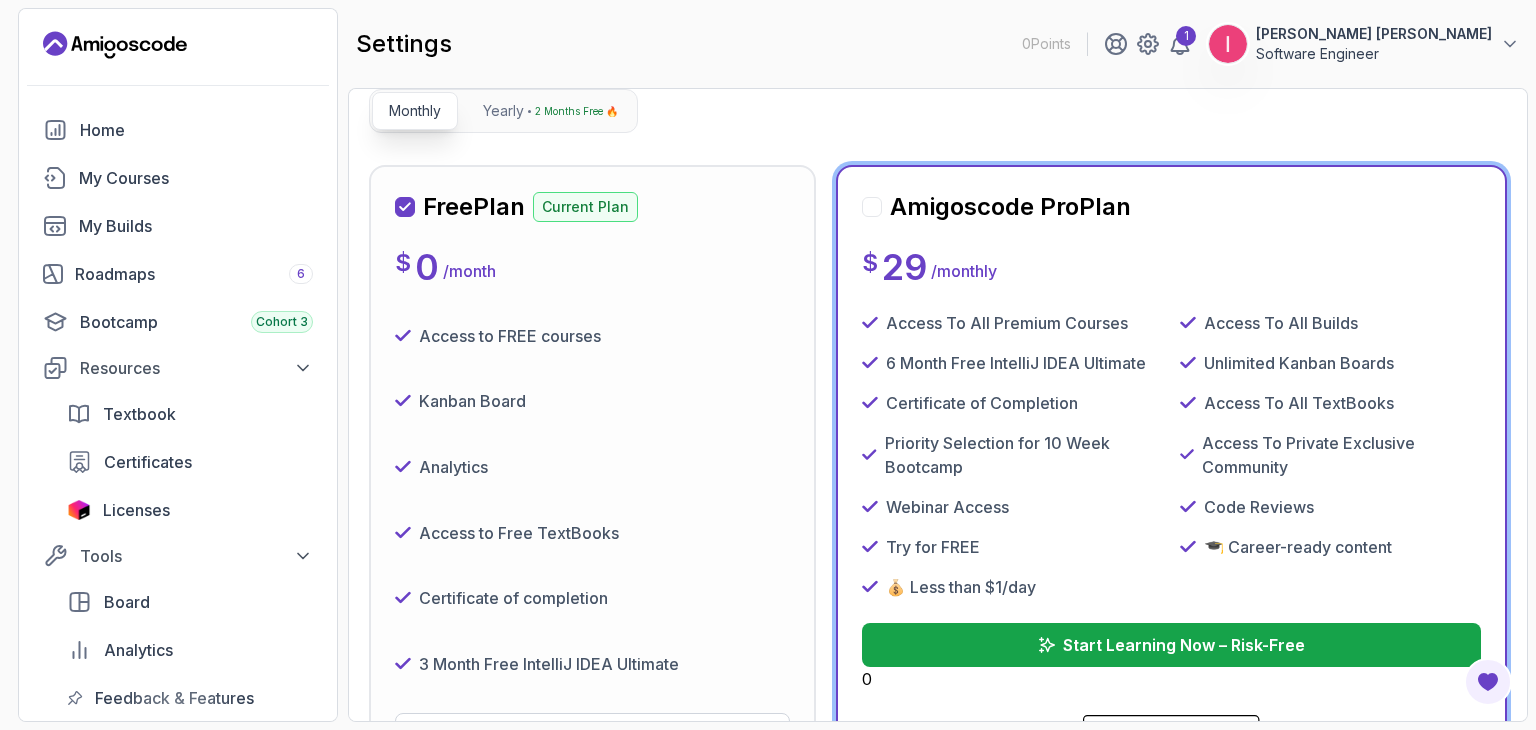 scroll, scrollTop: 200, scrollLeft: 0, axis: vertical 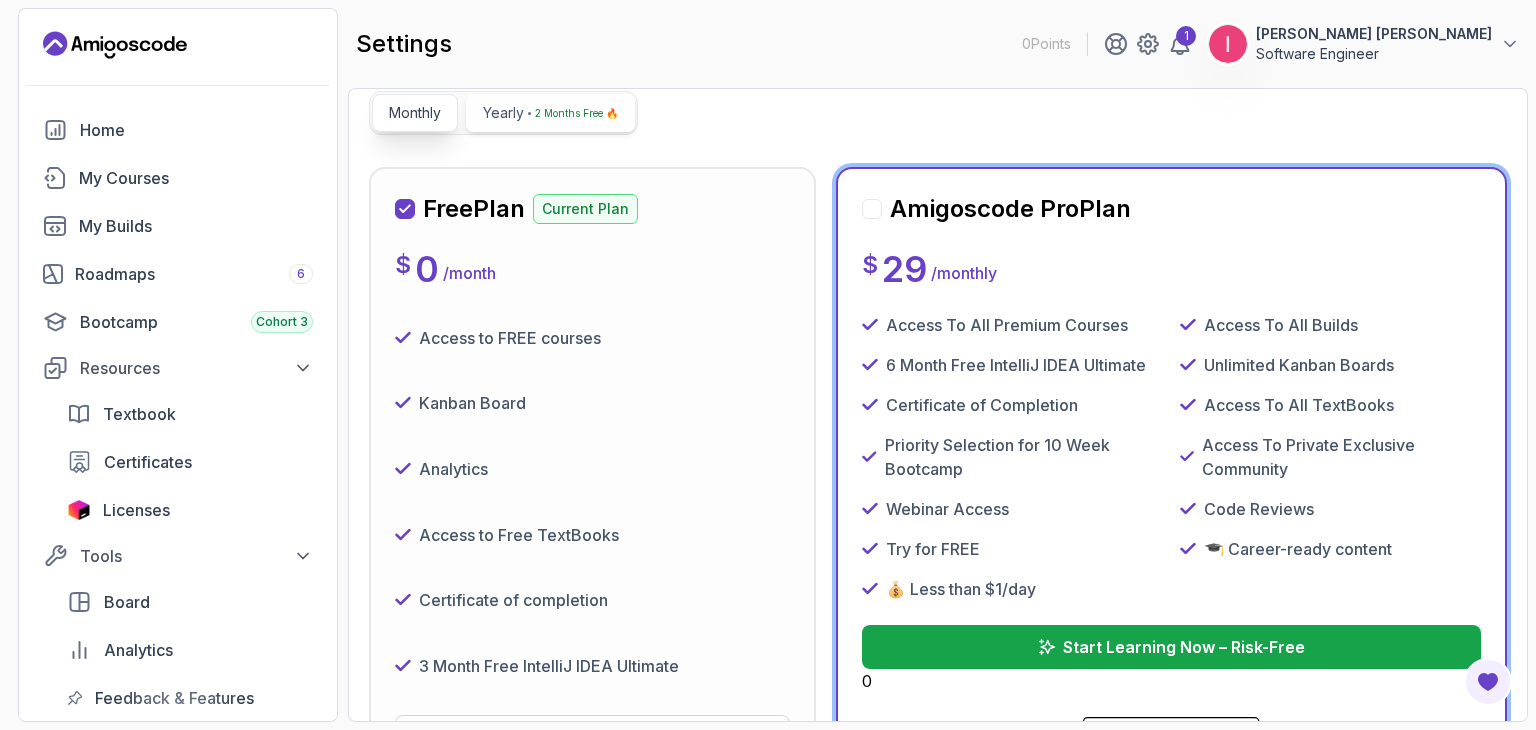 click on "2 Months Free 🔥" at bounding box center [576, 113] 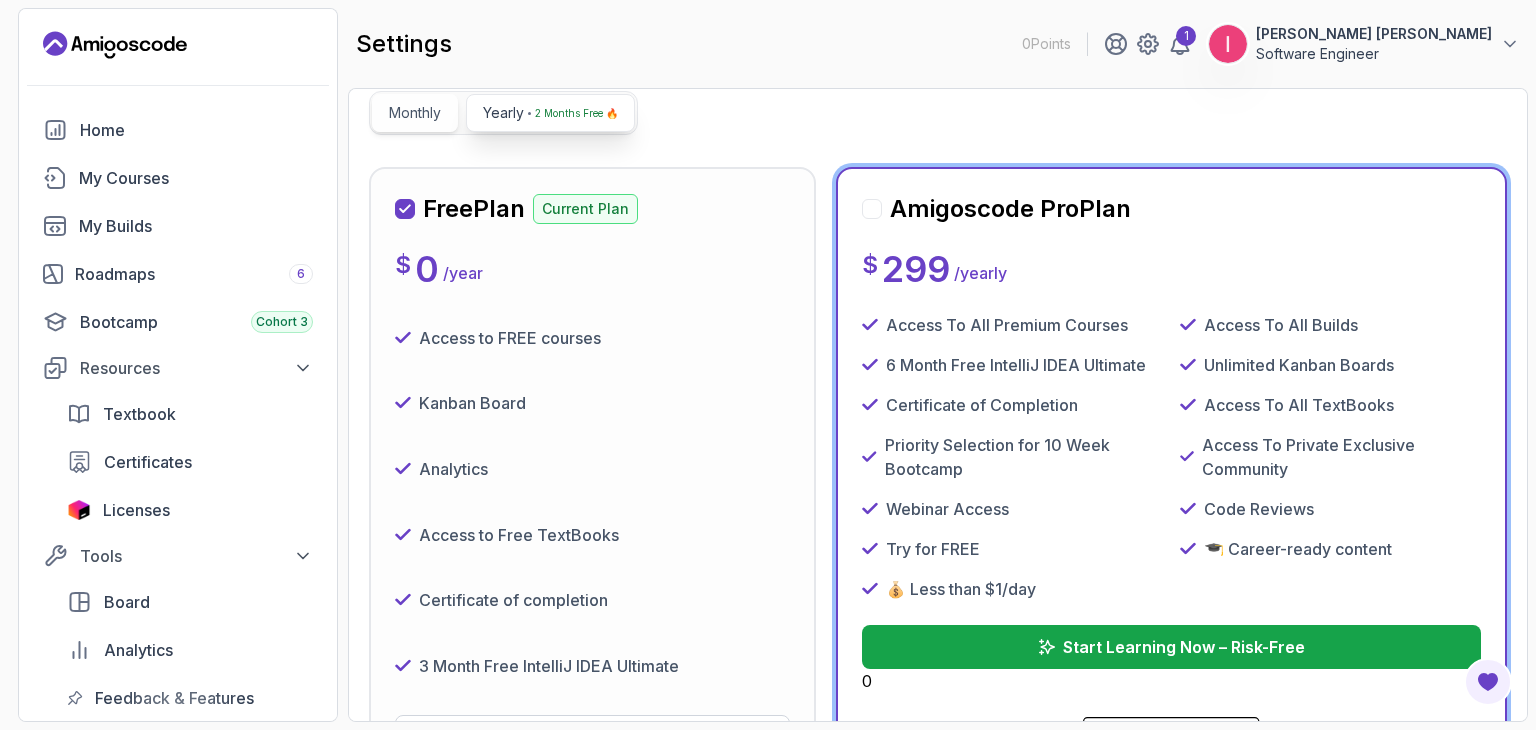 click on "Monthly" at bounding box center [415, 113] 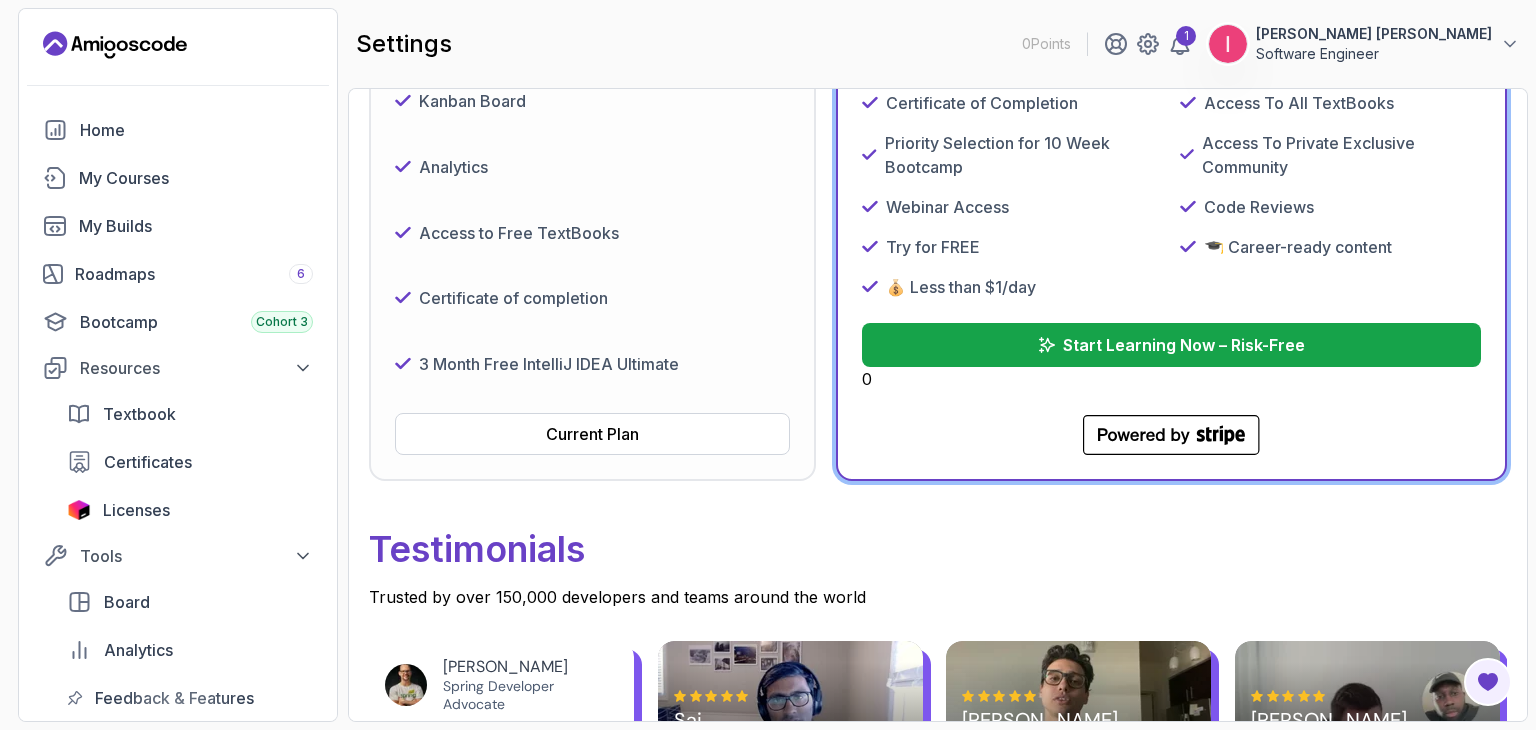 scroll, scrollTop: 0, scrollLeft: 0, axis: both 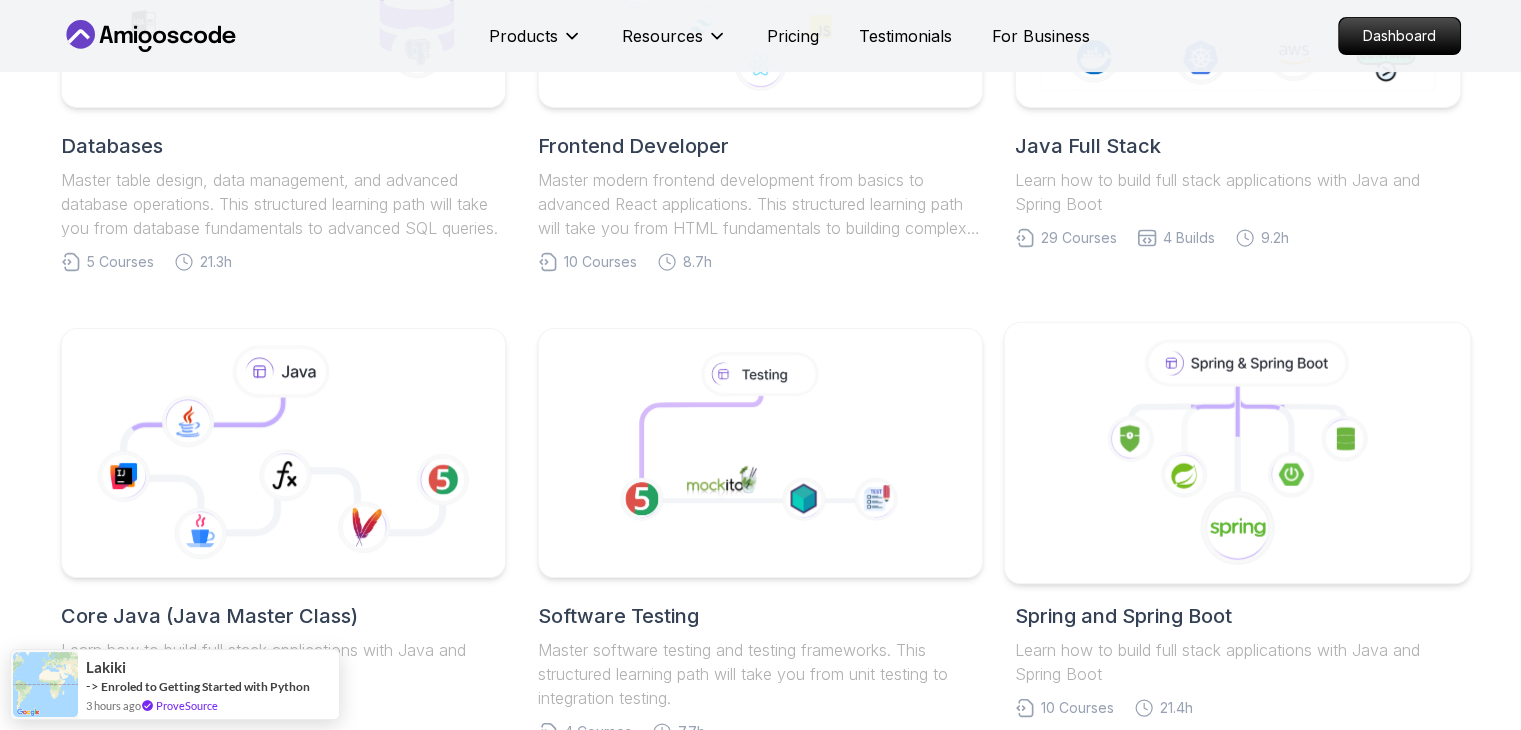 click 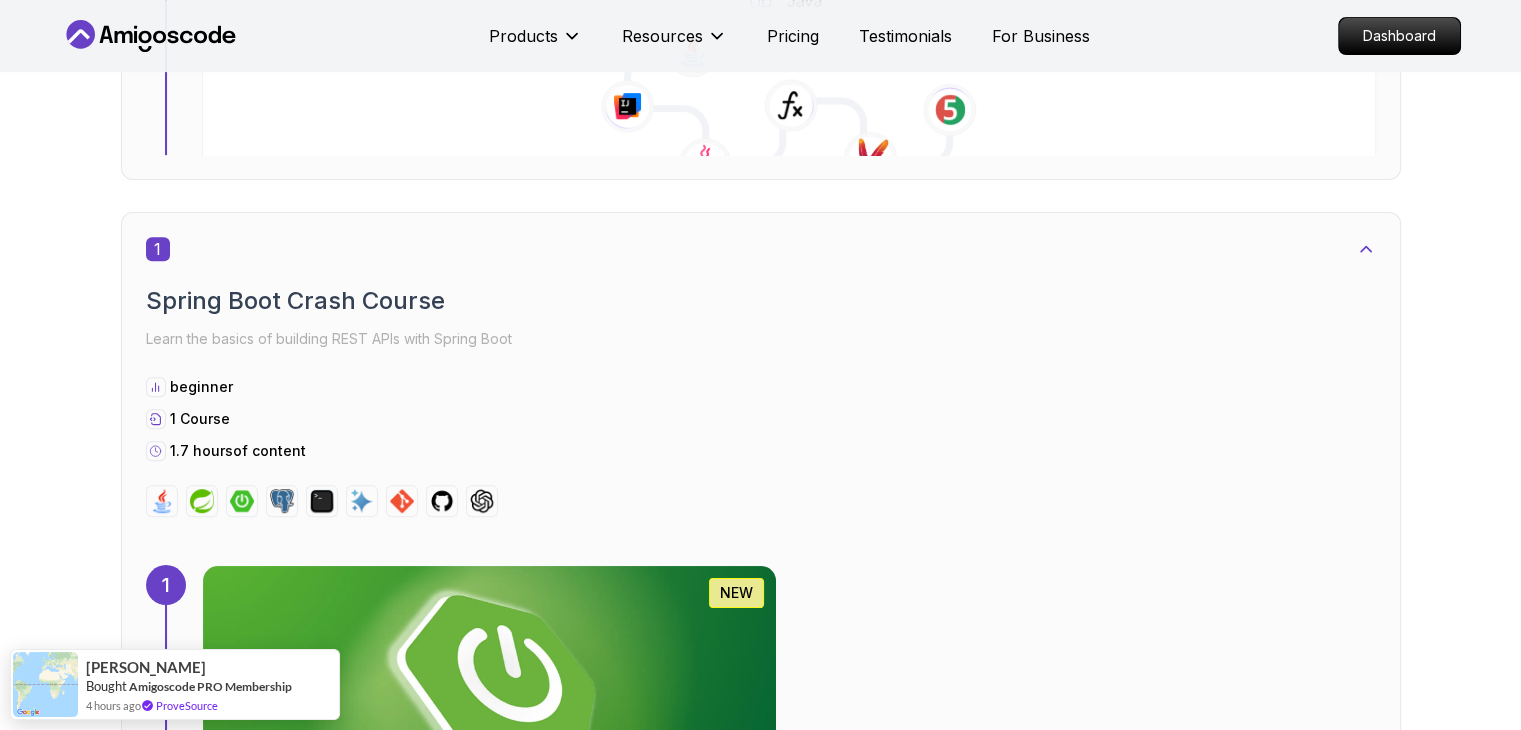scroll, scrollTop: 890, scrollLeft: 0, axis: vertical 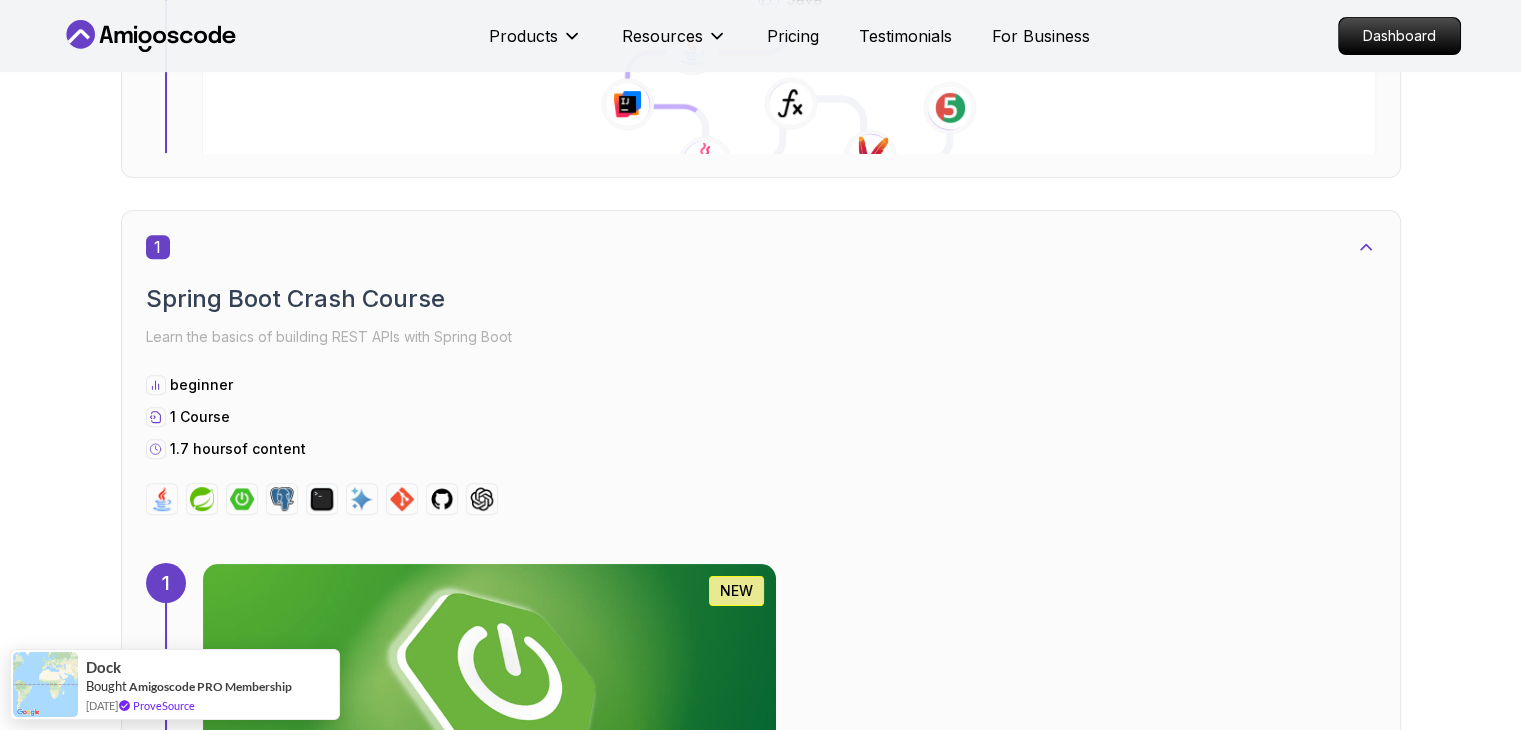 click on "Products Resources Pricing Testimonials For Business Dashboard Products Resources Pricing Testimonials For Business Dashboard Spring and Spring Boot Spring and Spring Boot  Roadmap Learn how to build full stack applications with Java and Spring Boot Core Java (Java Master Class) 1 Spring Boot Crash Course Learn the basics of building REST APIs with Spring Boot beginner 1   Course   1.7 hours  of content 1 1.67h NEW Spring Boot for Beginners Build a CRUD API with Spring Boot and PostgreSQL database using Spring Data JPA and Spring AI 2 Spring Framework Learn the core of Spring Framework: Inversion of Control and Dependency Injection intermediate 2   Courses   1.1 hours  of content 2 1.12h Spring Framework Pro Master the core concepts of Spring Framework. Learn about Inversion of Control, Dependency Injection, Beans, and the Application Context to build robust Java applications. 3 Mastering APIs with Spring MVC Learn how to build APIs with Spring Boot and Spring MVC intermediate 1   Course   3.3 hours 3 3.30h 4" at bounding box center [760, 3599] 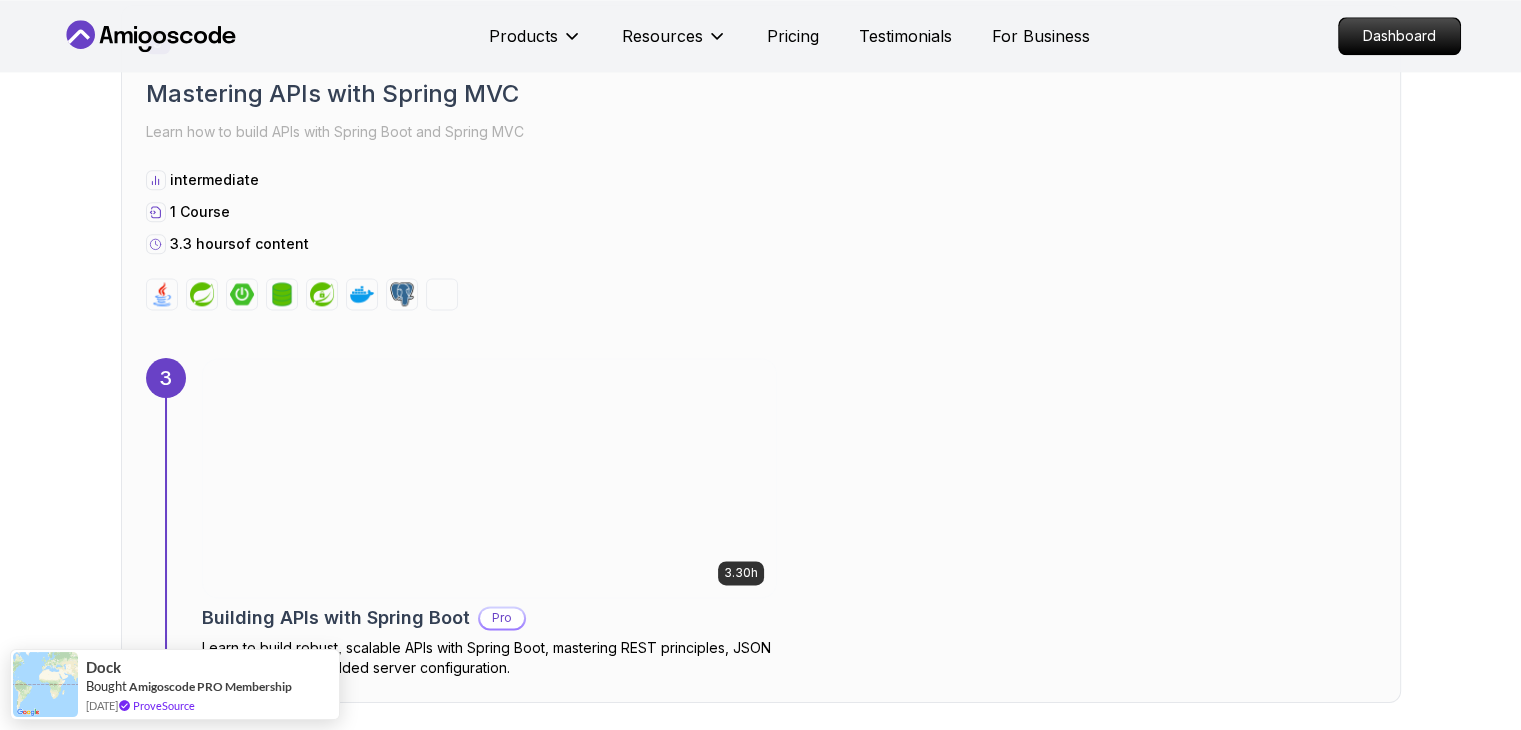 scroll, scrollTop: 2574, scrollLeft: 0, axis: vertical 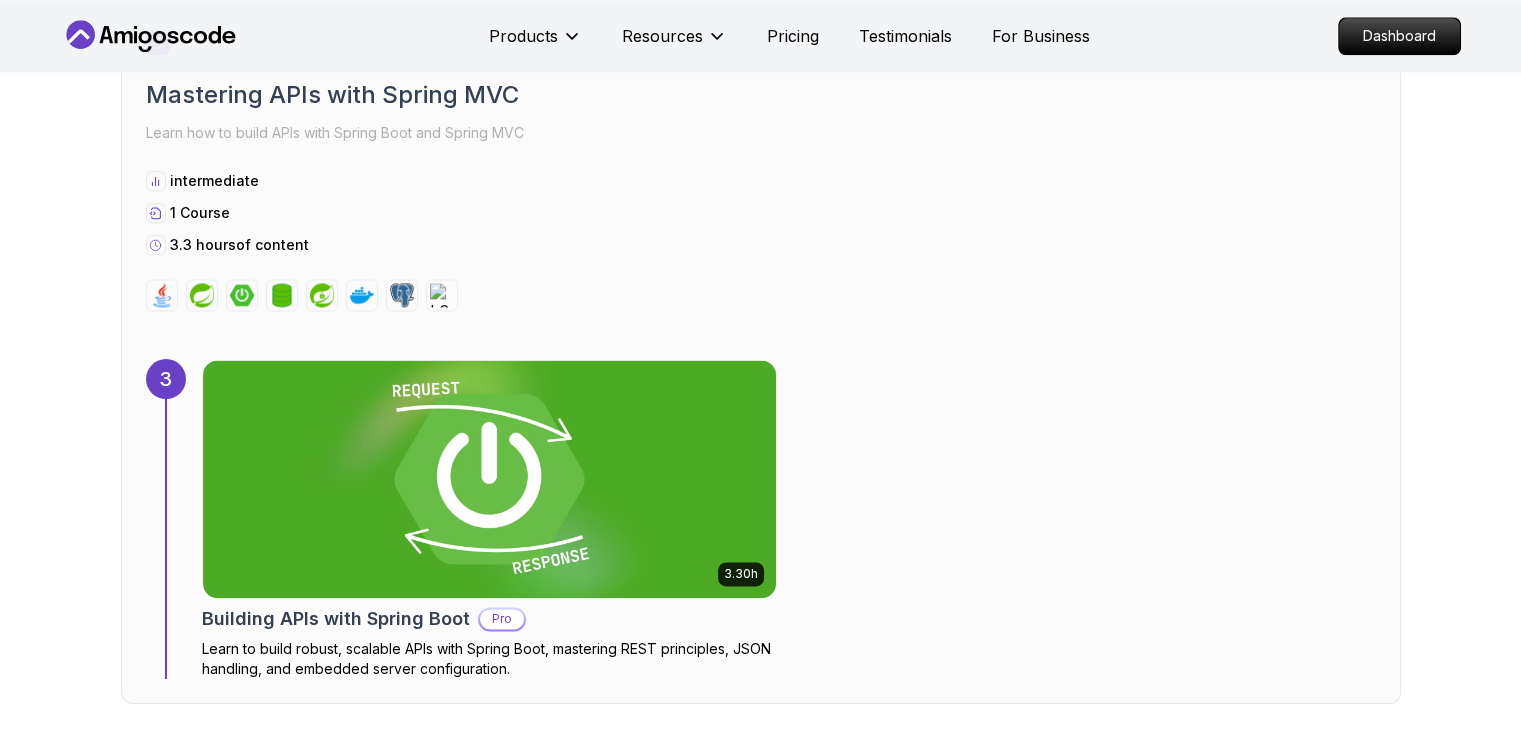 click on "intermediate 1   Course   53m  of content" at bounding box center (761, 1673) 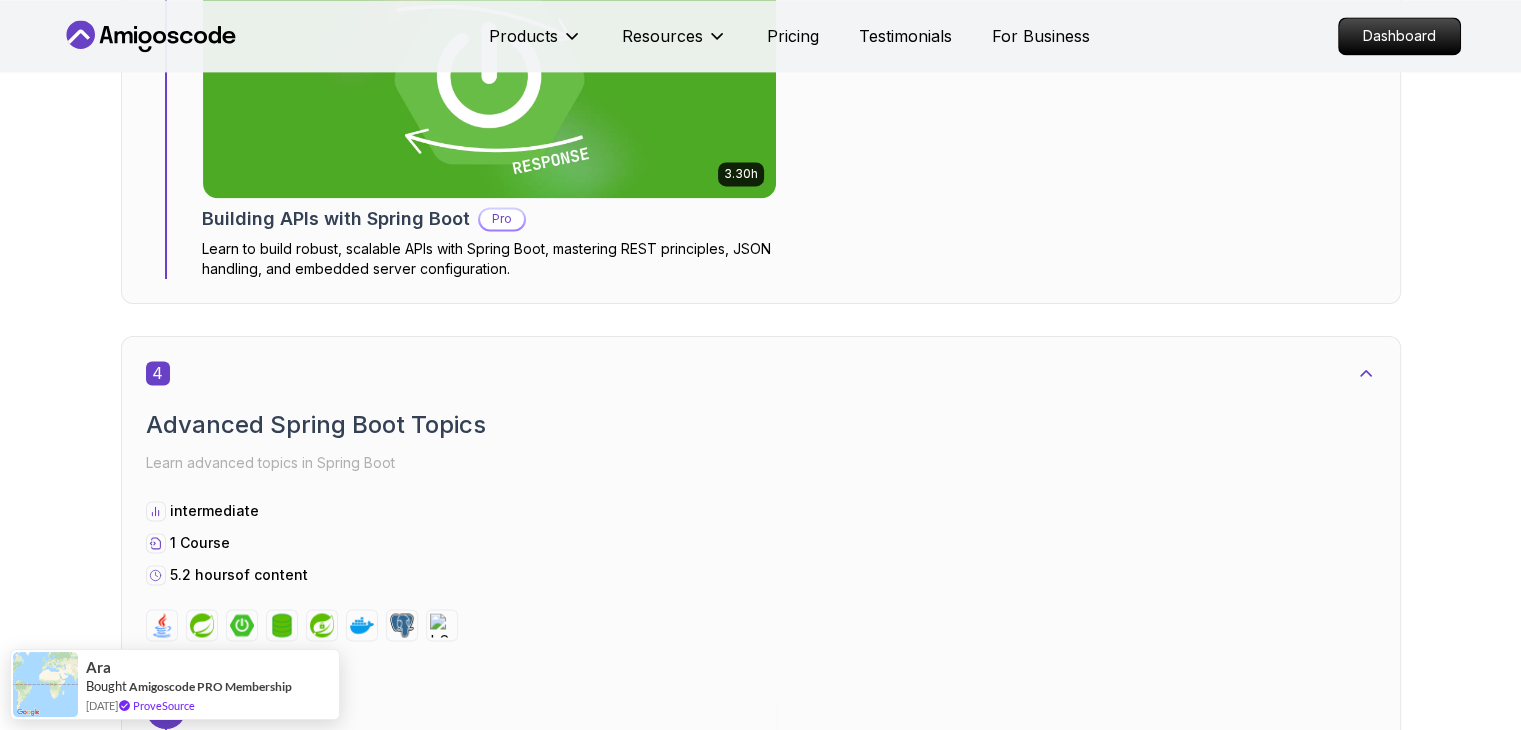 scroll, scrollTop: 2972, scrollLeft: 0, axis: vertical 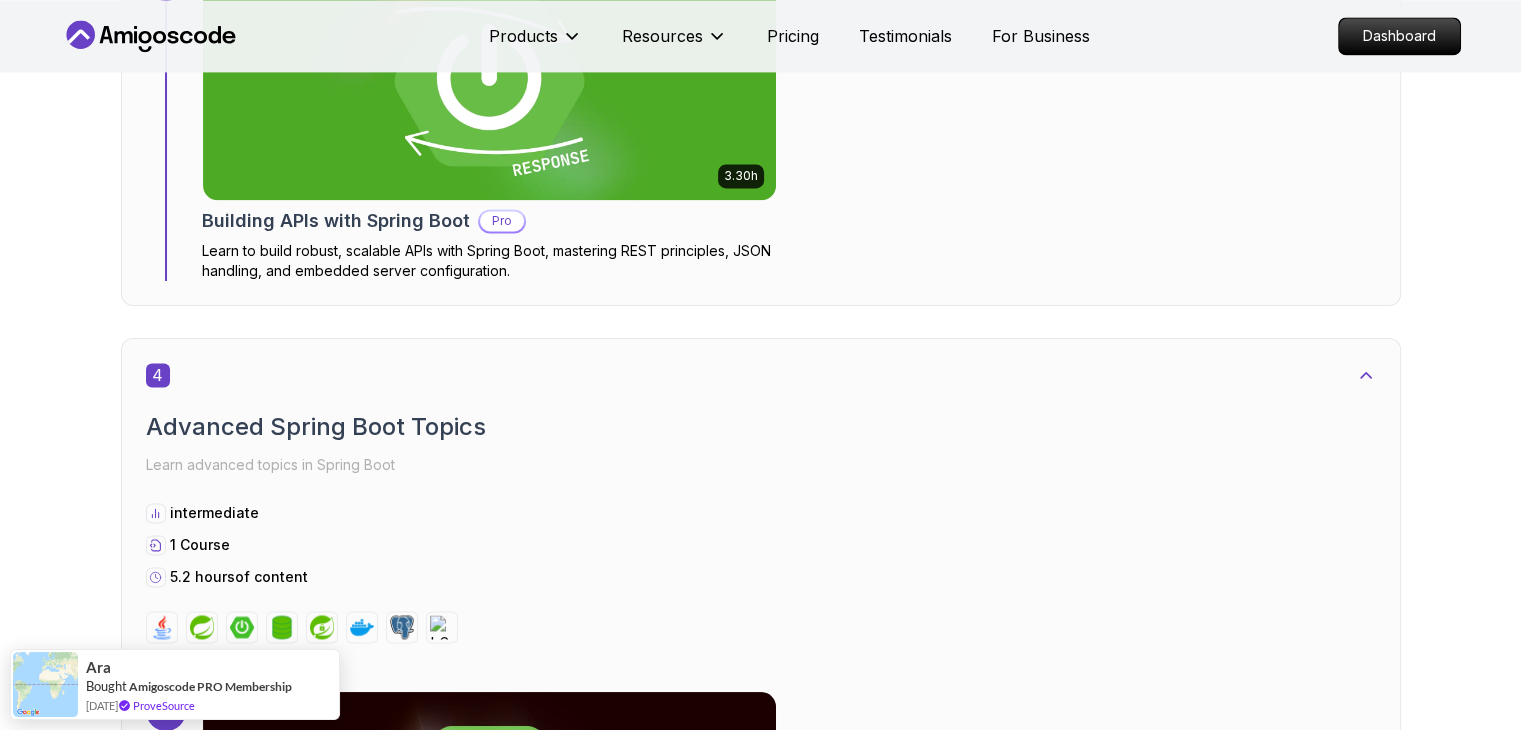drag, startPoint x: 772, startPoint y: 190, endPoint x: 588, endPoint y: 301, distance: 214.88834 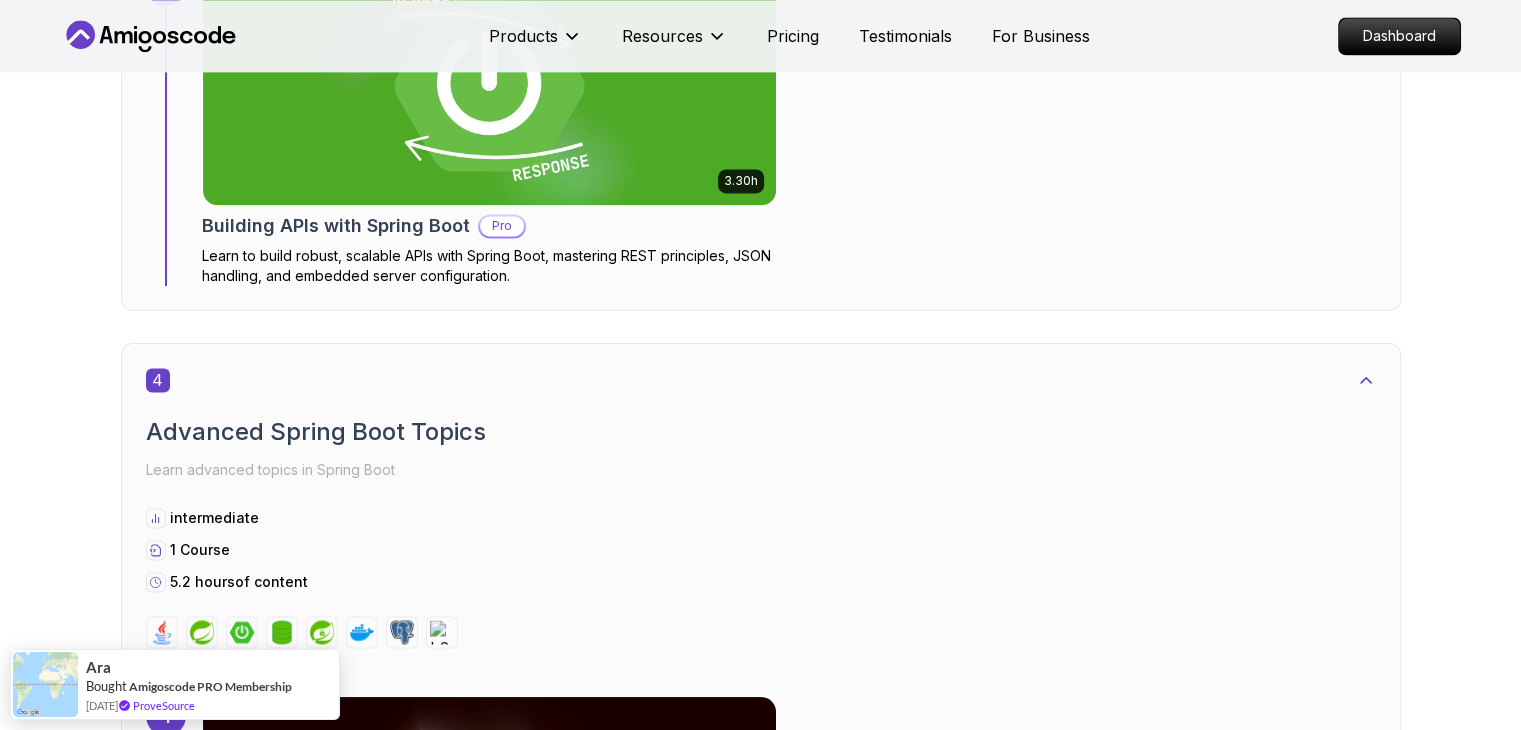 scroll, scrollTop: 2958, scrollLeft: 0, axis: vertical 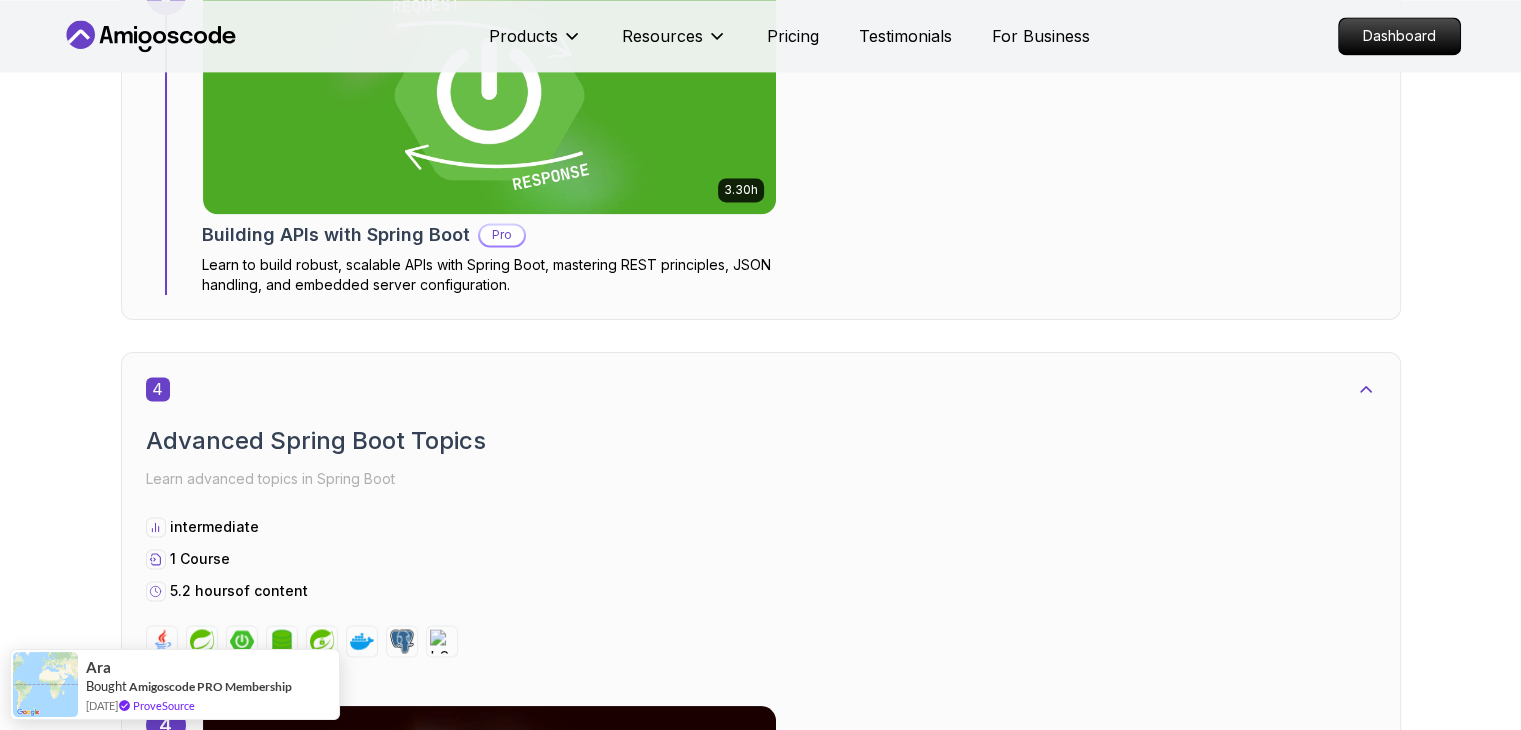 click at bounding box center (489, 2285) 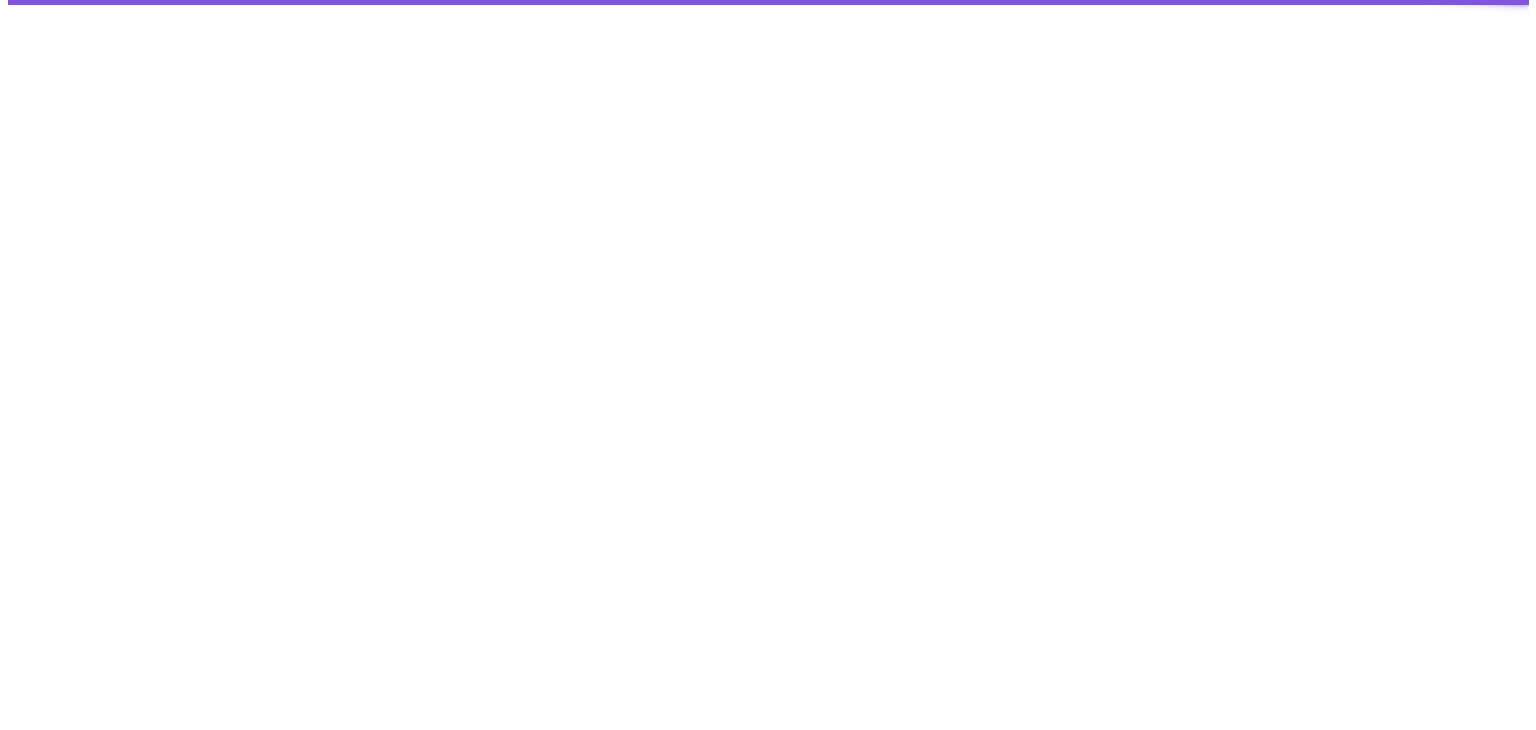scroll, scrollTop: 0, scrollLeft: 0, axis: both 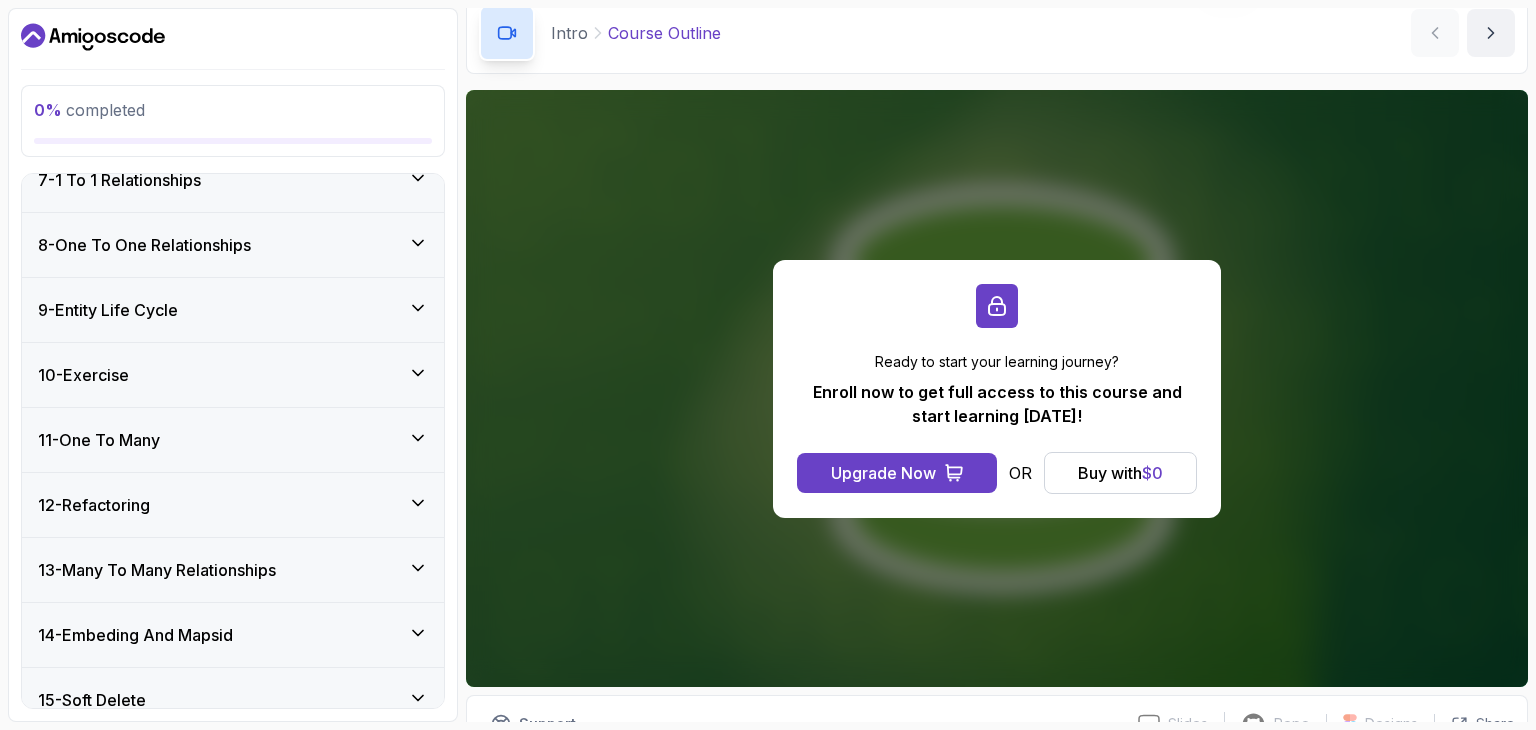 click on "10  -  Exercise" at bounding box center [233, 375] 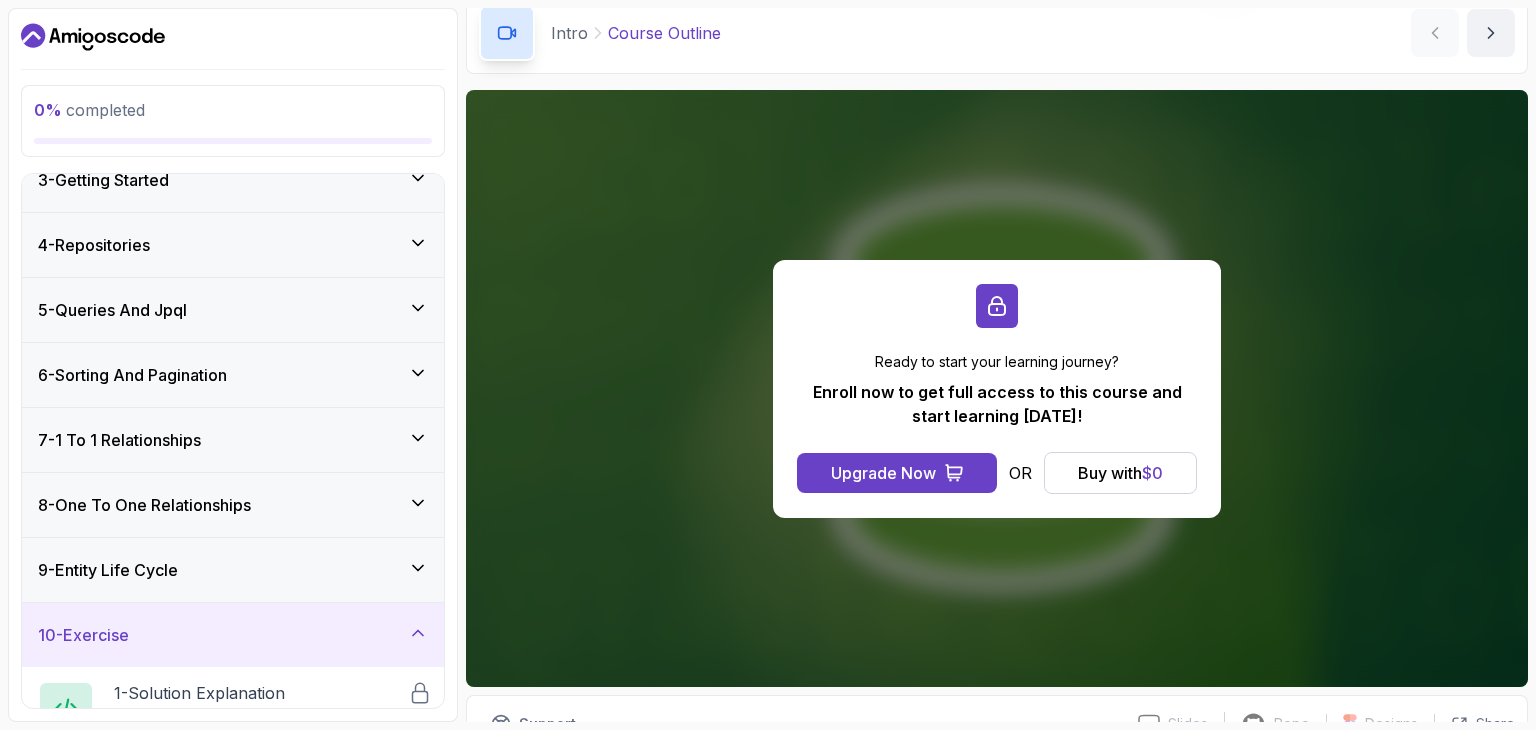 scroll, scrollTop: 0, scrollLeft: 0, axis: both 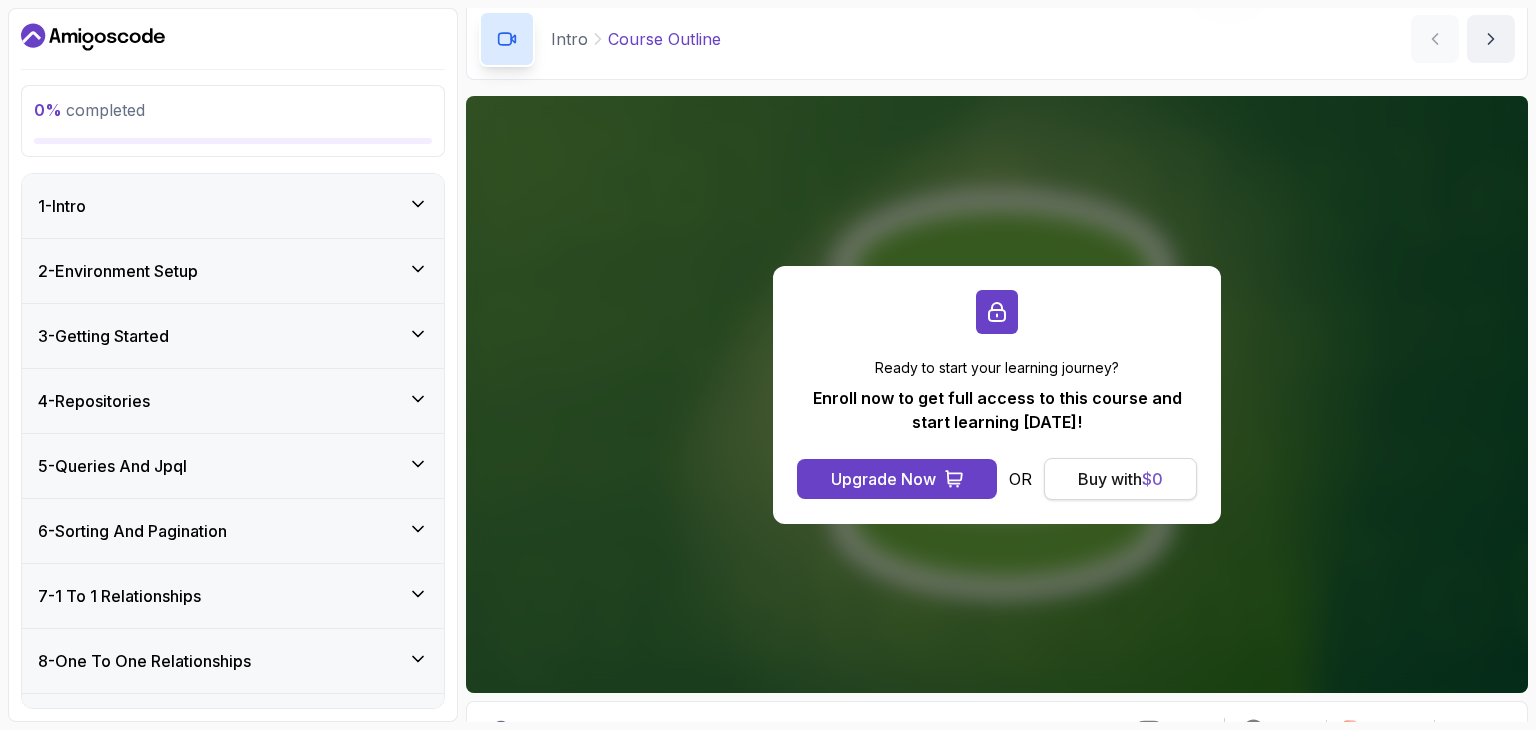 click on "Buy with  $ 0" at bounding box center [1120, 479] 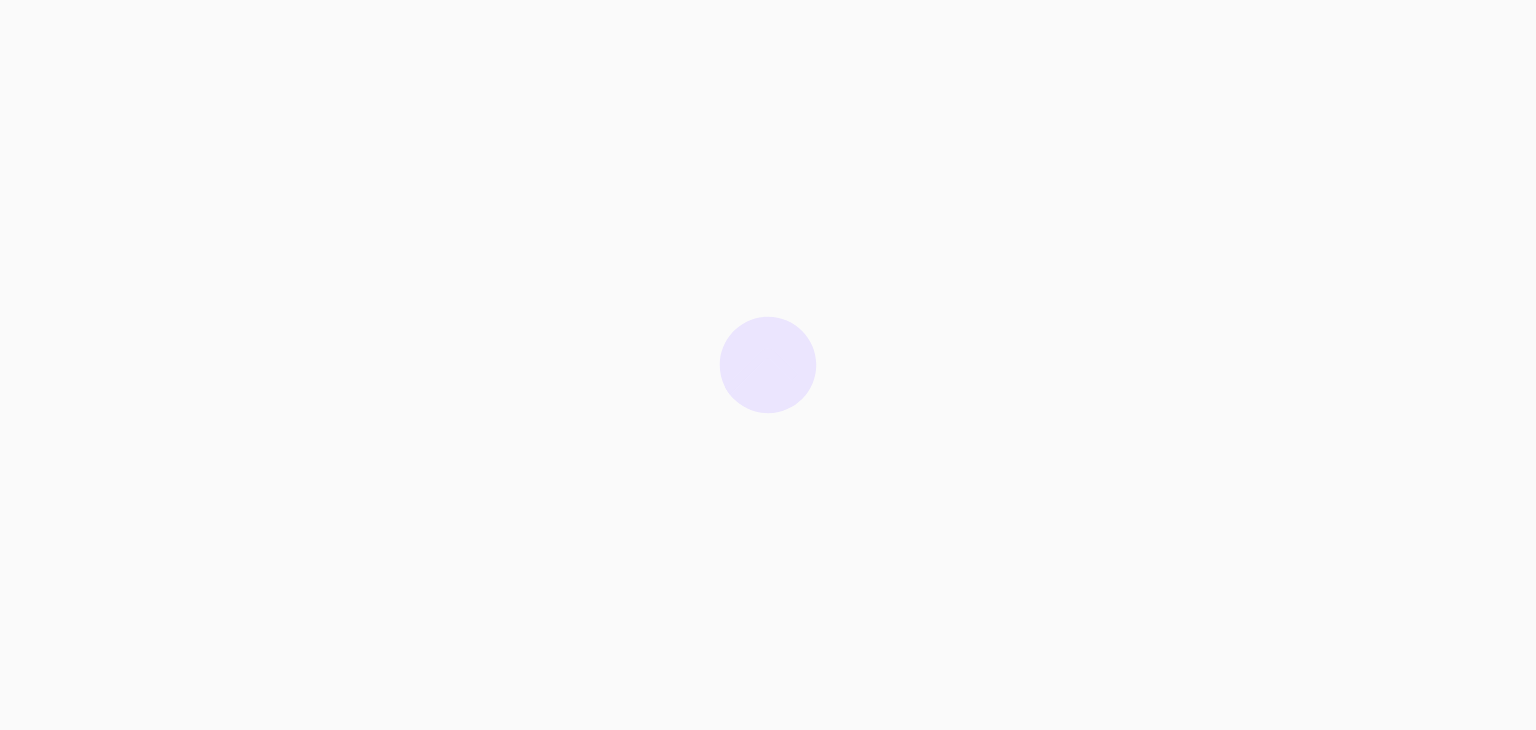 scroll, scrollTop: 0, scrollLeft: 0, axis: both 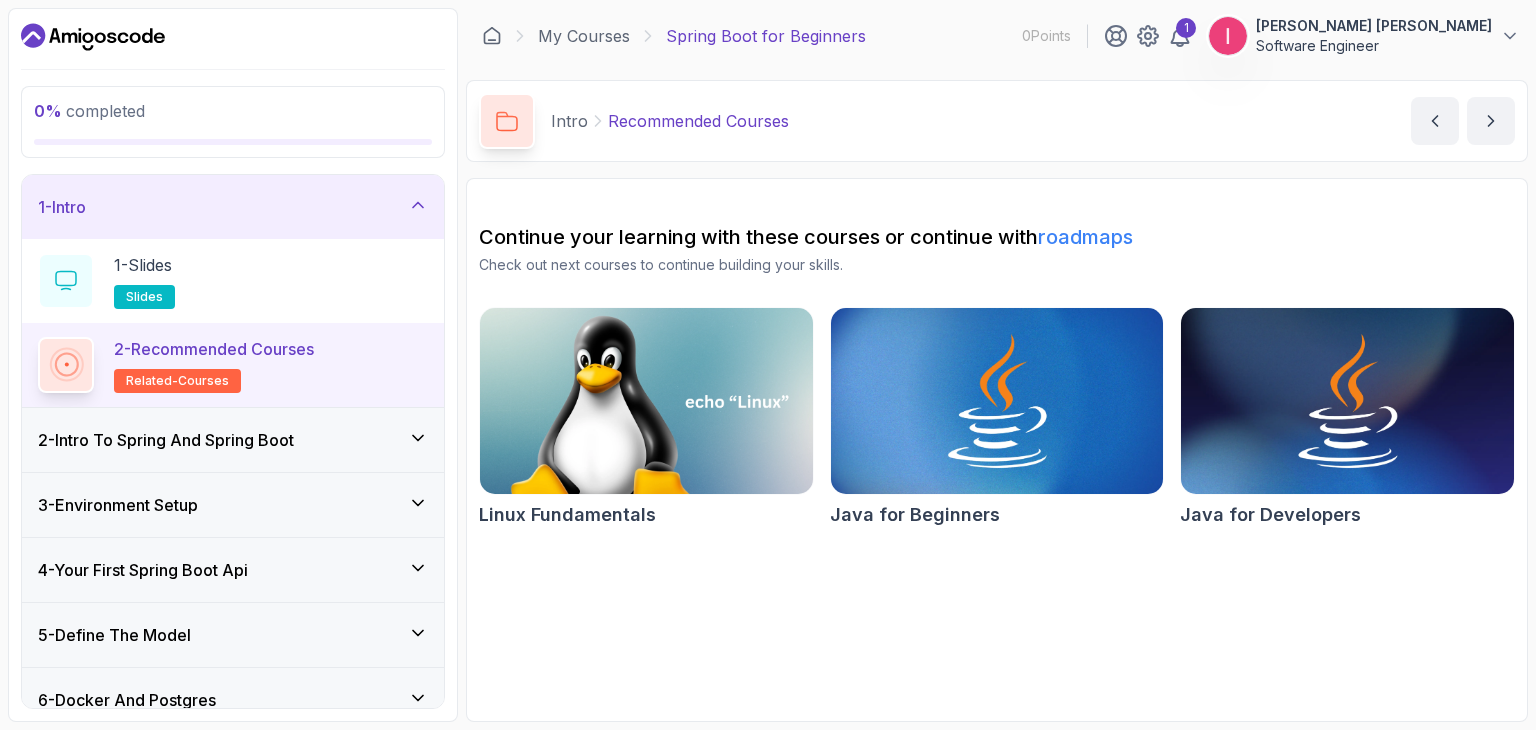 click on "2  -  Intro To Spring And Spring Boot" at bounding box center [233, 440] 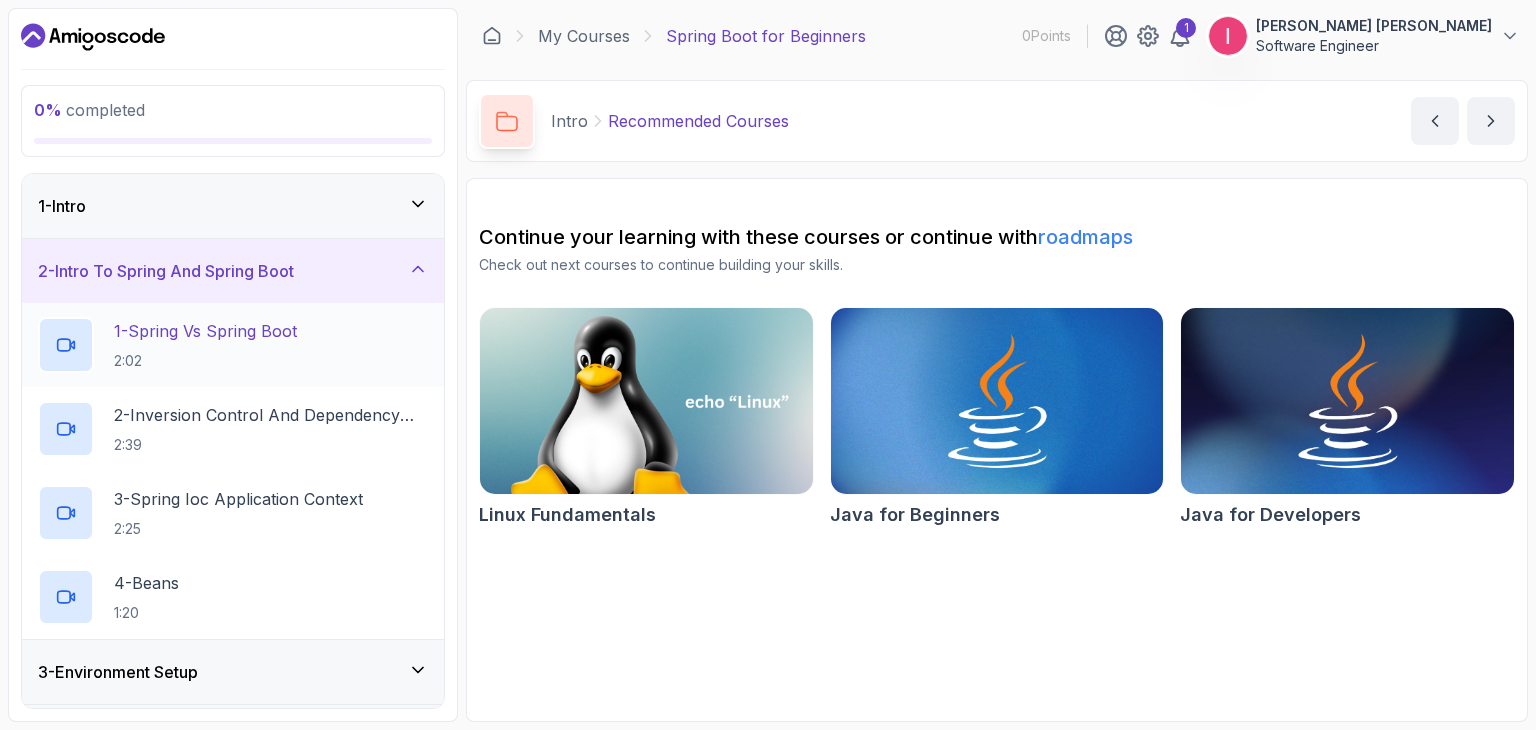 click on "1  -  Spring Vs Spring Boot" at bounding box center (205, 331) 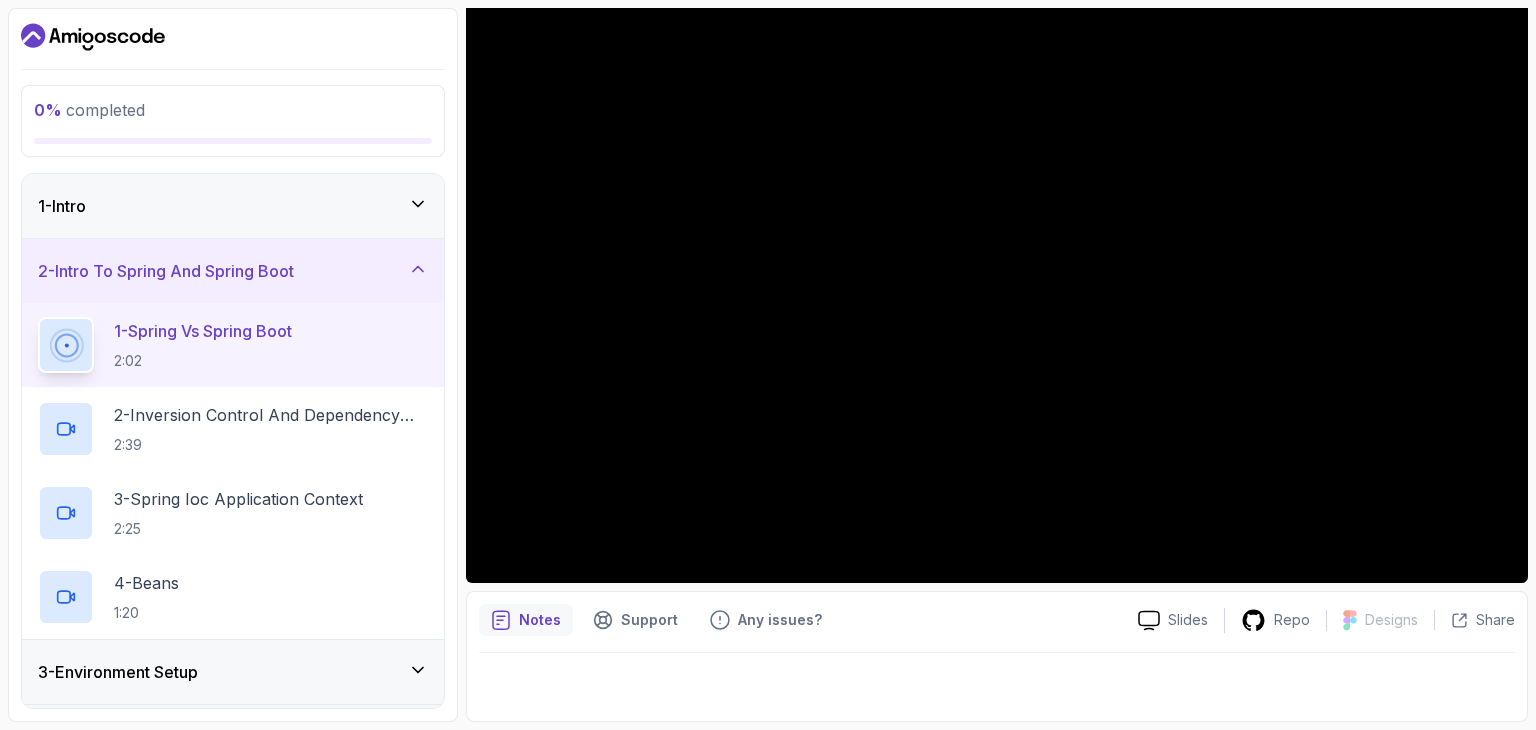 scroll, scrollTop: 190, scrollLeft: 0, axis: vertical 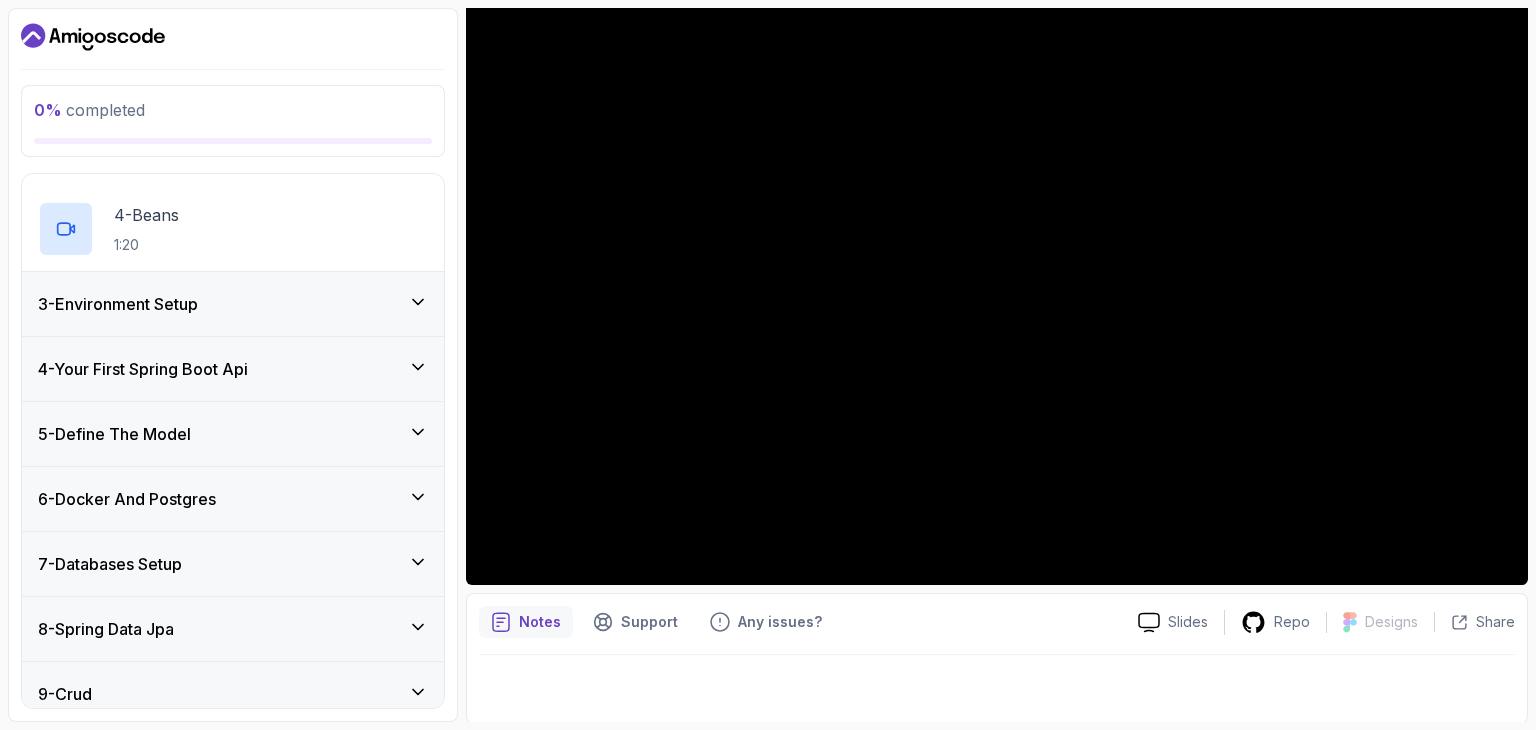 click on "3  -  Environment Setup" at bounding box center (233, 304) 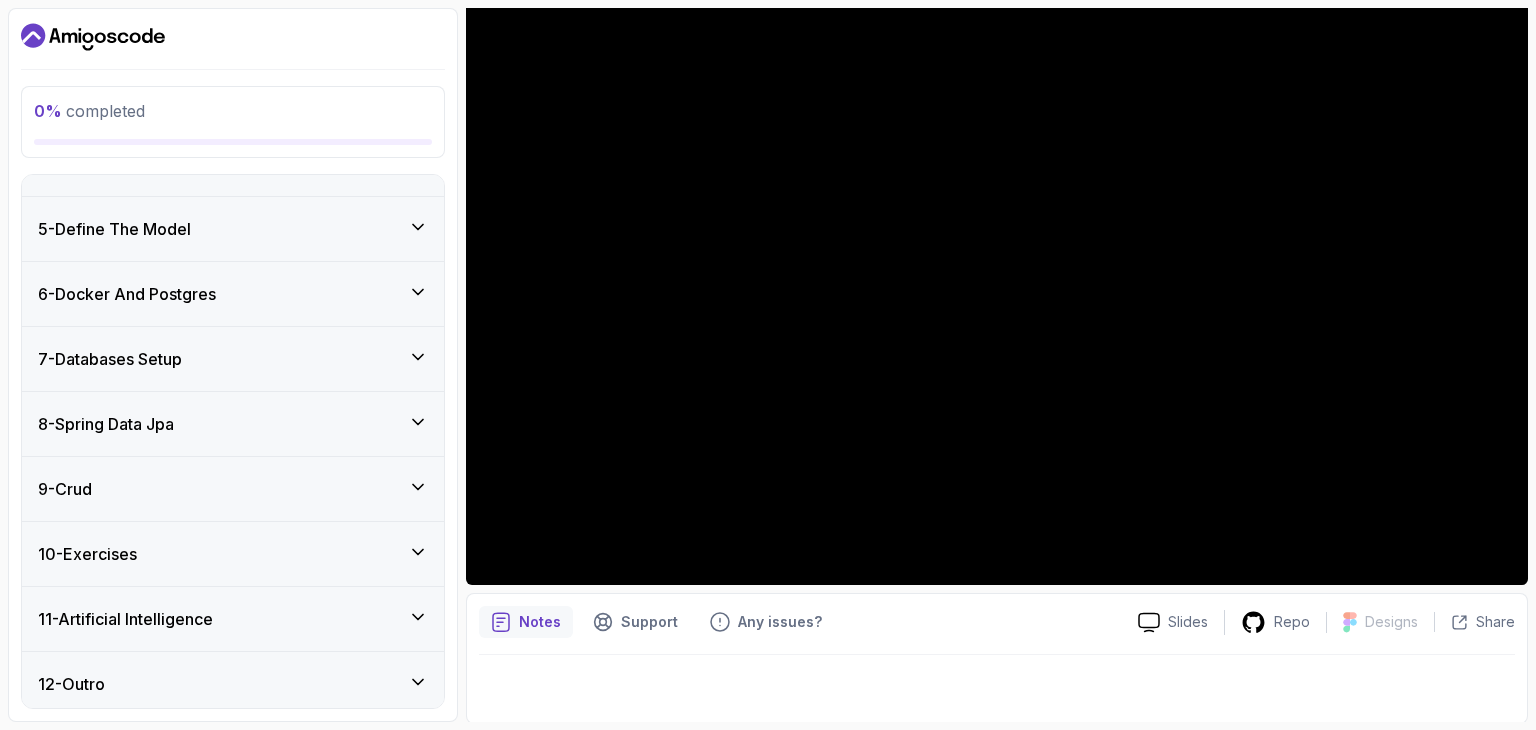 scroll, scrollTop: 494, scrollLeft: 0, axis: vertical 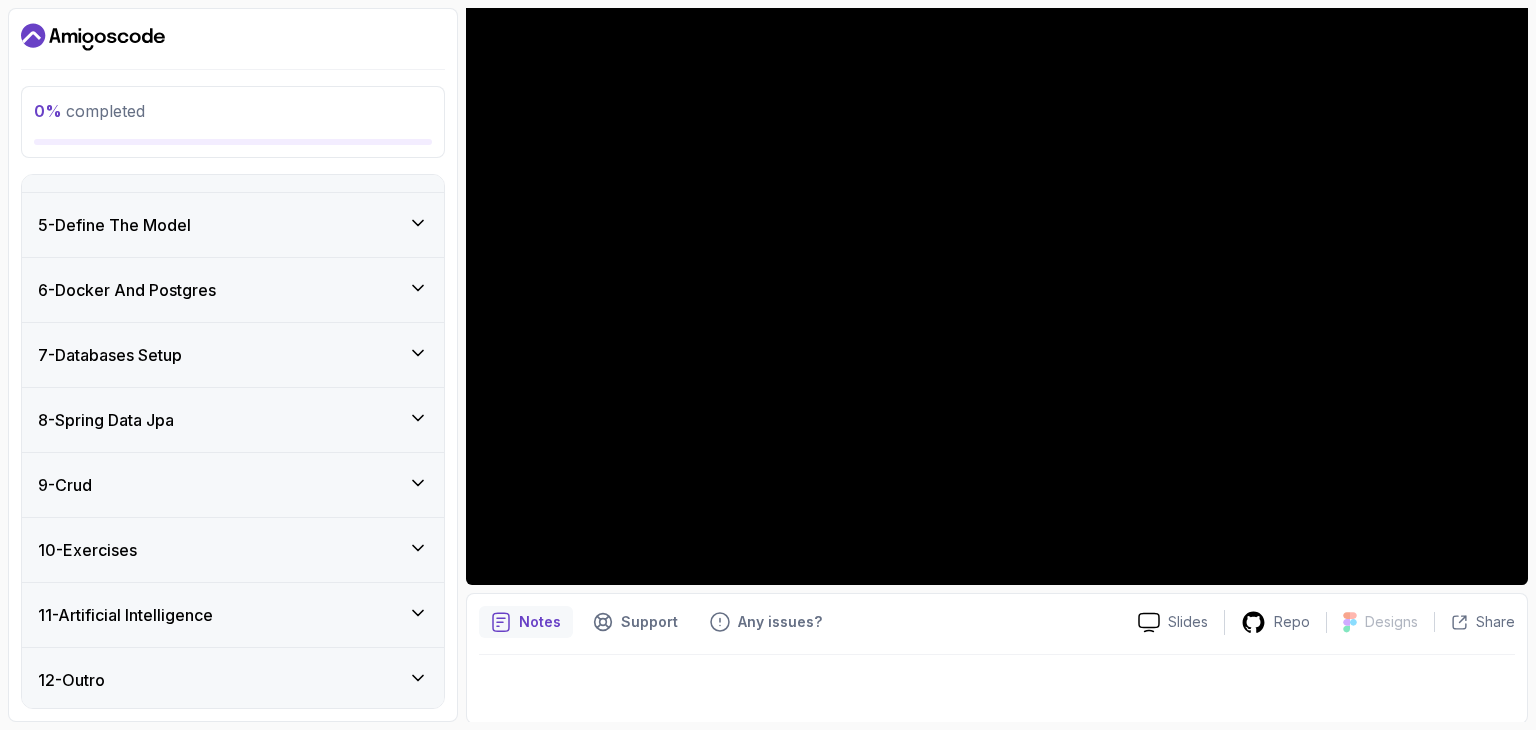 click 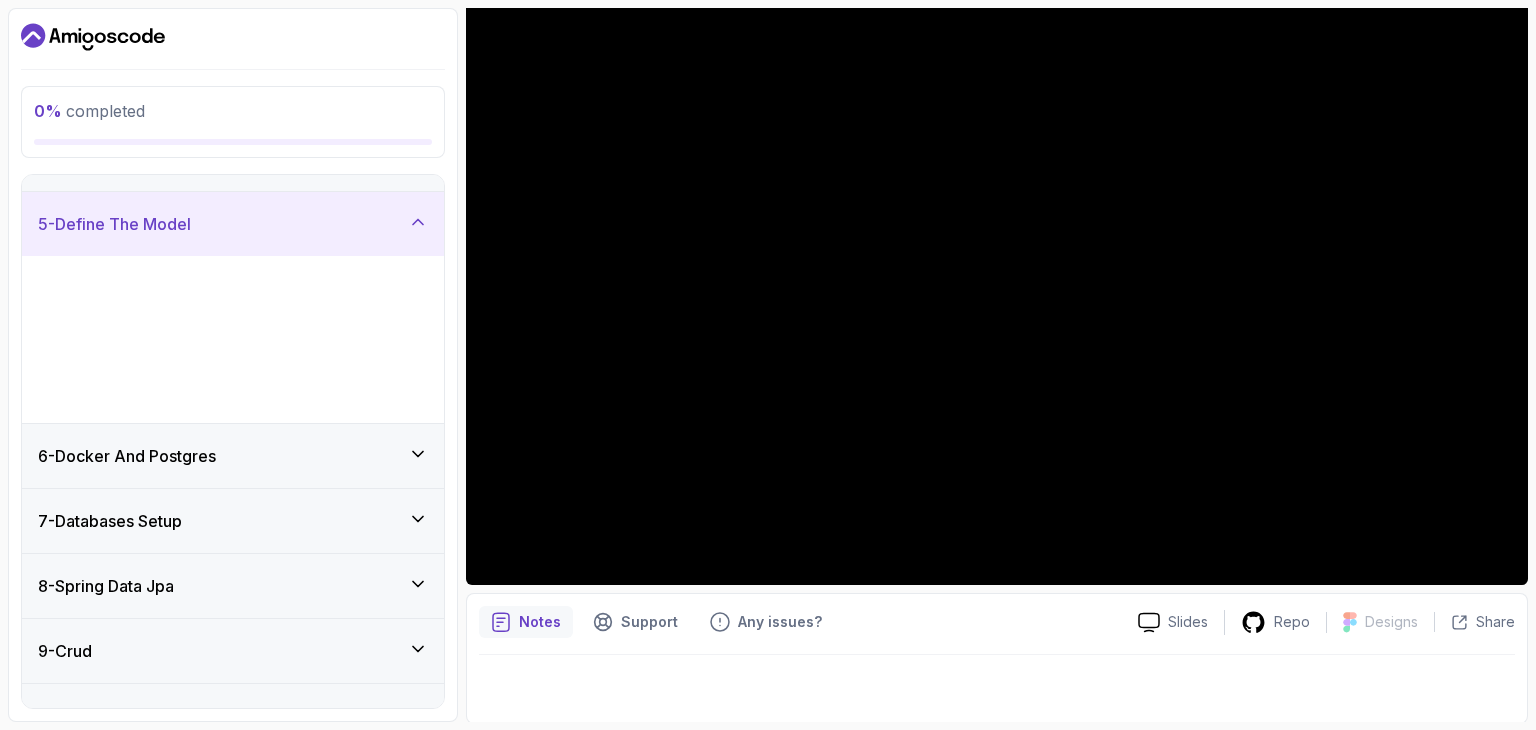 scroll, scrollTop: 242, scrollLeft: 0, axis: vertical 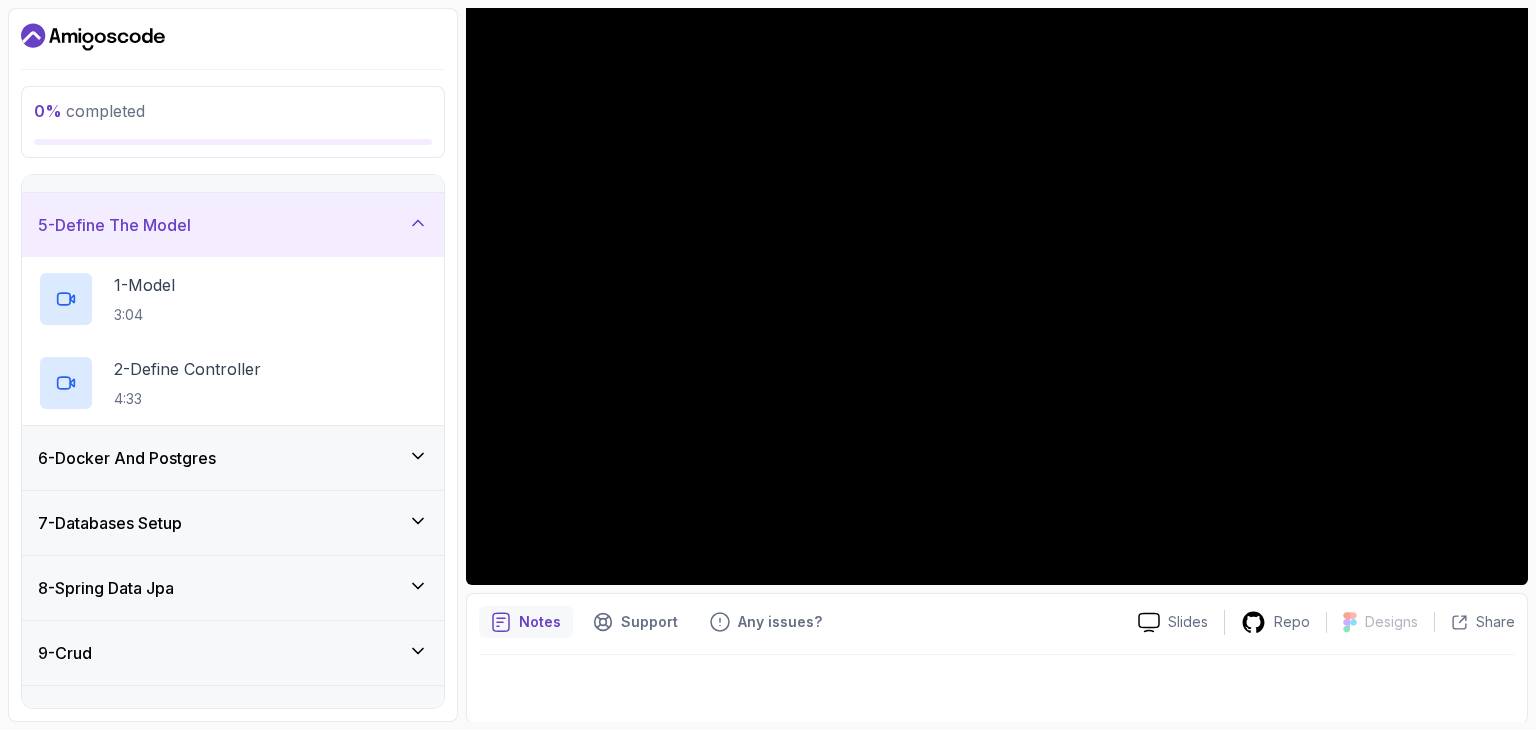click on "6  -  Docker And Postgres" at bounding box center (233, 458) 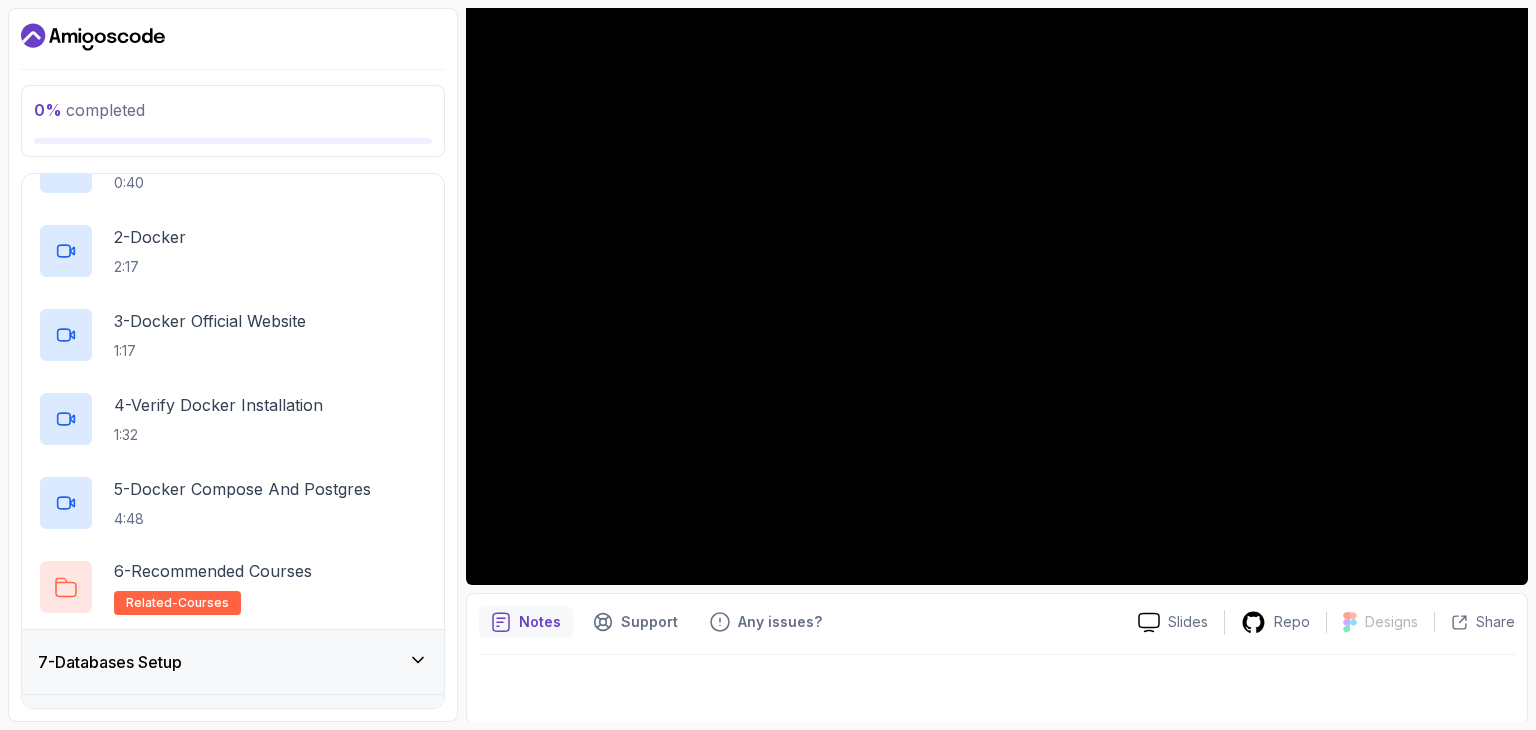 scroll, scrollTop: 437, scrollLeft: 0, axis: vertical 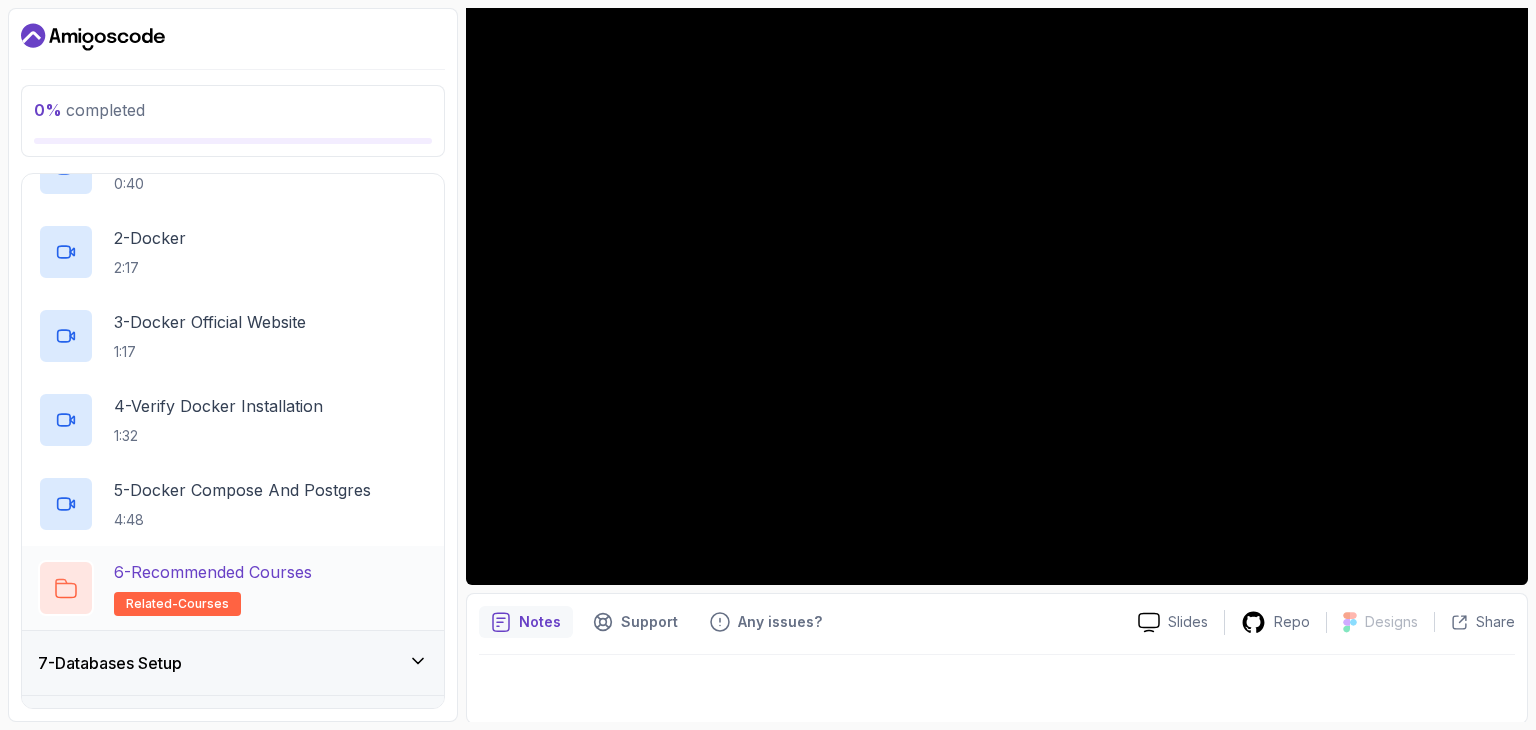 click on "6  -  Recommended Courses" at bounding box center [213, 572] 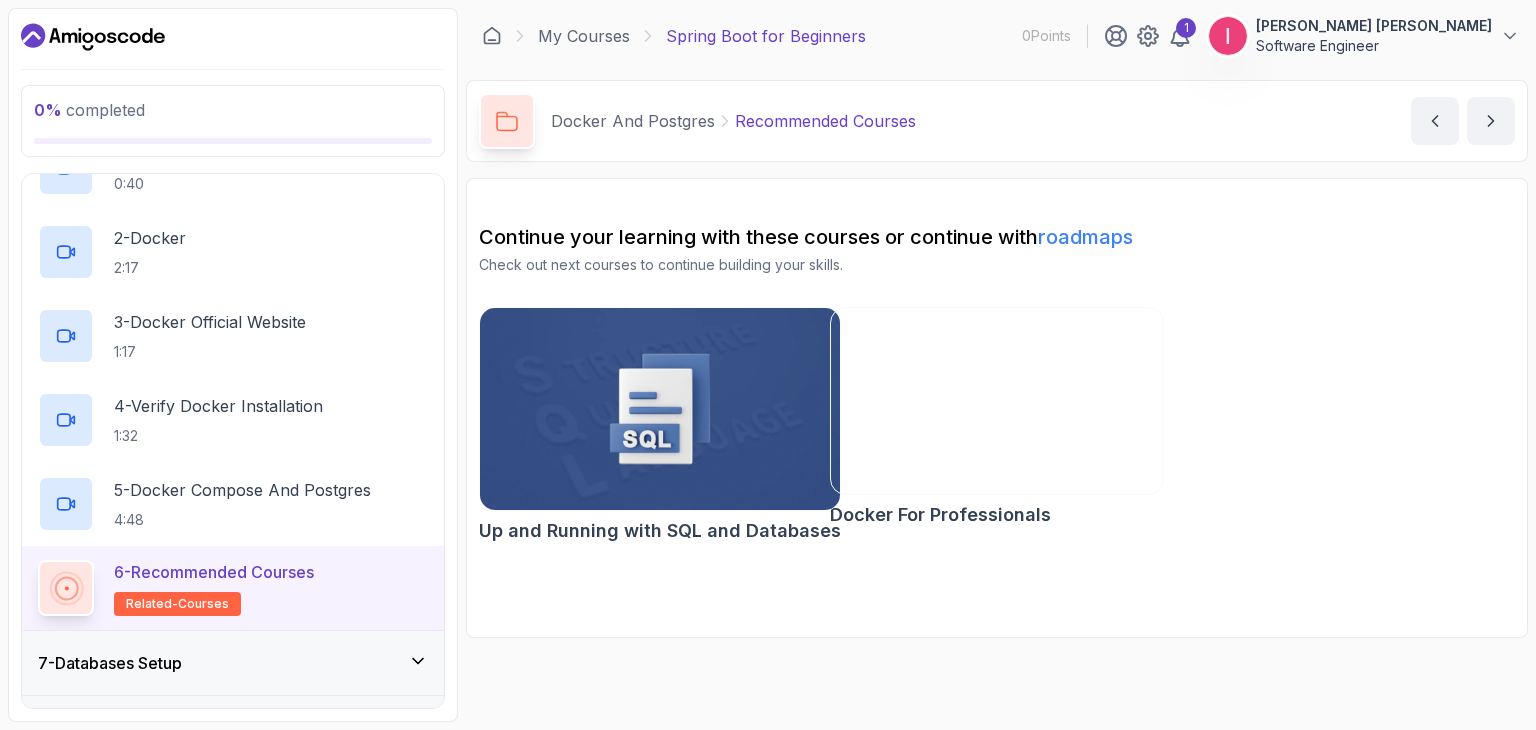 scroll, scrollTop: 0, scrollLeft: 0, axis: both 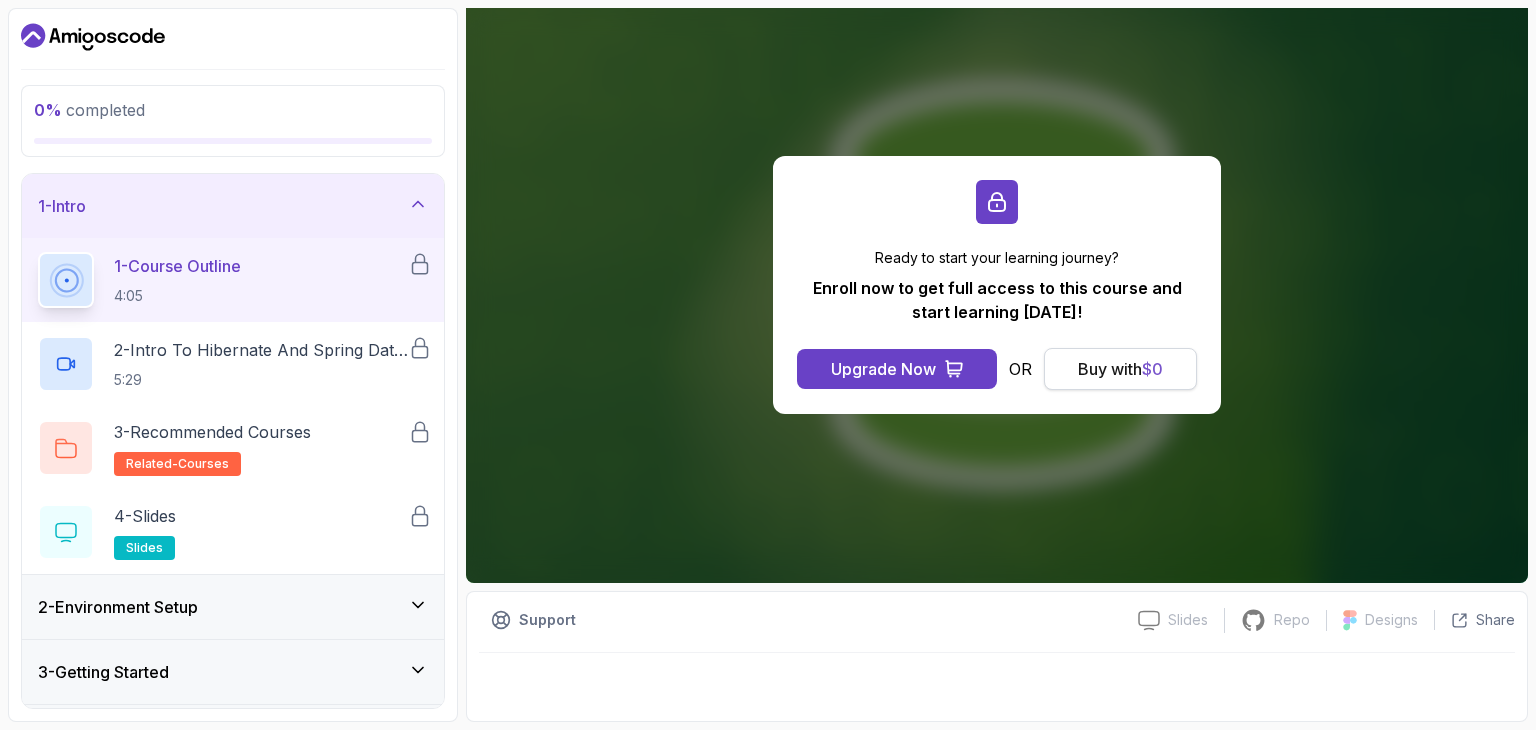 click on "Buy with  $ 0" at bounding box center [1120, 369] 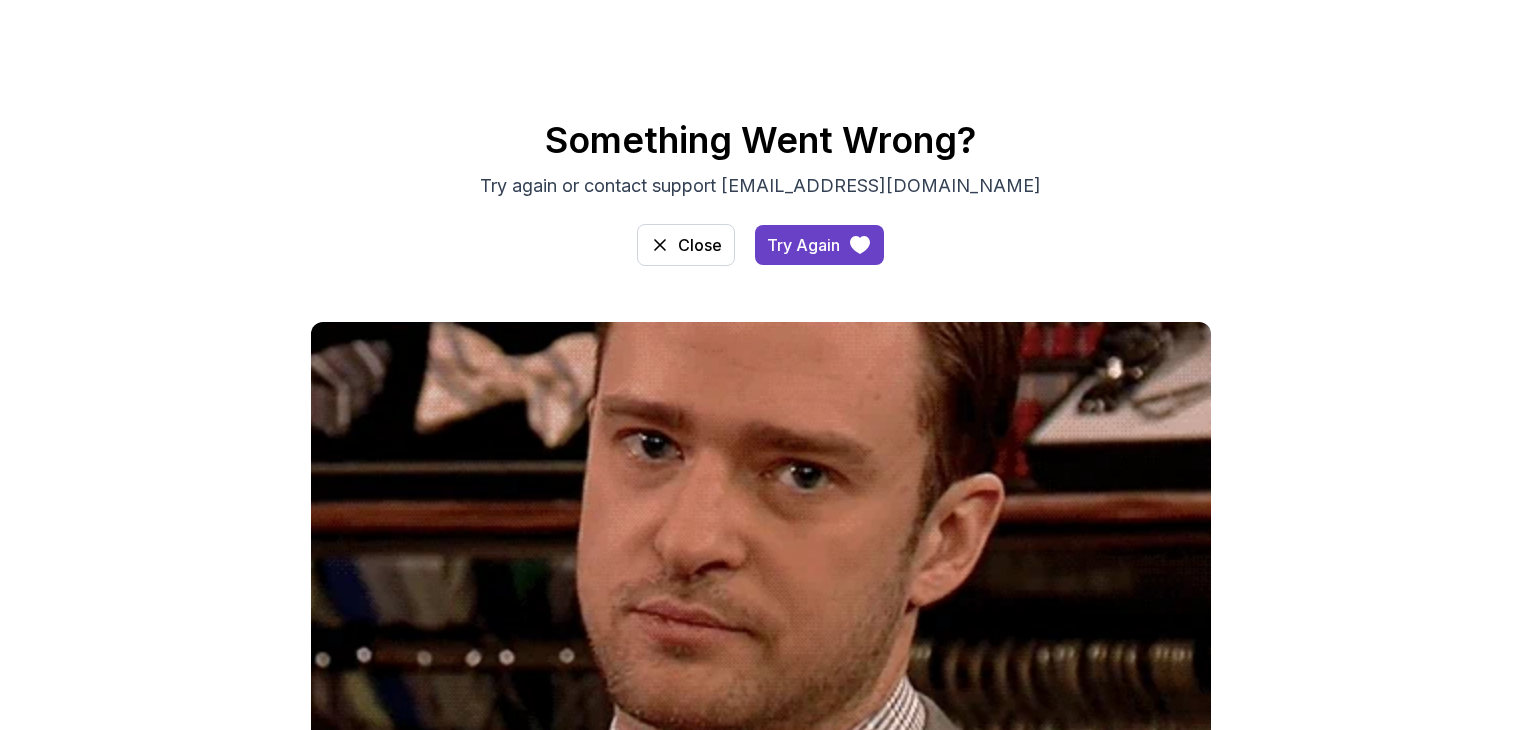 scroll, scrollTop: 0, scrollLeft: 0, axis: both 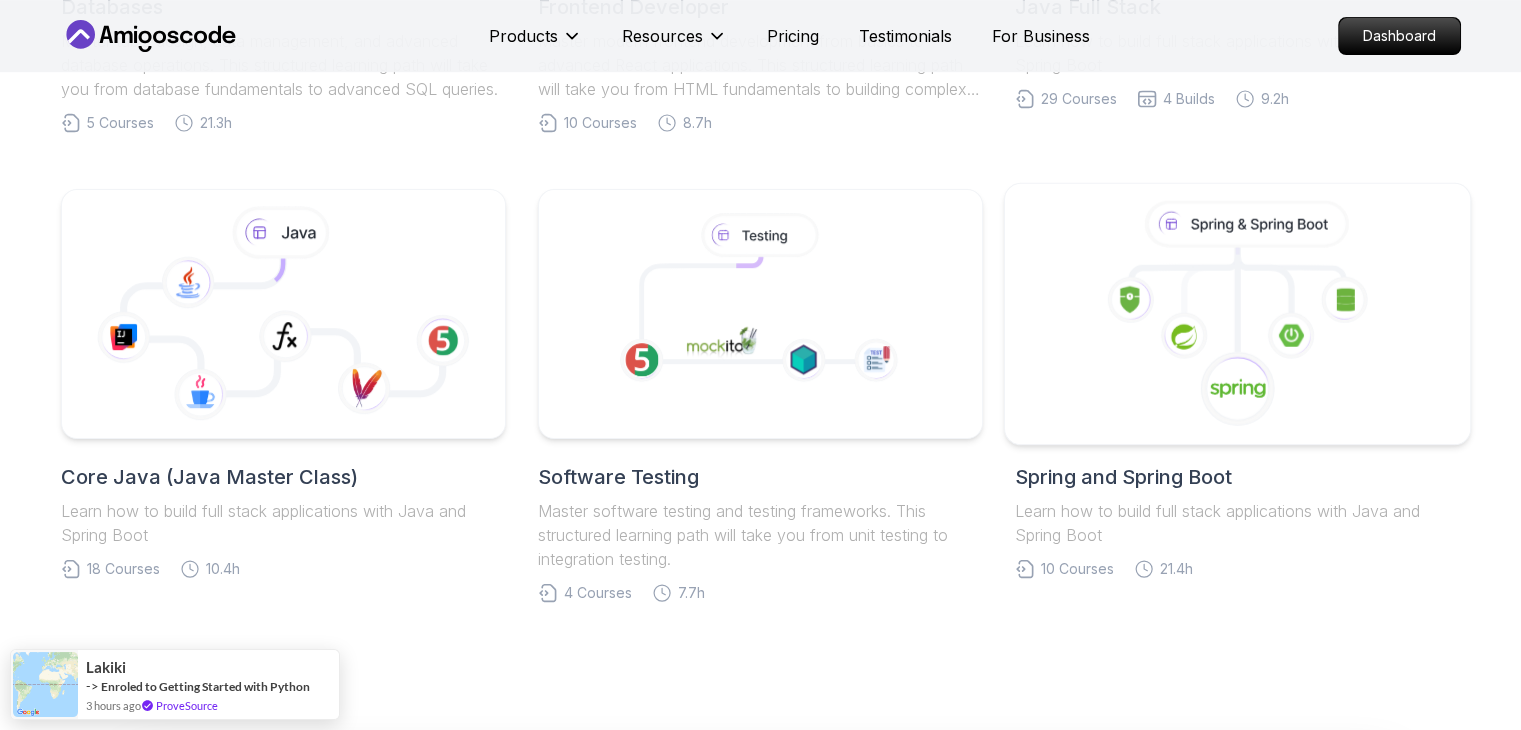 click on "Databases Master table design, data management, and advanced database operations. This structured learning path will take you from database fundamentals to advanced SQL queries. 5   Courses 21.3h Frontend Developer Master modern frontend development from basics to advanced React applications. This structured learning path will take you from HTML fundamentals to building complex React applications. 10   Courses 8.7h Java Full Stack Learn how to build full stack applications with Java and Spring Boot 29   Courses 4   Builds 9.2h Core Java (Java Master Class) Learn how to build full stack applications with Java and Spring Boot 18   Courses 10.4h Software Testing Master software testing and testing frameworks. This structured learning path will take you from unit testing to integration testing. 4   Courses 7.7h Spring and Spring Boot Learn how to build full stack applications with Java and Spring Boot 10   Courses 21.4h" at bounding box center (761, 161) 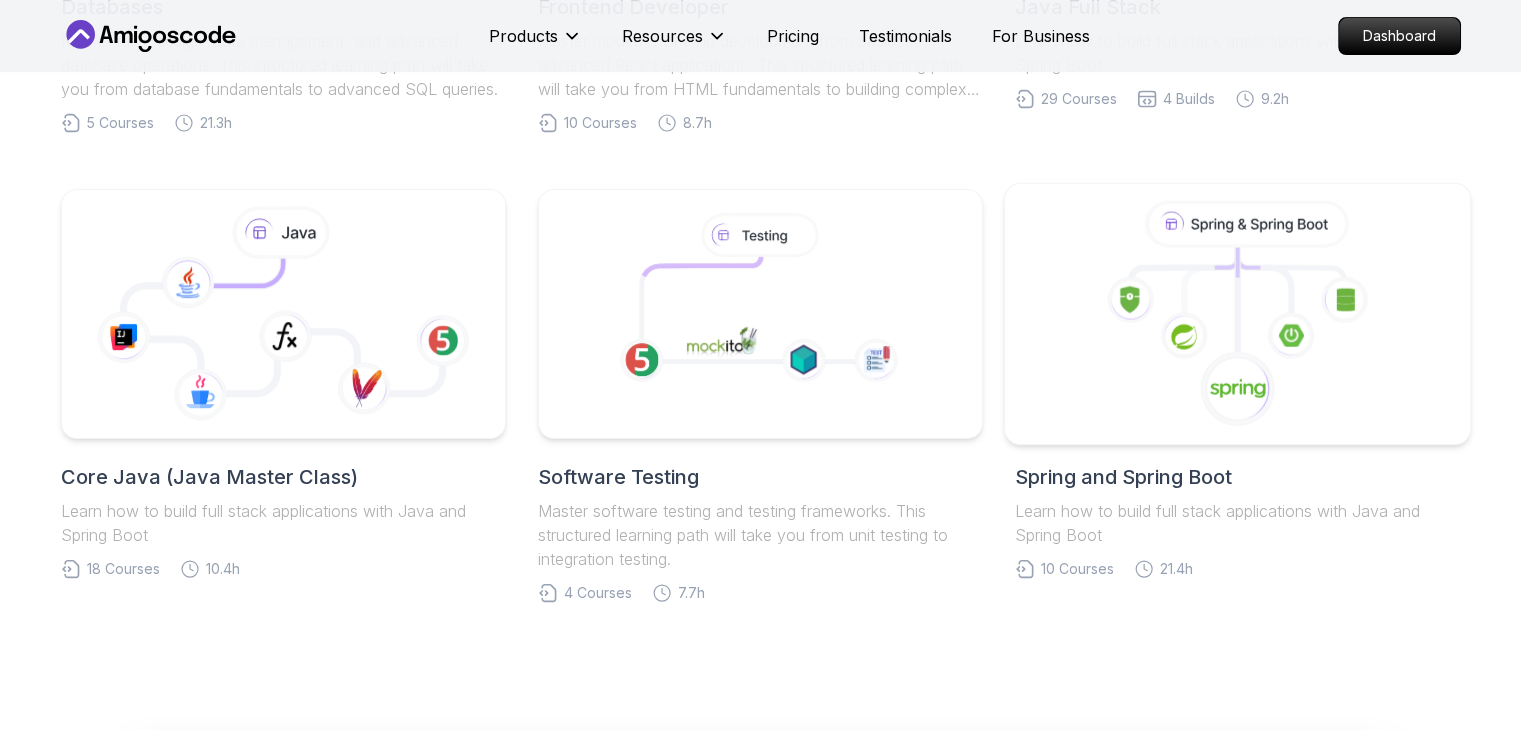 click 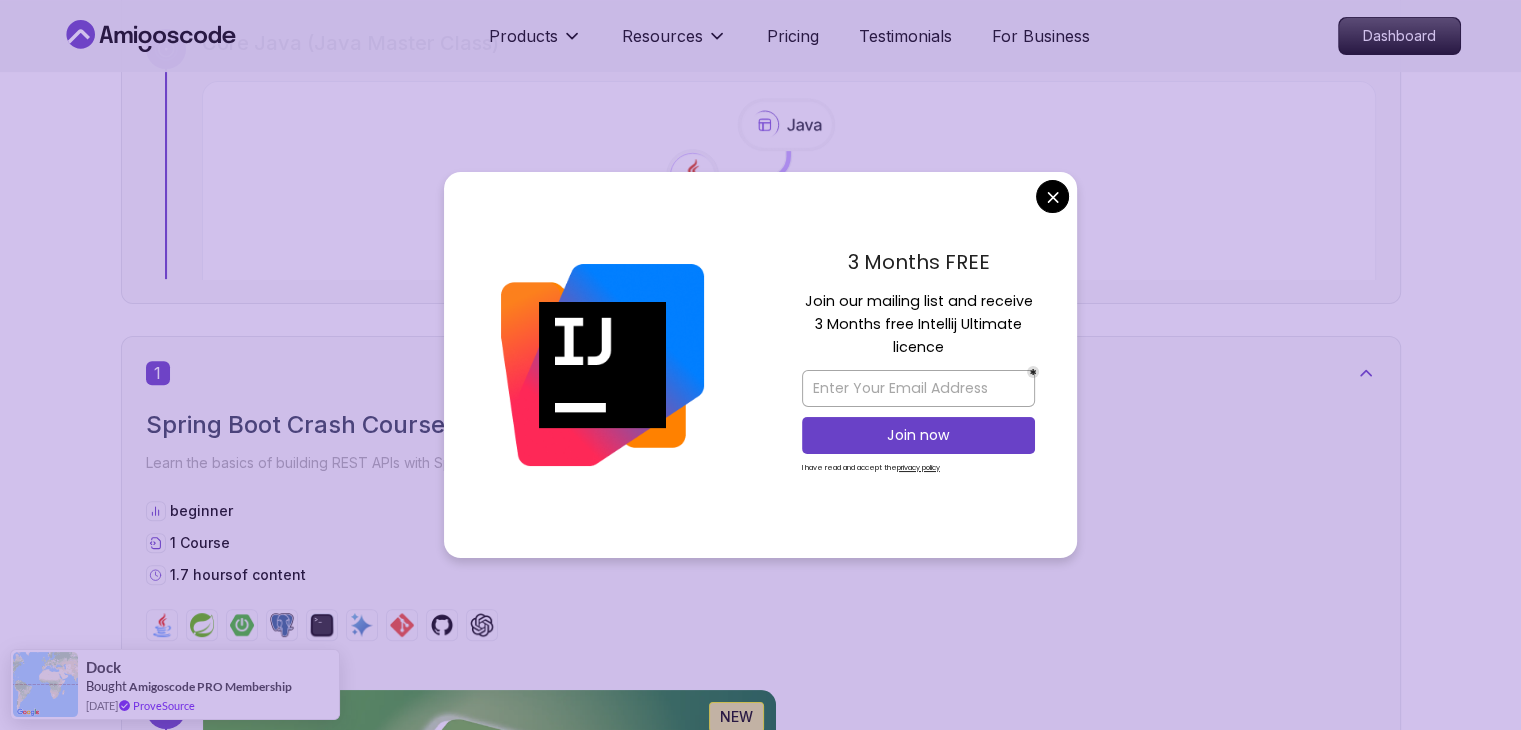 scroll, scrollTop: 763, scrollLeft: 0, axis: vertical 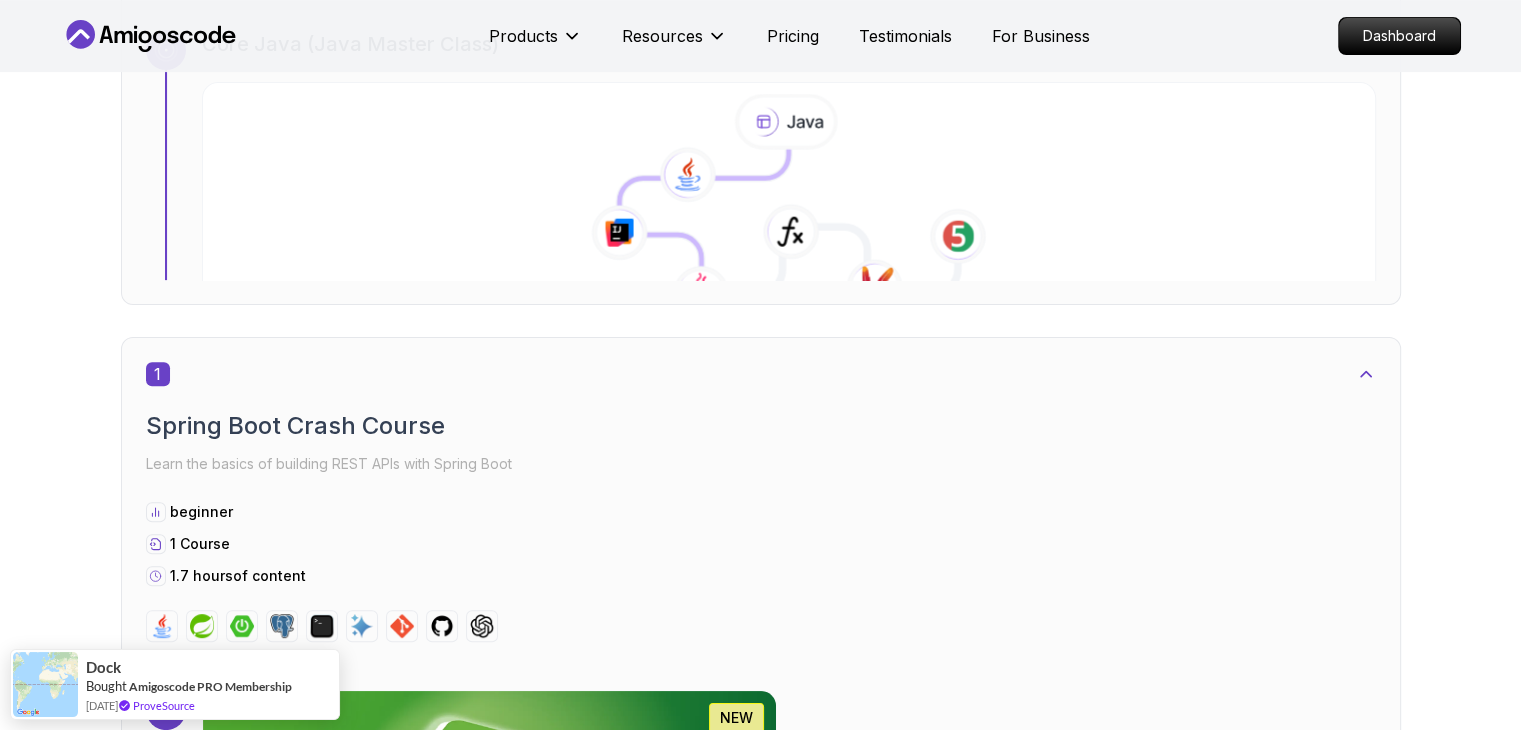 click on "Products Resources Pricing Testimonials For Business Dashboard Products Resources Pricing Testimonials For Business Dashboard Spring and Spring Boot Spring and Spring Boot  Roadmap Learn how to build full stack applications with Java and Spring Boot Core Java (Java Master Class) 1 Spring Boot Crash Course Learn the basics of building REST APIs with Spring Boot beginner 1   Course   1.7 hours  of content 1 1.67h NEW Spring Boot for Beginners Build a CRUD API with Spring Boot and PostgreSQL database using Spring Data JPA and Spring AI 2 Spring Framework Learn the core of Spring Framework: Inversion of Control and Dependency Injection intermediate 2   Courses   1.1 hours  of content 2 1.12h Spring Framework Pro Master the core concepts of Spring Framework. Learn about Inversion of Control, Dependency Injection, Beans, and the Application Context to build robust Java applications. 3 Mastering APIs with Spring MVC Learn how to build APIs with Spring Boot and Spring MVC intermediate 1   Course   3.3 hours 3 3.30h 4" at bounding box center [760, 3726] 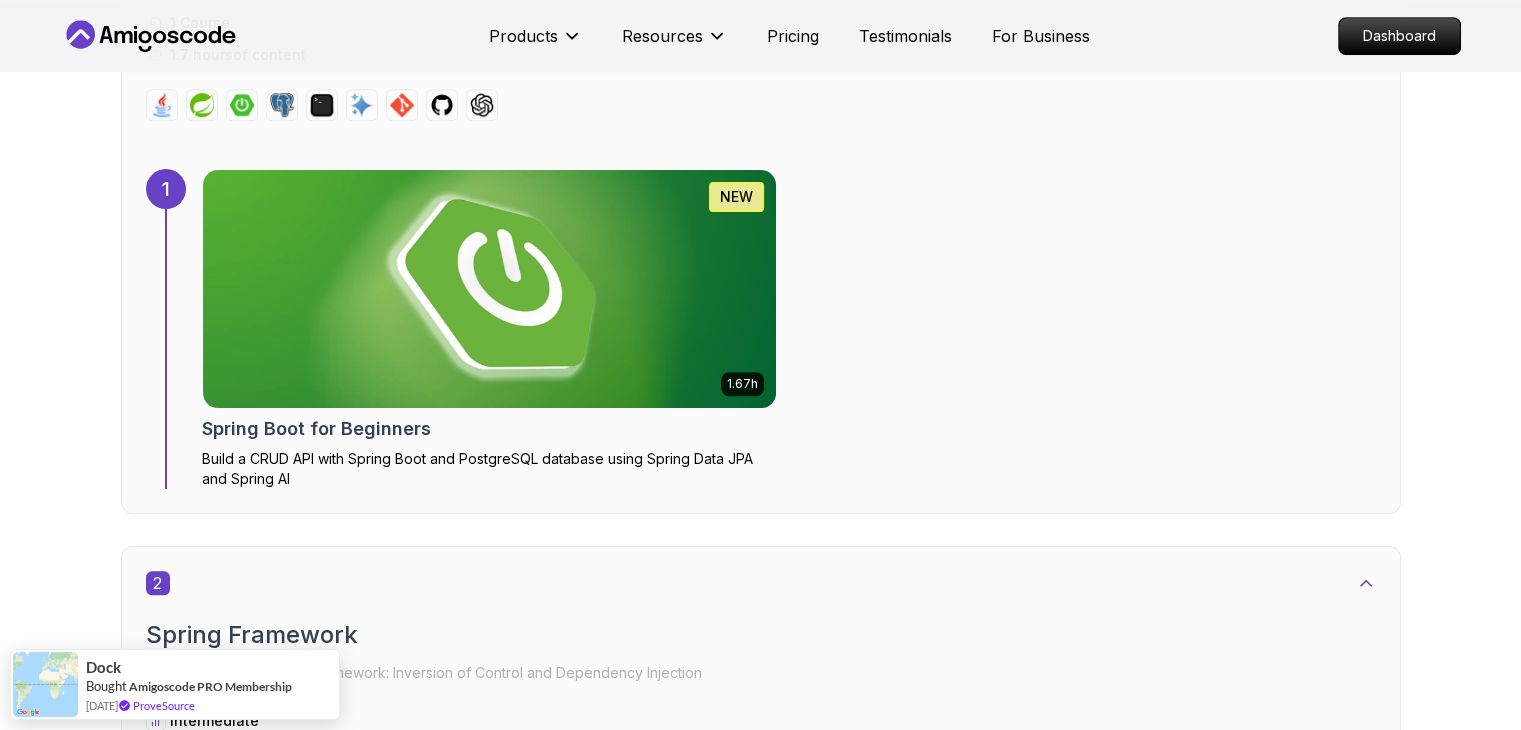 scroll, scrollTop: 1284, scrollLeft: 0, axis: vertical 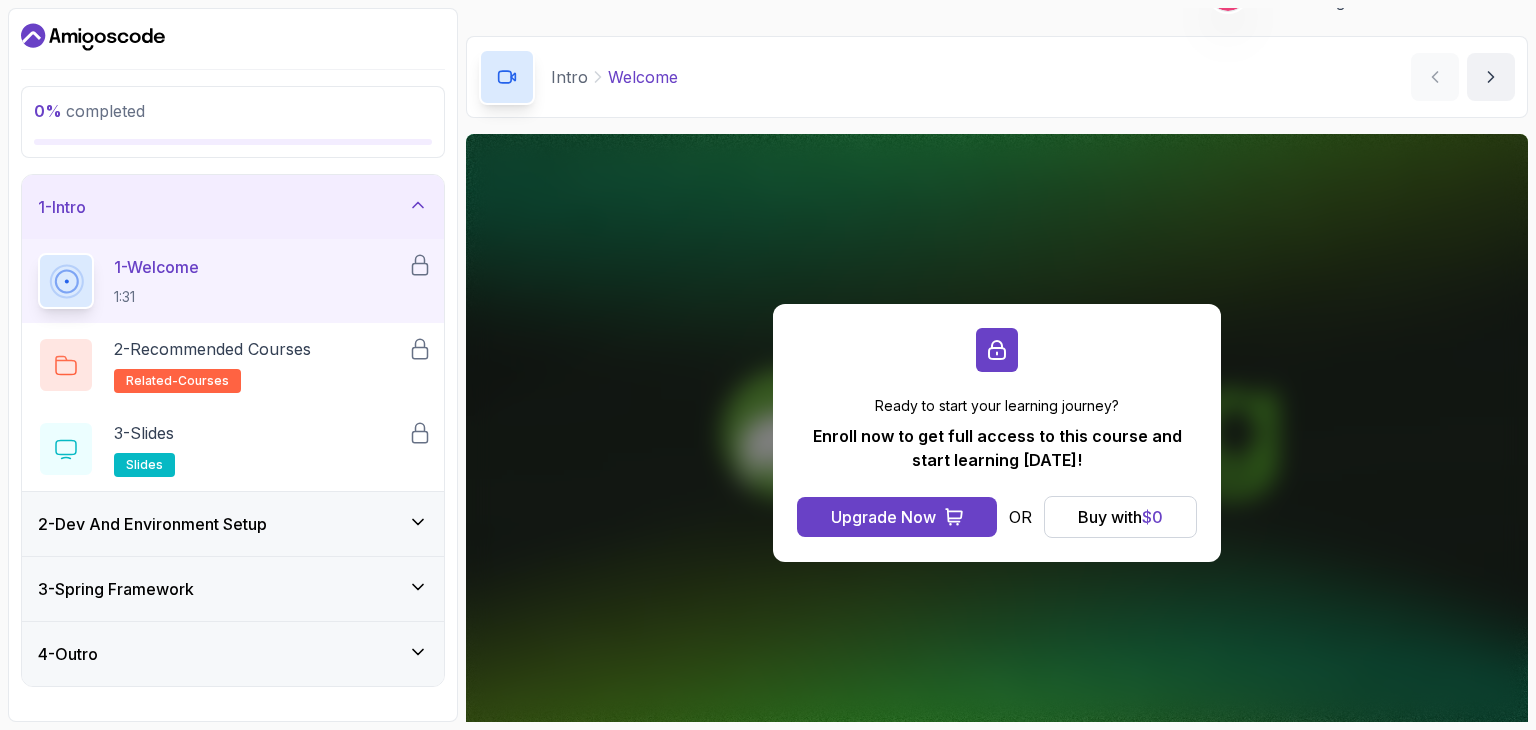 click on "2  -  Dev And Environment Setup" at bounding box center [152, 524] 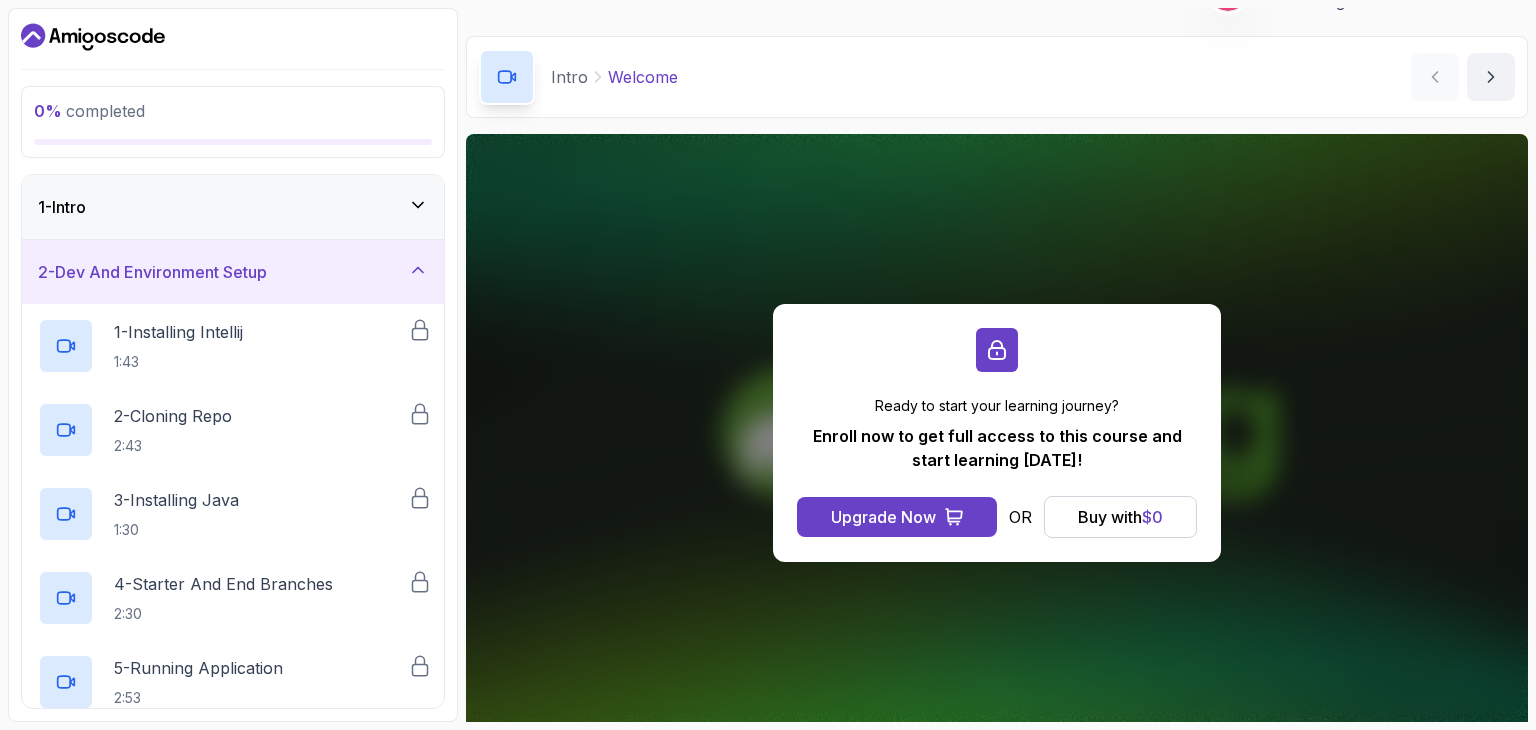 click 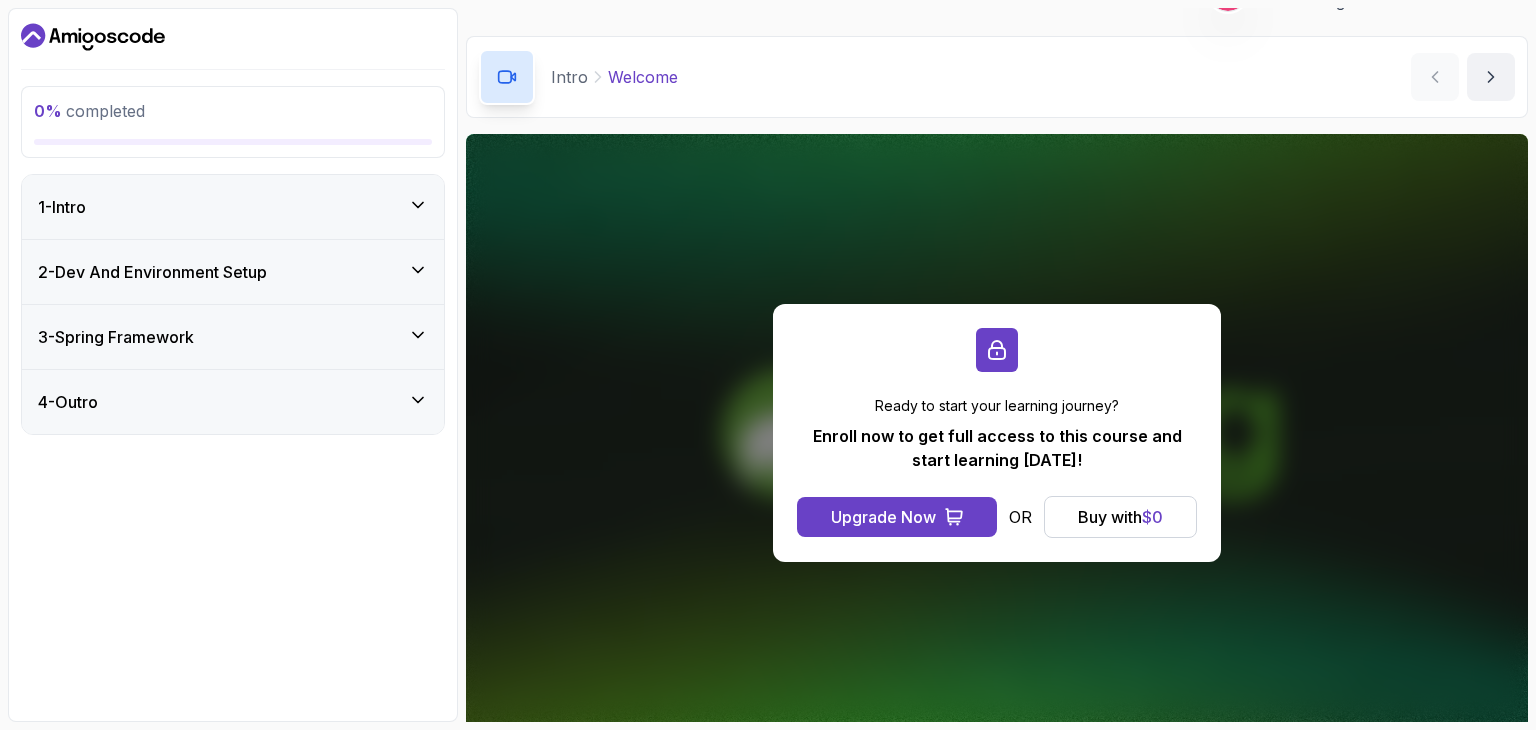 click on "4  -  Outro" at bounding box center (233, 402) 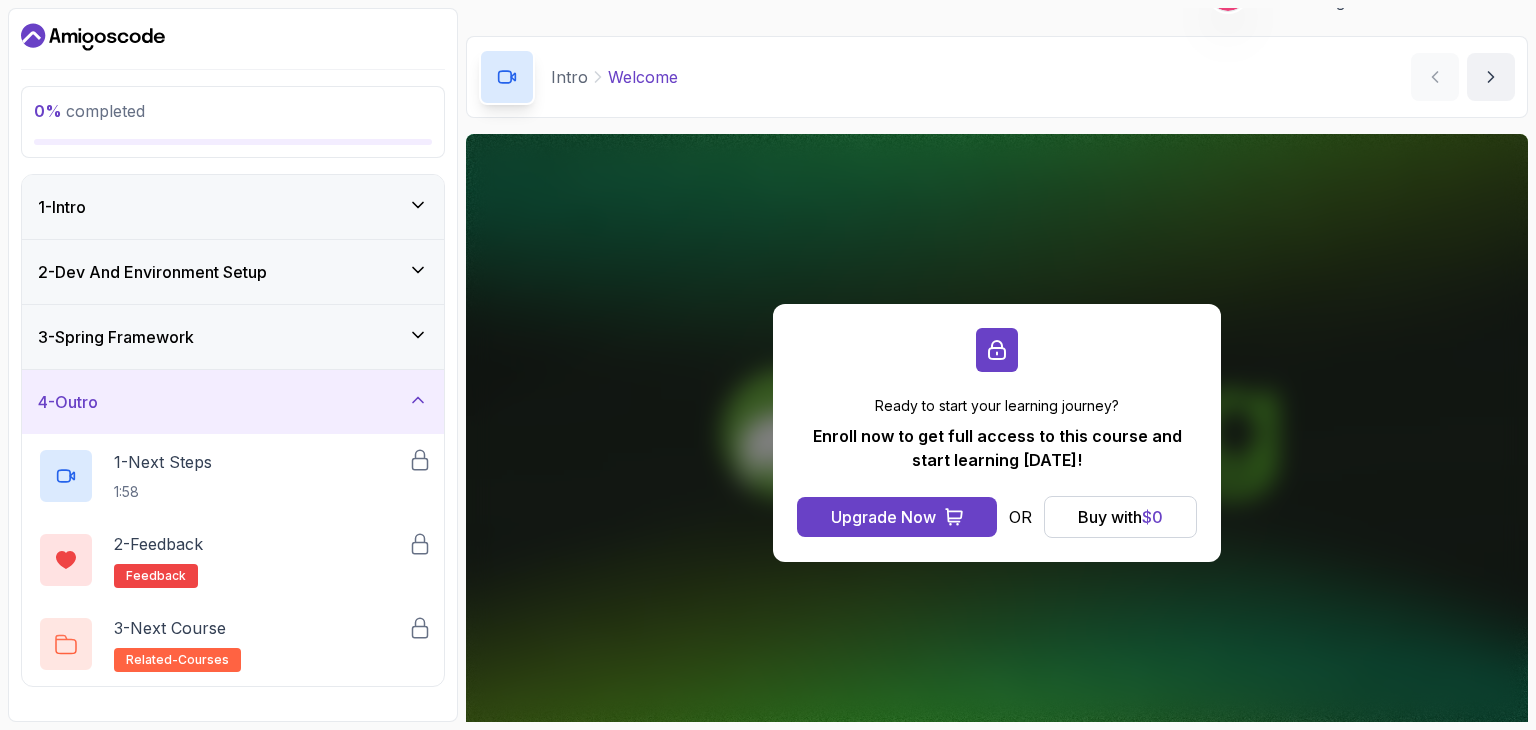 click on "4  -  Outro" at bounding box center (233, 402) 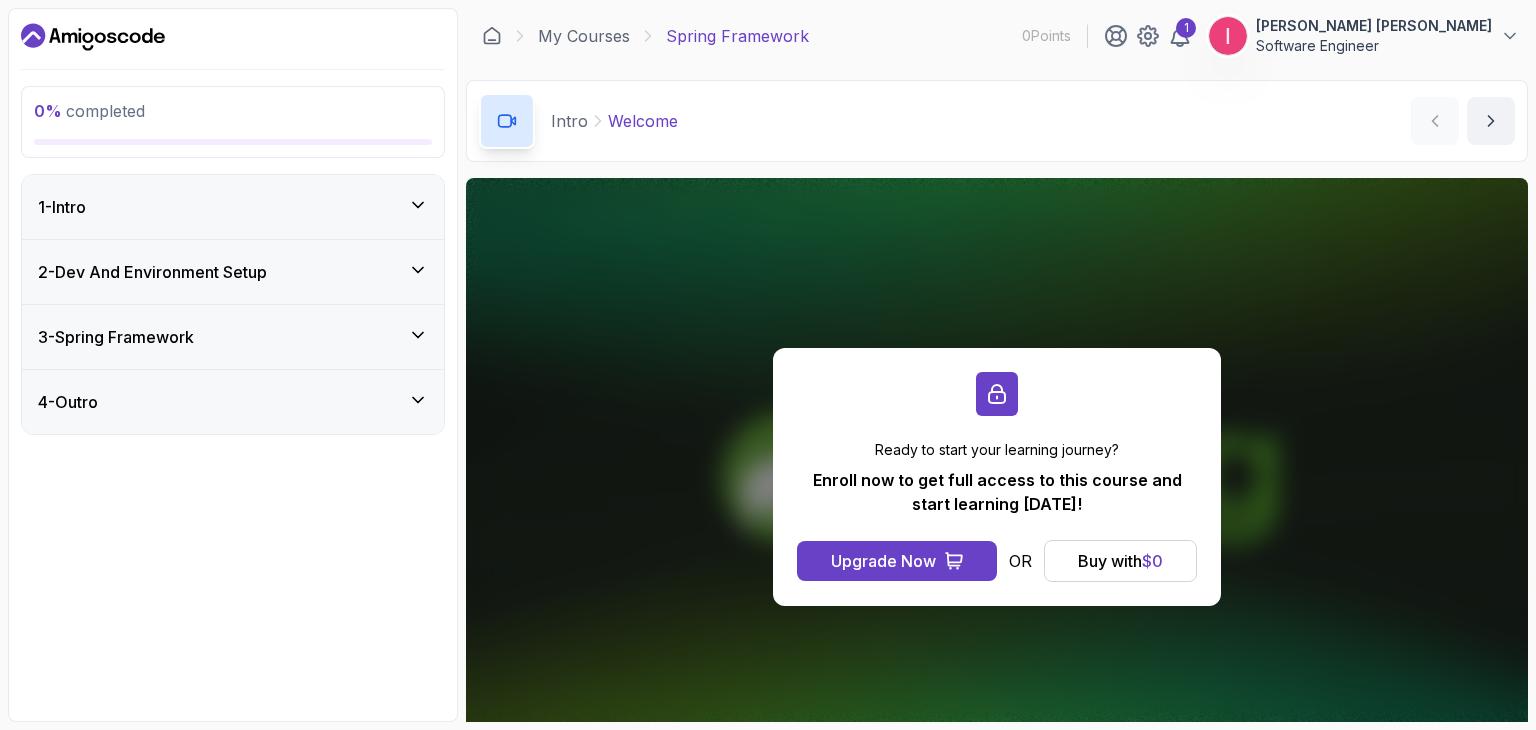 scroll, scrollTop: 0, scrollLeft: 0, axis: both 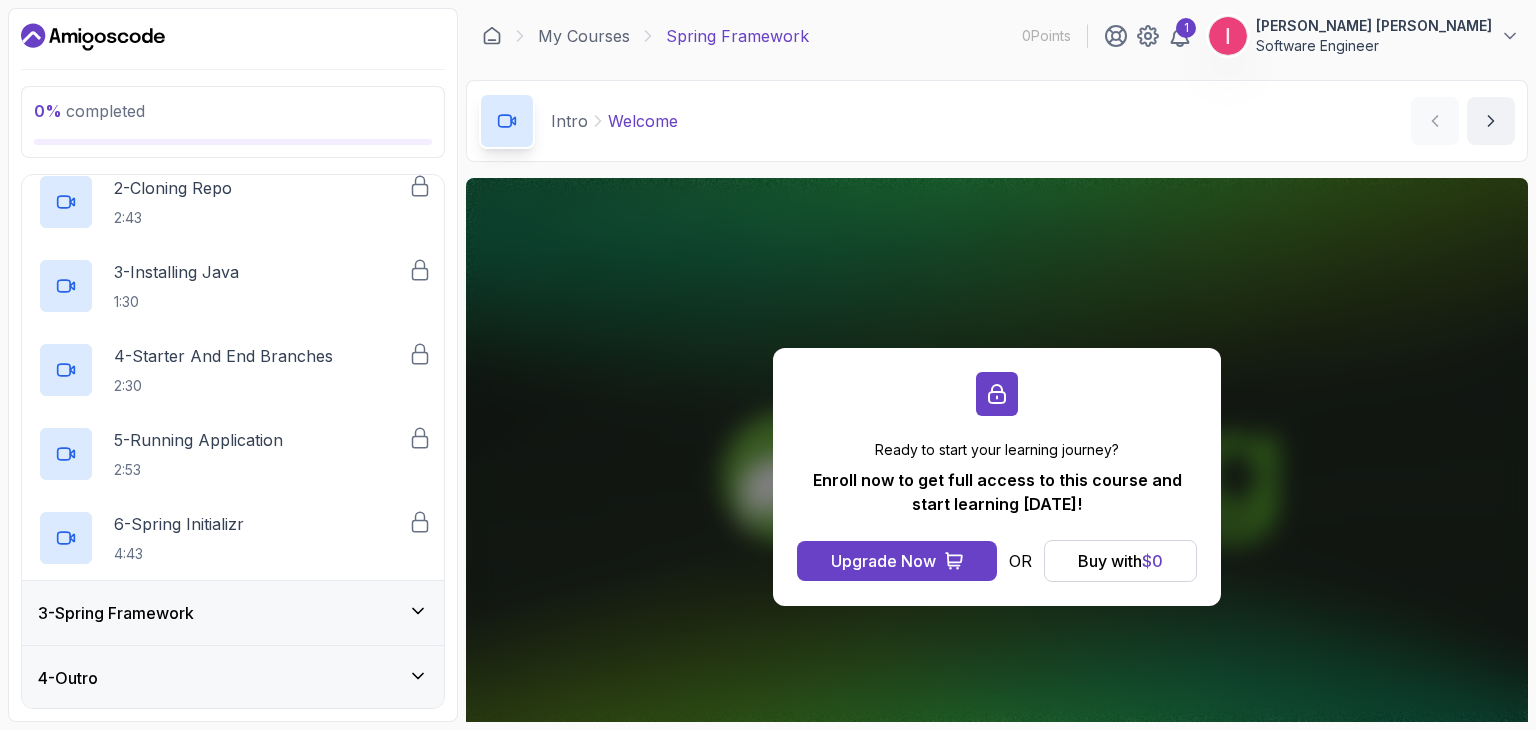 click on "3  -  Spring Framework" at bounding box center (233, 613) 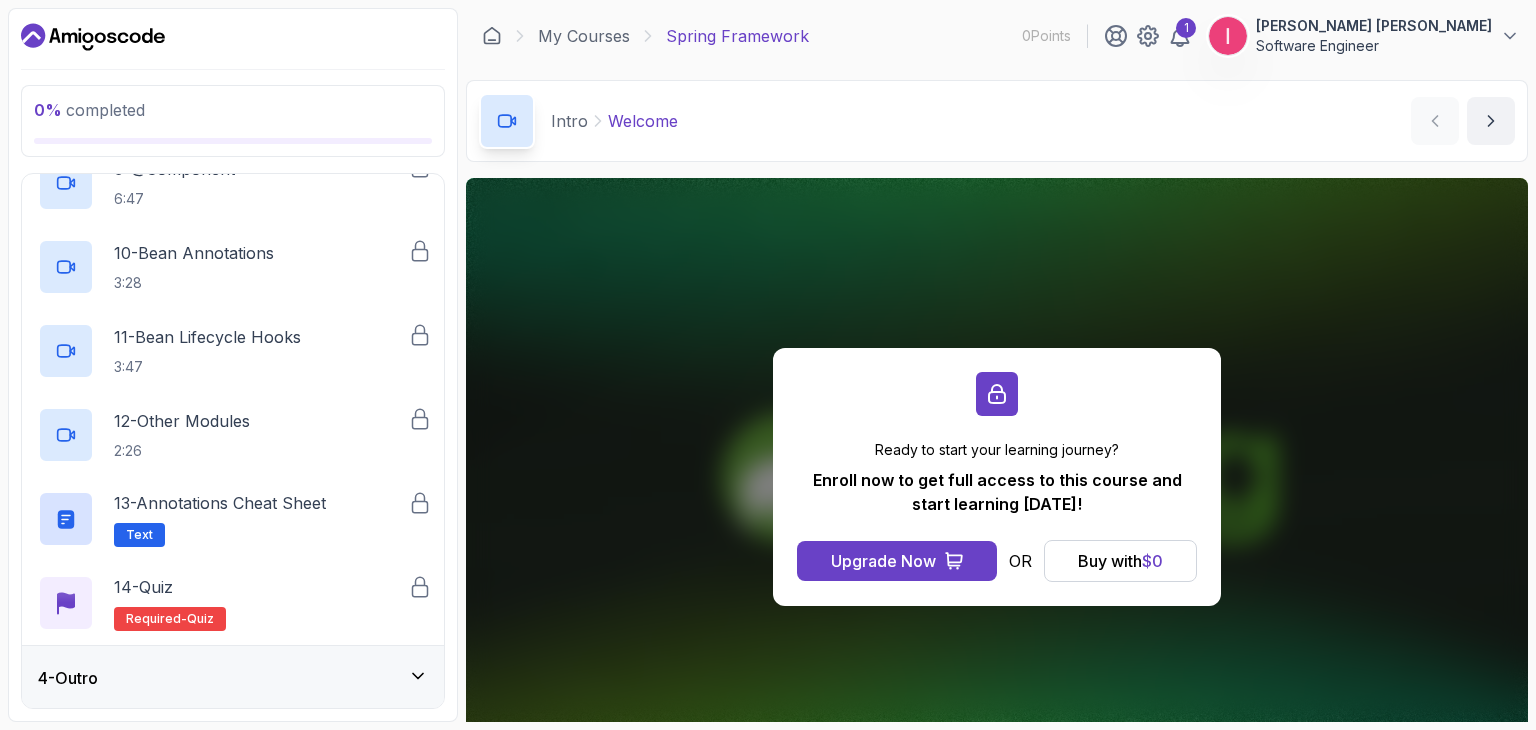scroll, scrollTop: 900, scrollLeft: 0, axis: vertical 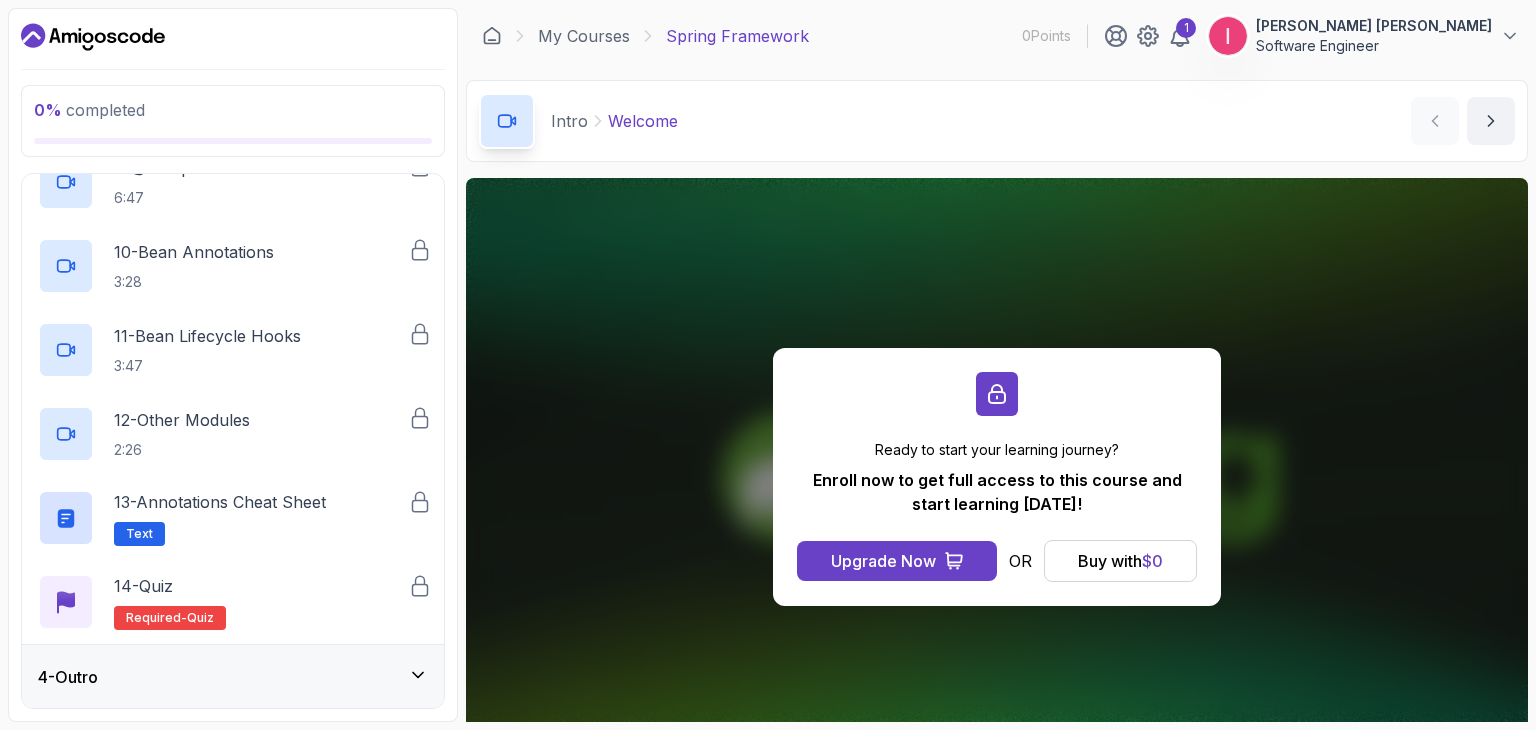 click 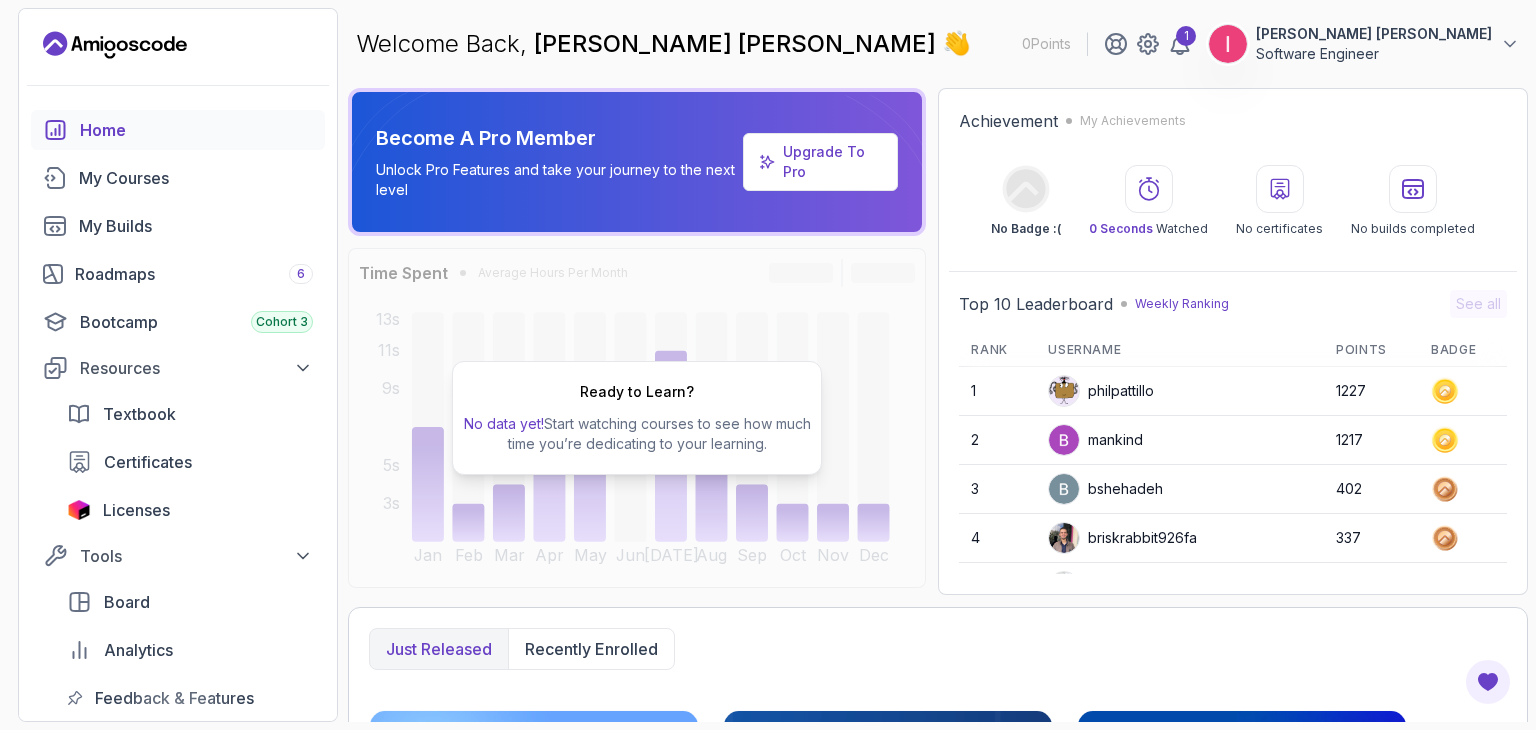 click on "Software Engineer" at bounding box center [1374, 54] 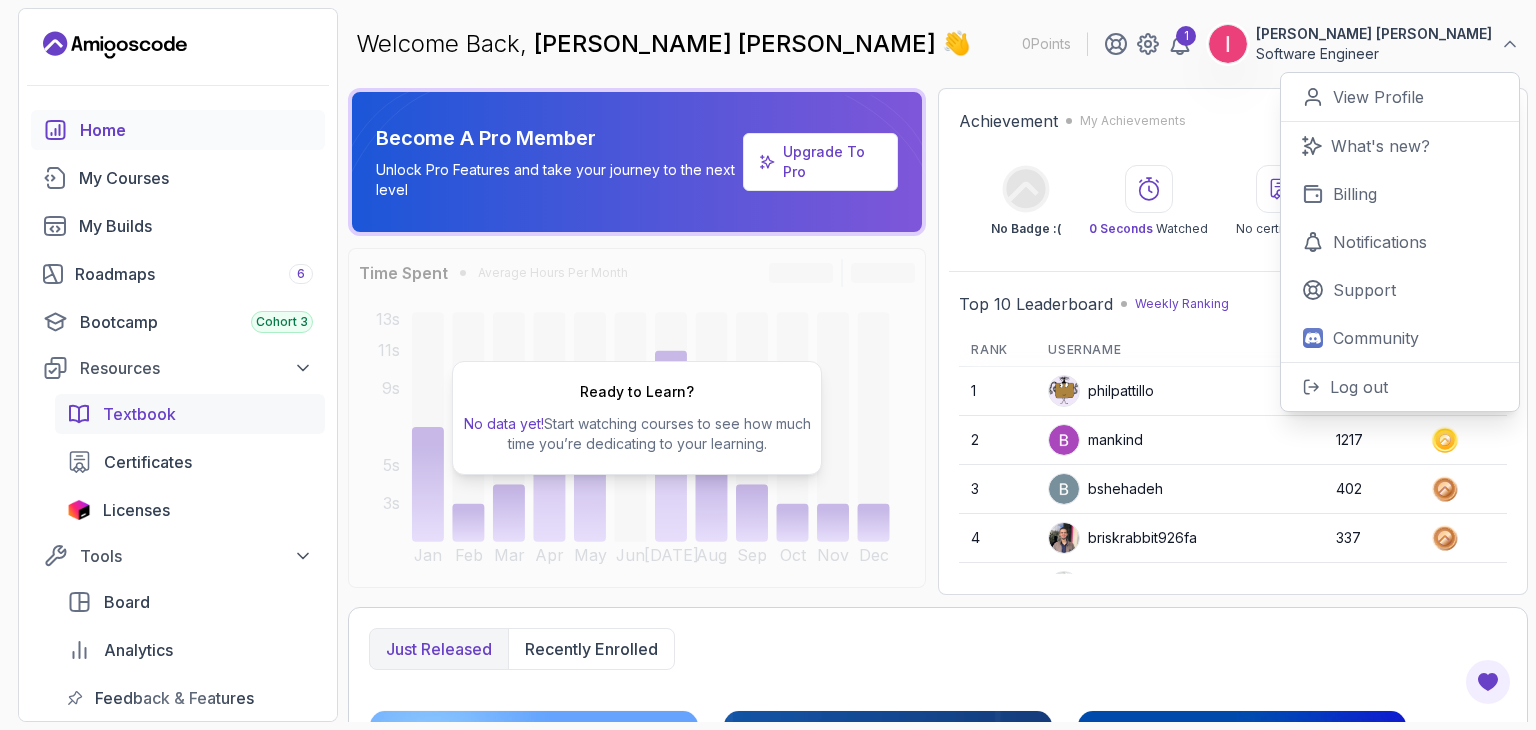 click on "Textbook" at bounding box center (208, 414) 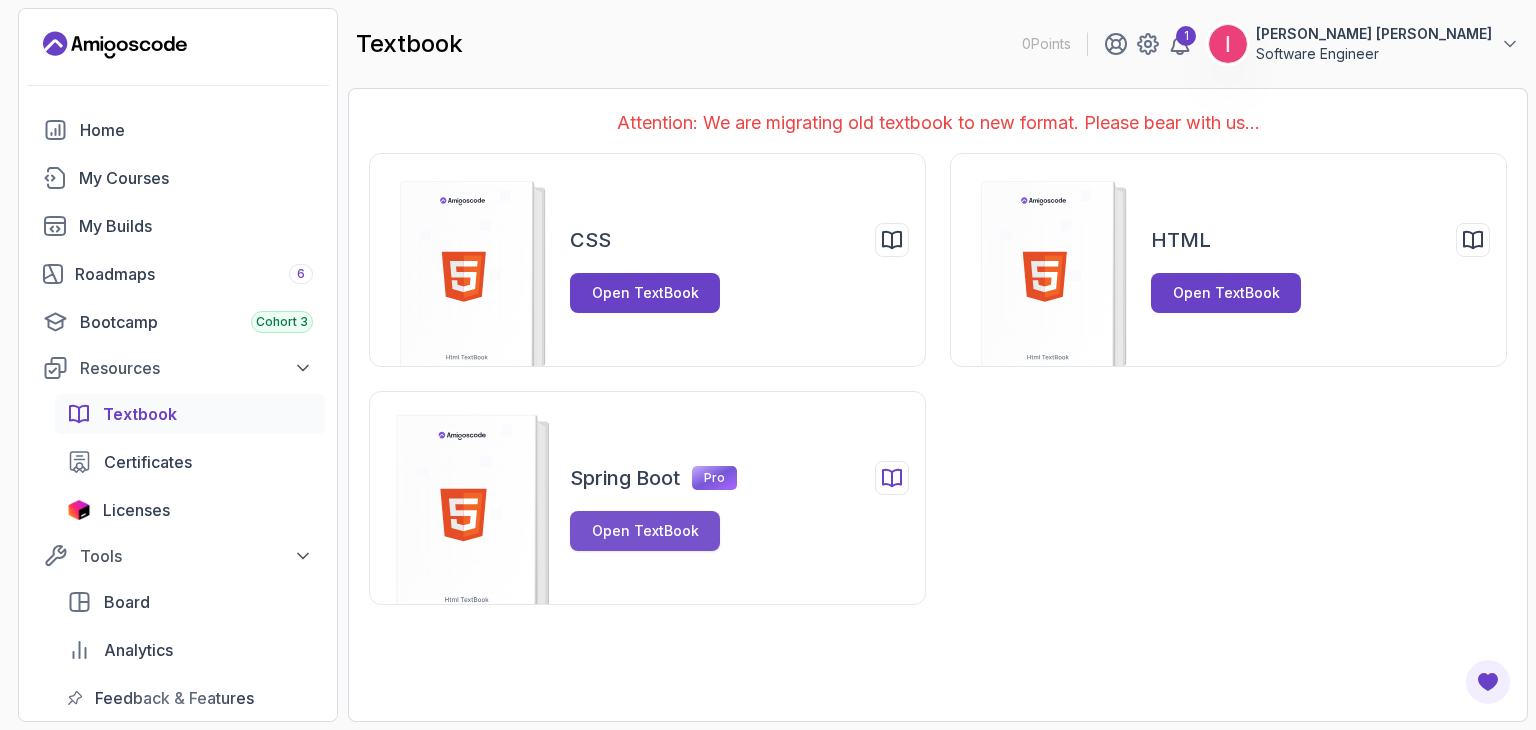 click on "Open TextBook" at bounding box center [645, 531] 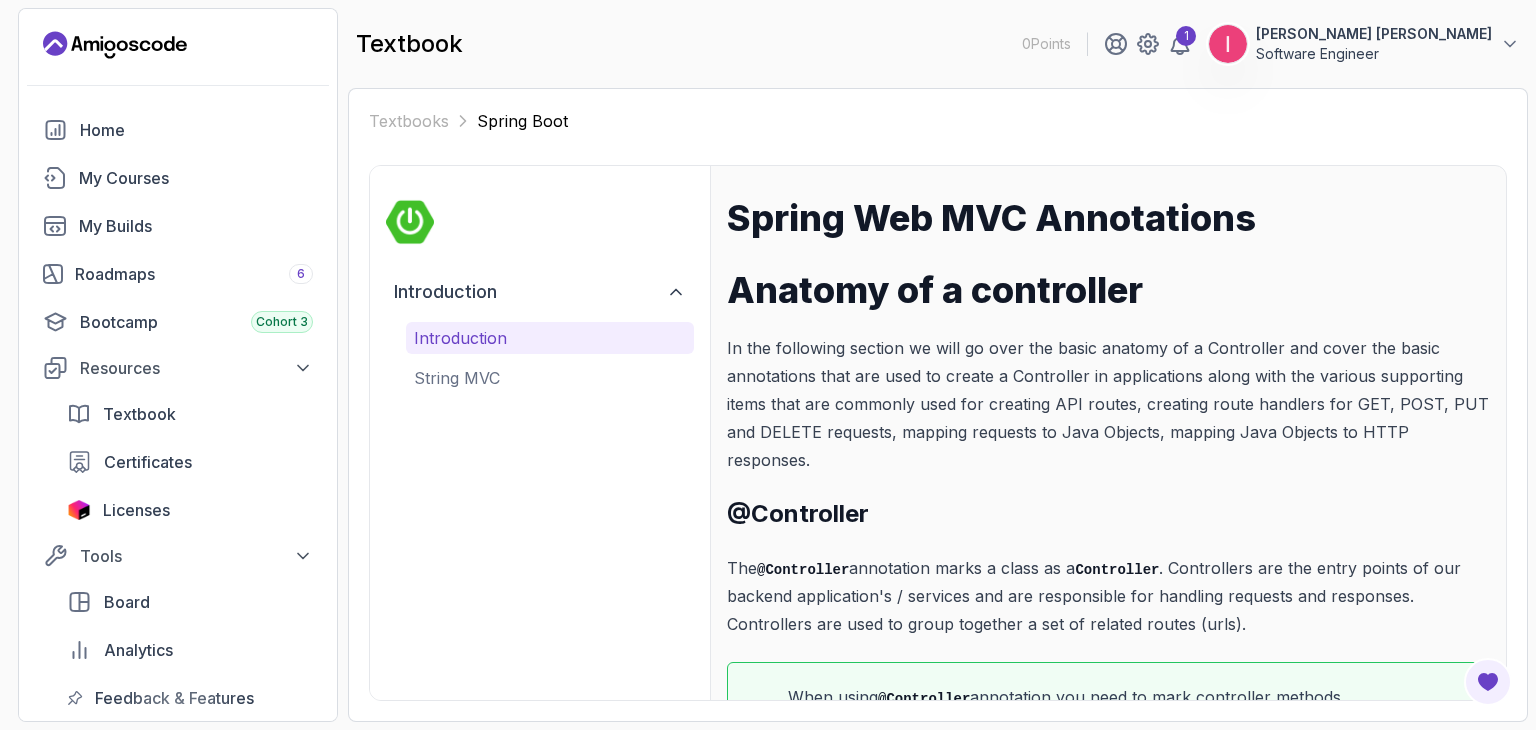 scroll, scrollTop: 91, scrollLeft: 0, axis: vertical 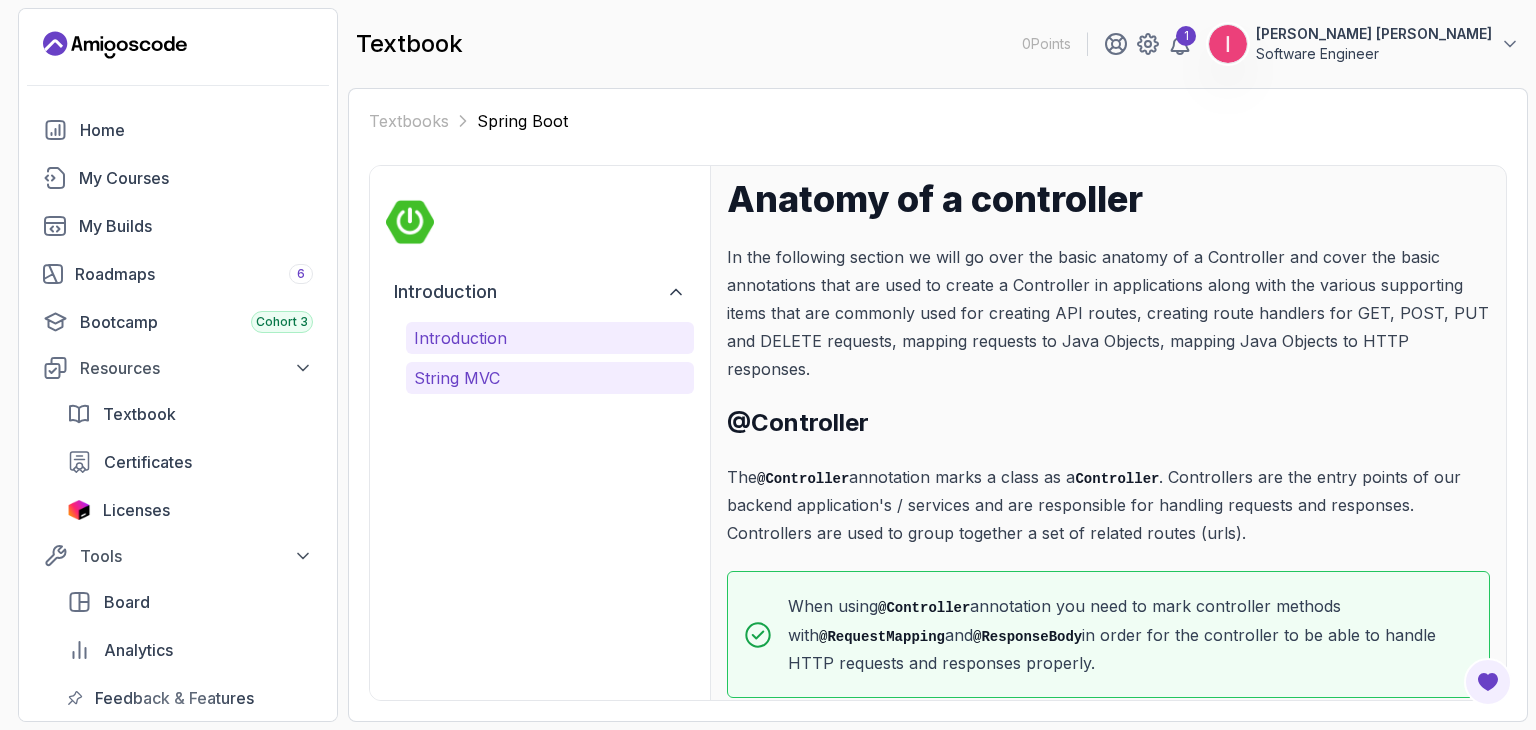 click on "String MVC" at bounding box center (550, 378) 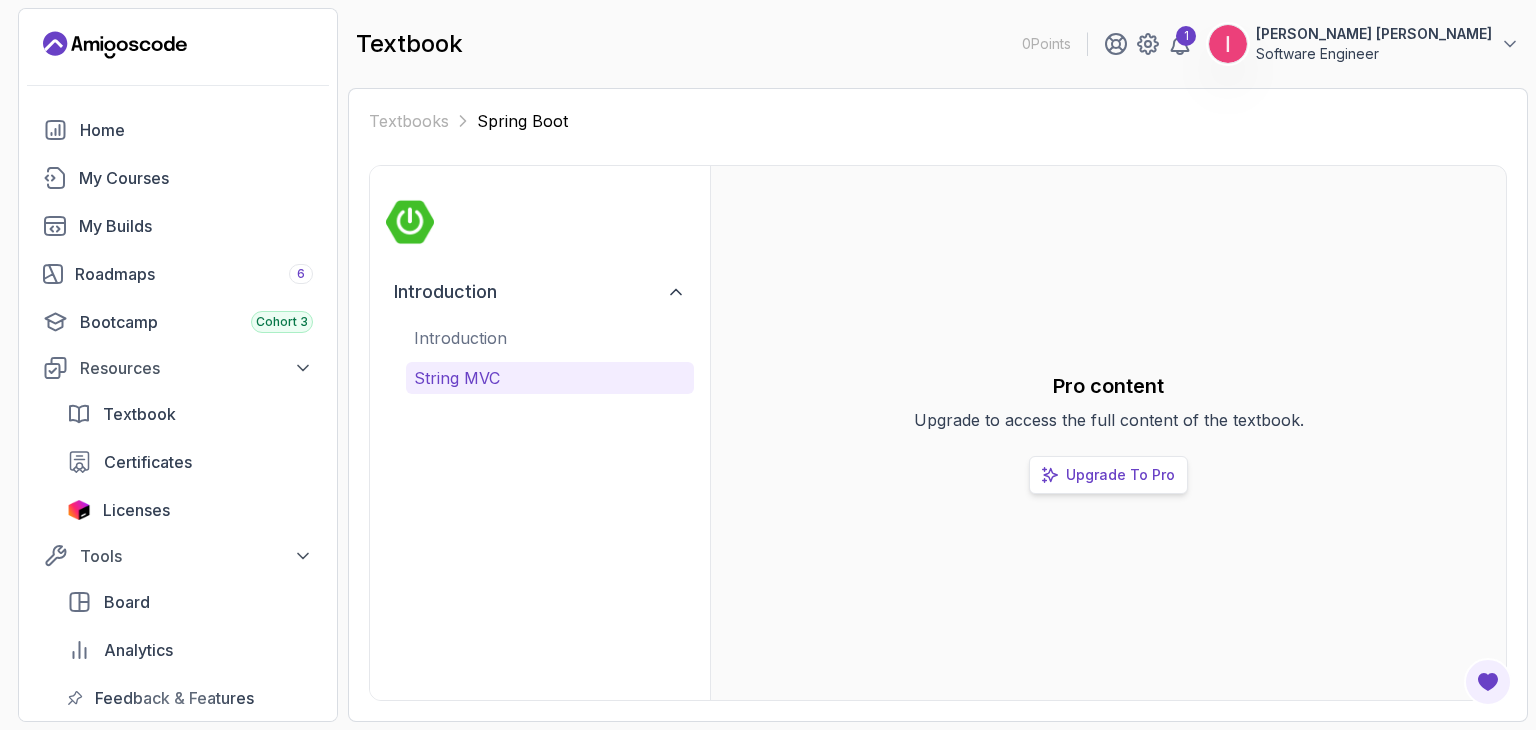 click on "Upgrade To Pro" at bounding box center [1120, 475] 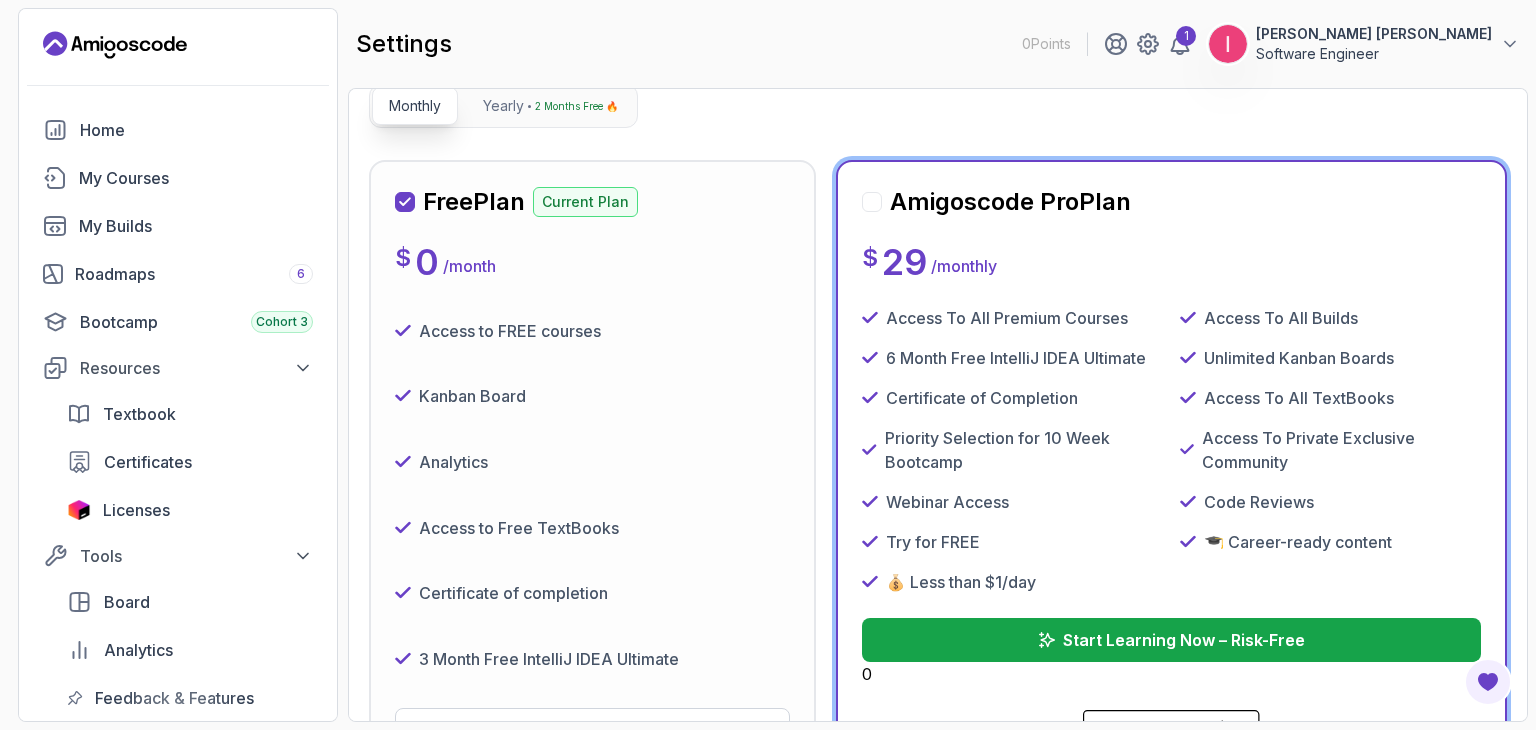 scroll, scrollTop: 206, scrollLeft: 0, axis: vertical 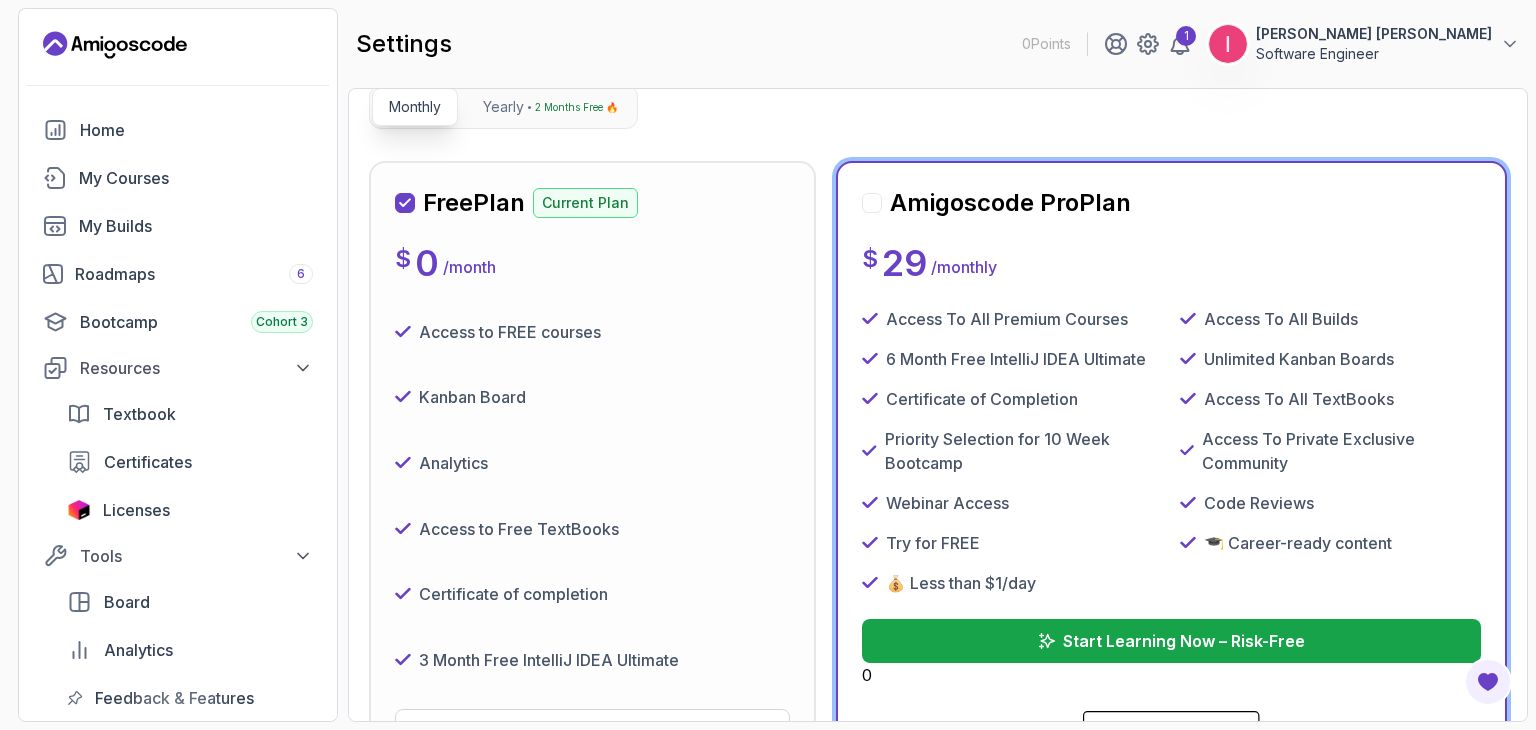 click on "Access to Free TextBooks" at bounding box center [519, 529] 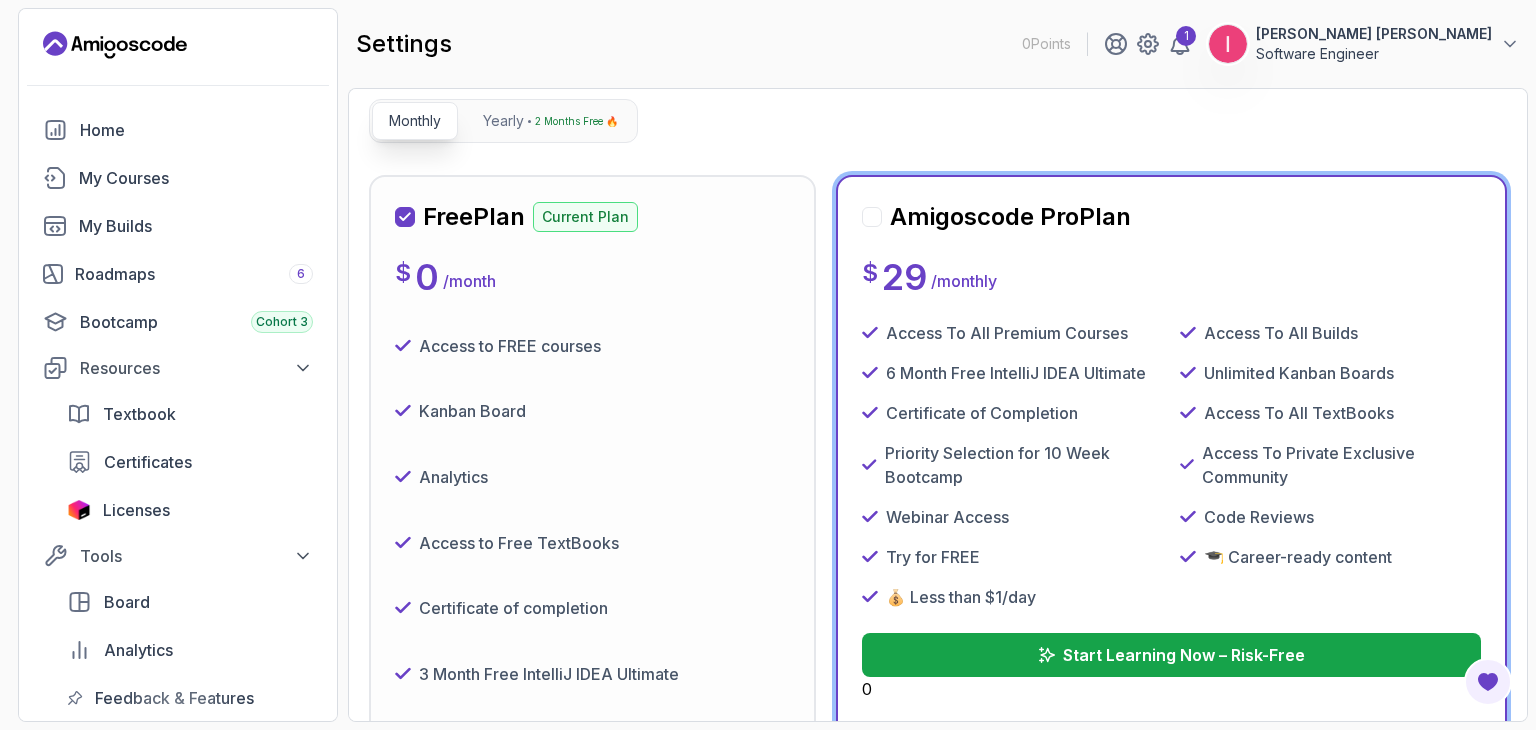 scroll, scrollTop: 172, scrollLeft: 0, axis: vertical 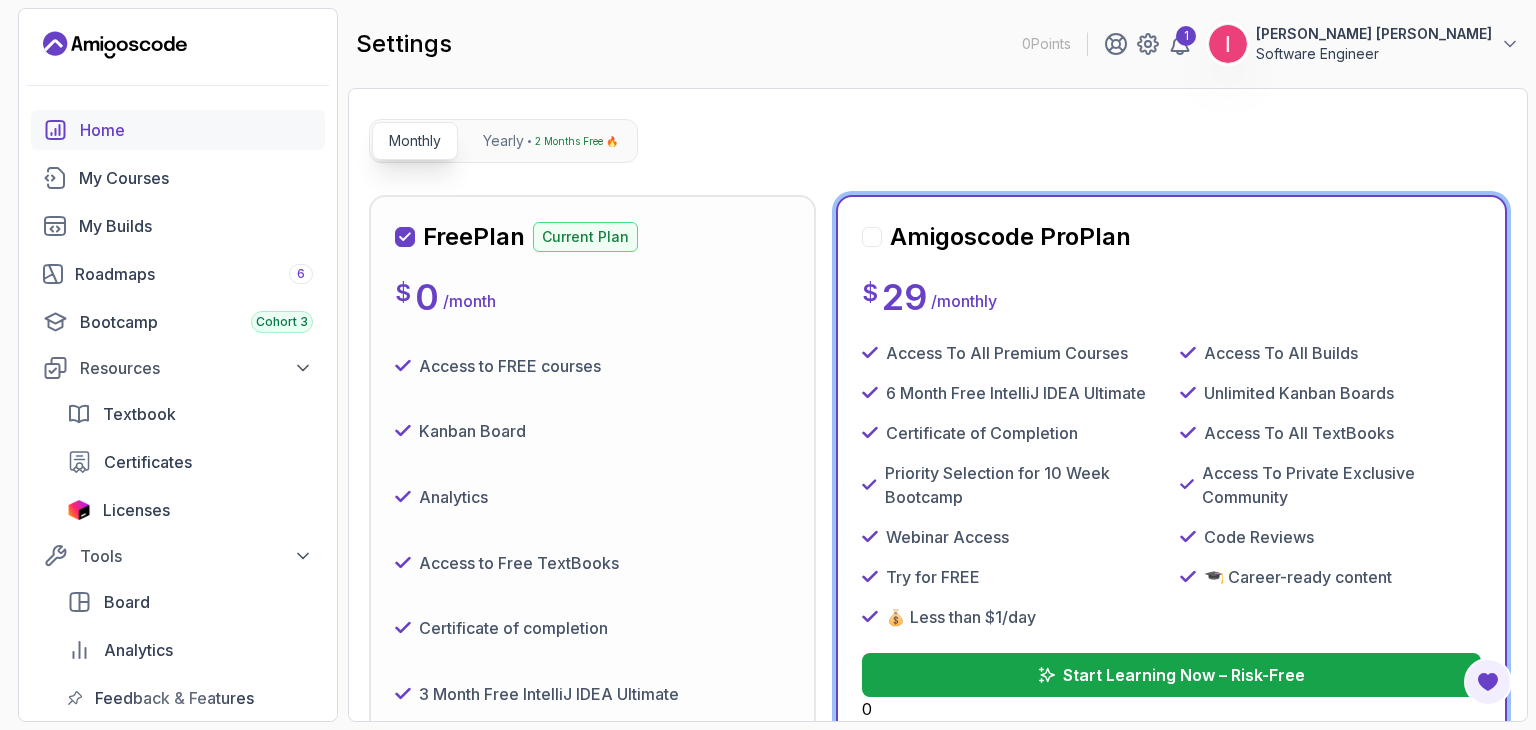 click on "Home" at bounding box center [196, 130] 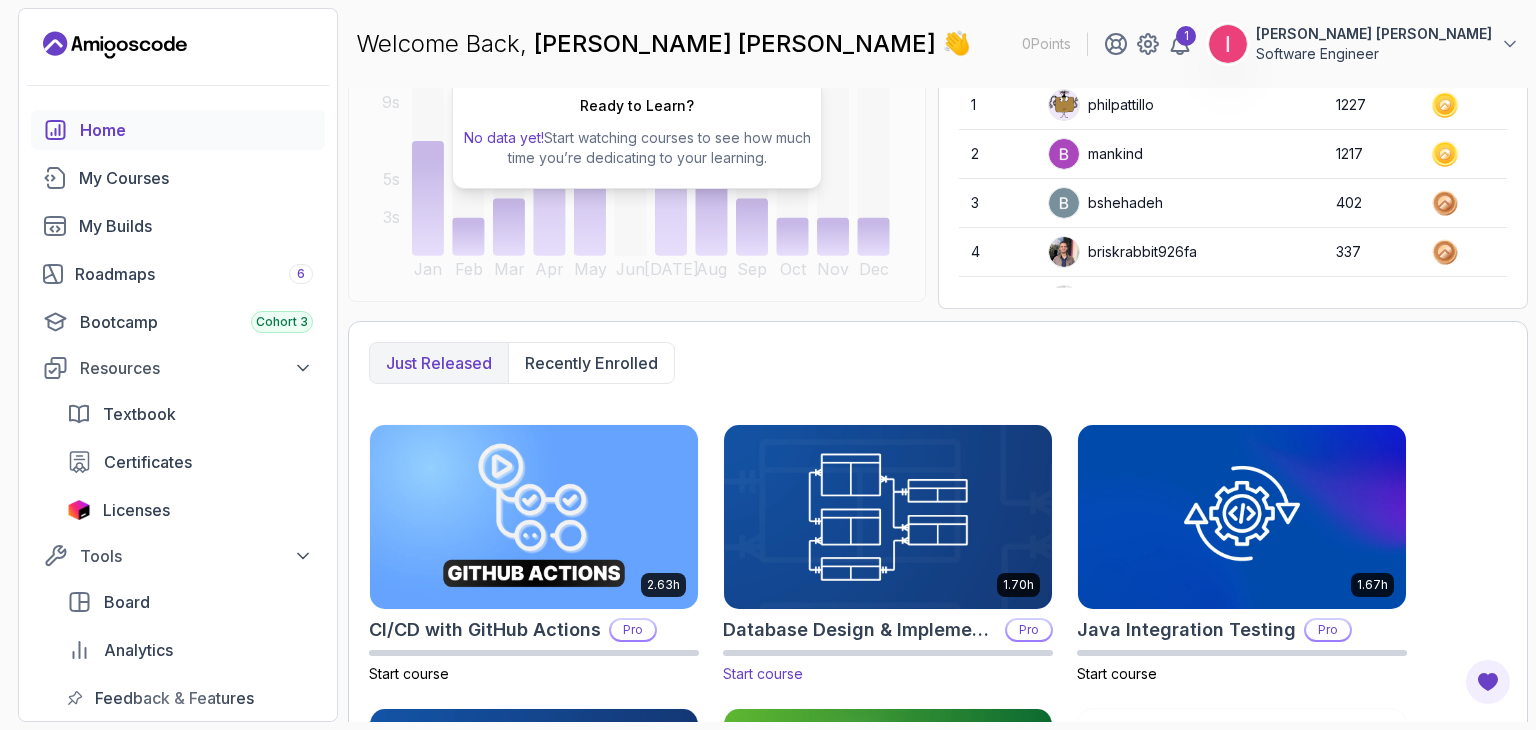 scroll, scrollTop: 0, scrollLeft: 0, axis: both 